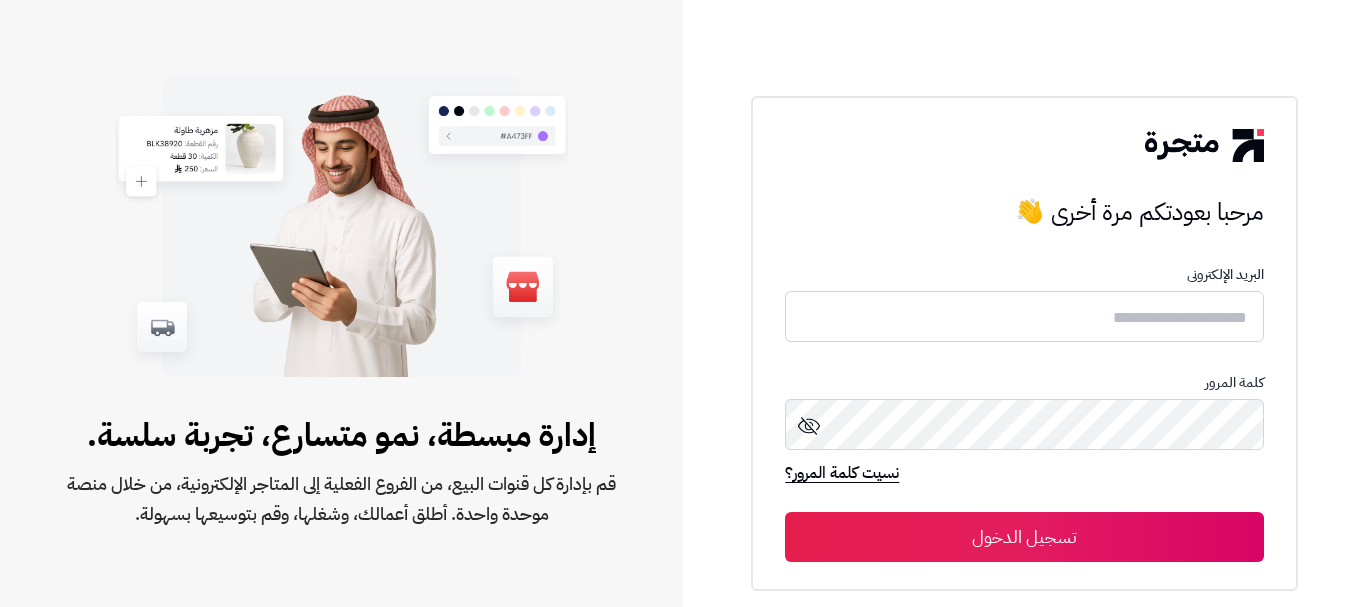 scroll, scrollTop: 0, scrollLeft: 0, axis: both 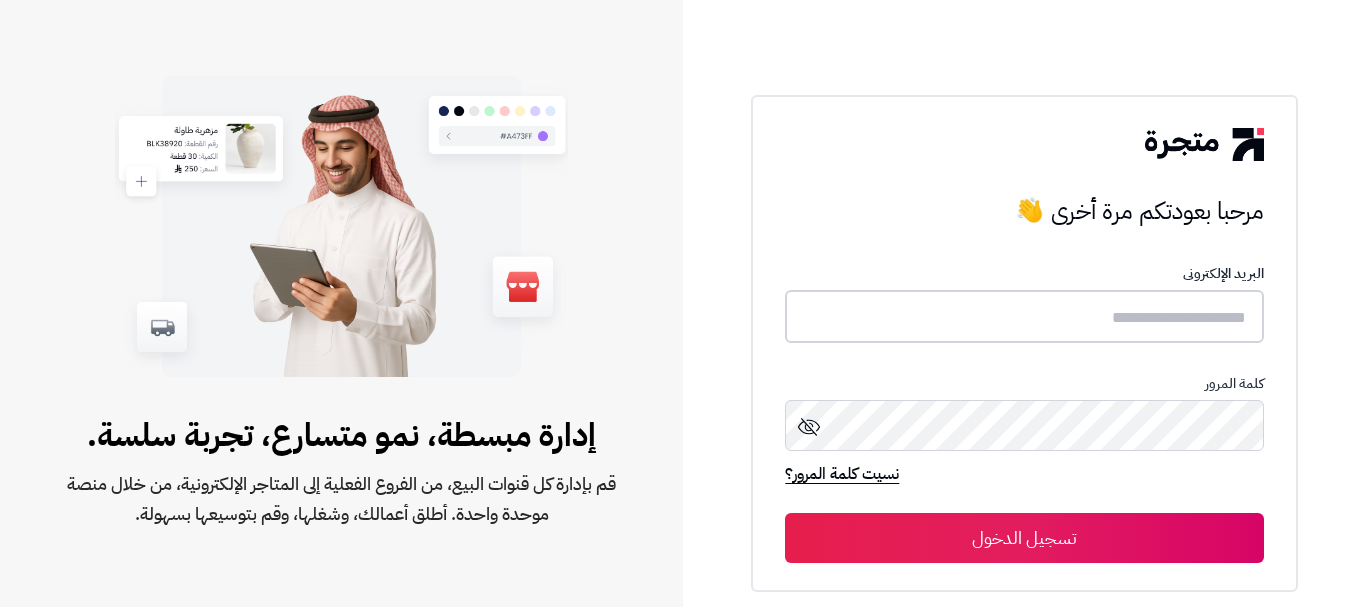 type on "**********" 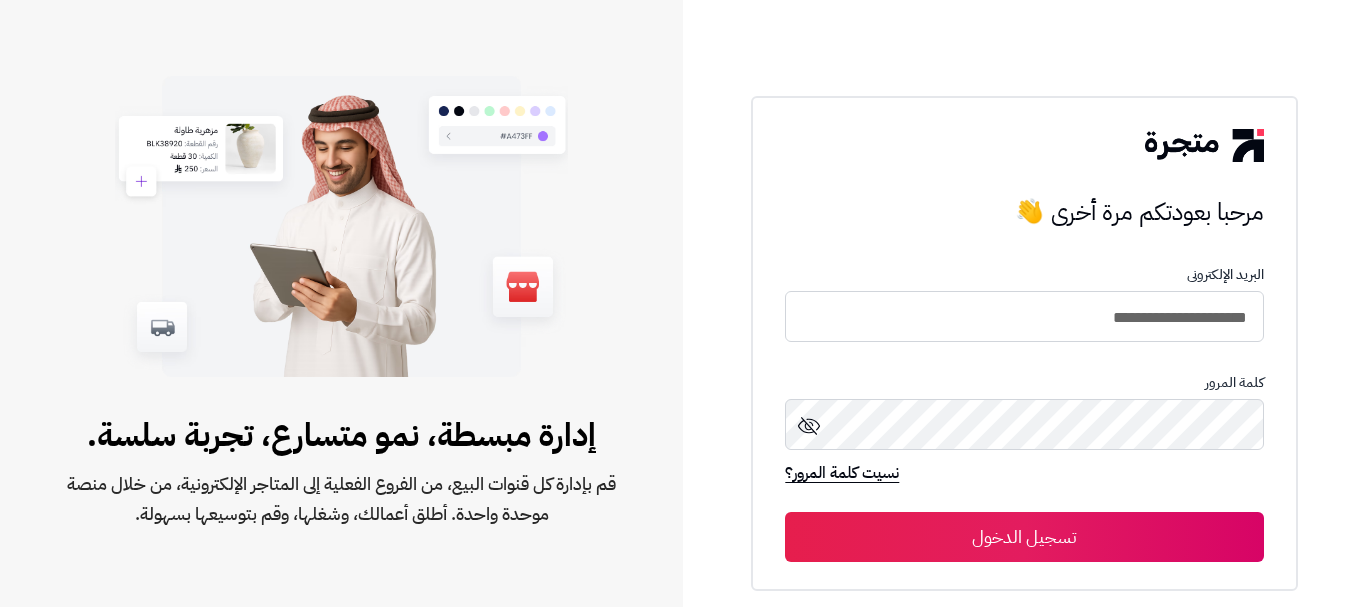 click on "تسجيل الدخول" at bounding box center [1024, 537] 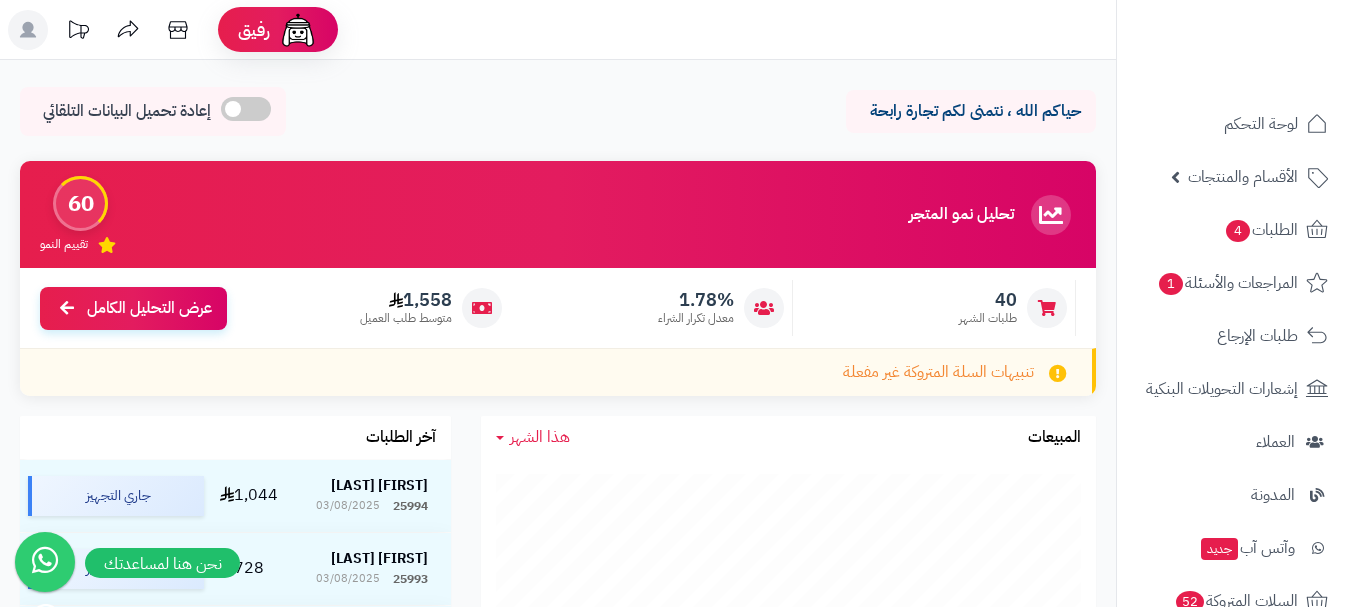 scroll, scrollTop: 0, scrollLeft: 0, axis: both 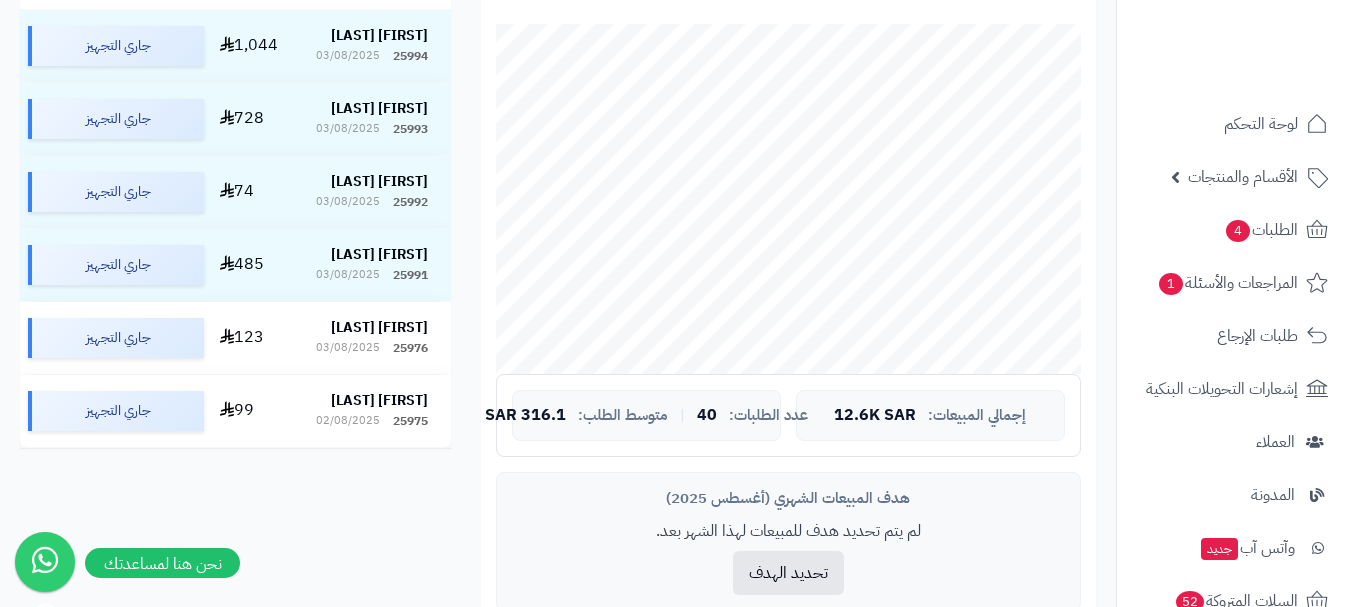 drag, startPoint x: 1115, startPoint y: 196, endPoint x: 1110, endPoint y: 253, distance: 57.21888 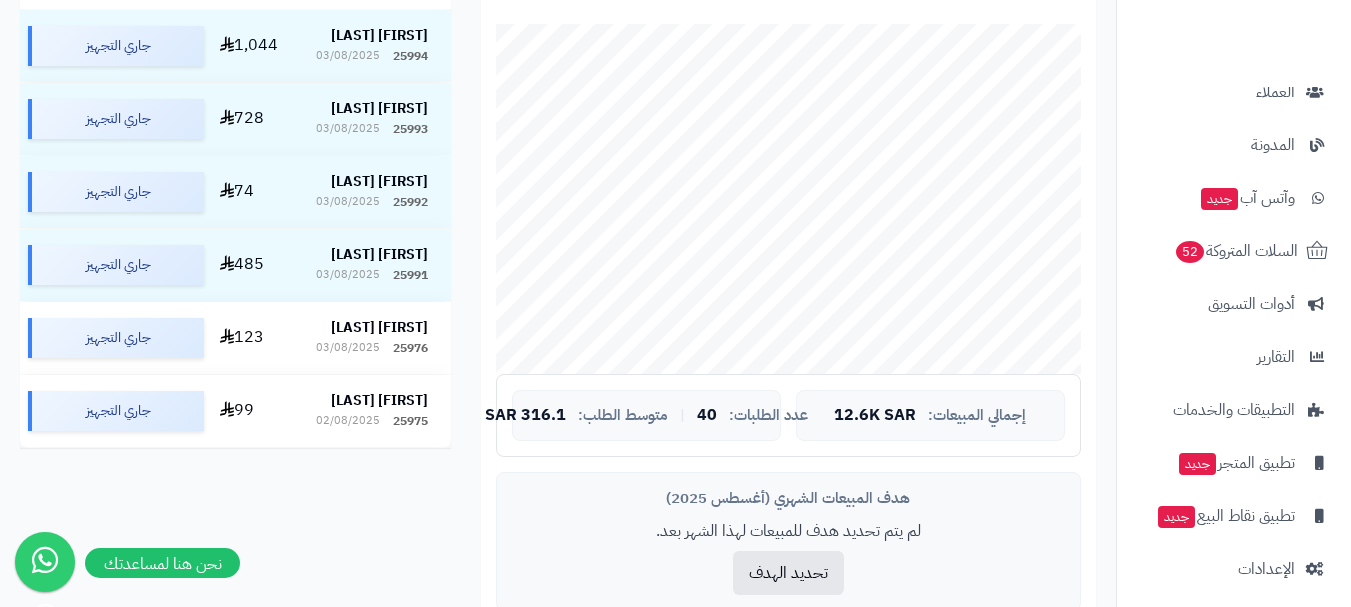 scroll, scrollTop: 361, scrollLeft: 0, axis: vertical 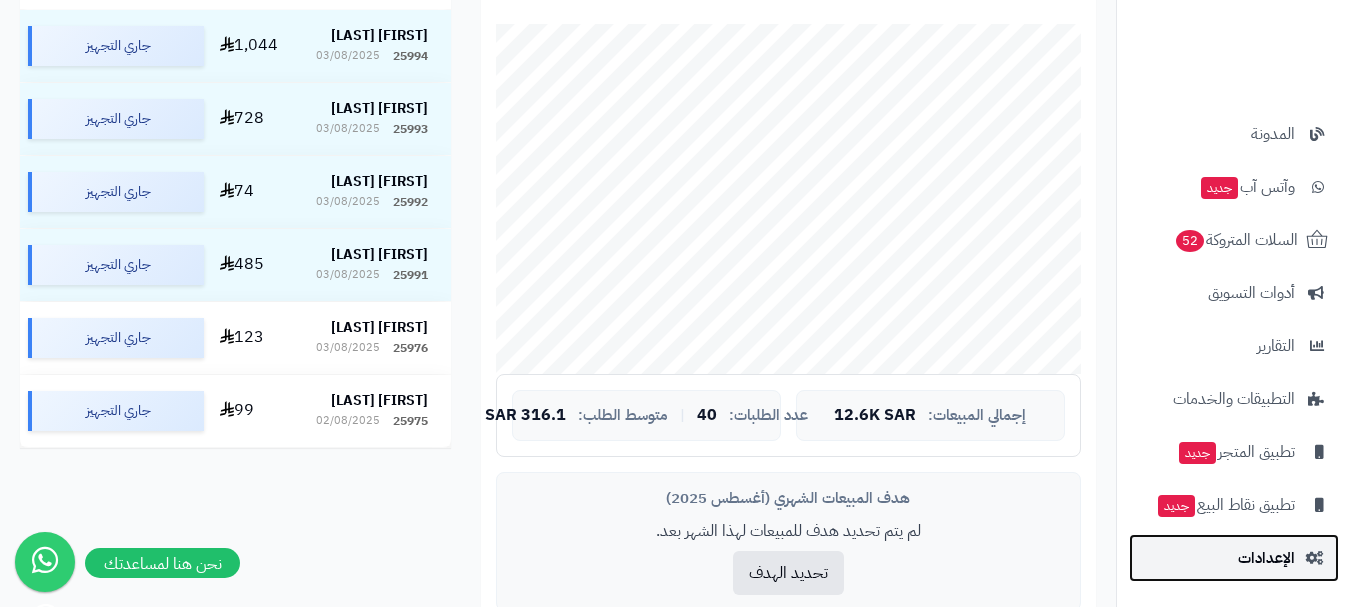 click on "الإعدادات" at bounding box center [1266, 558] 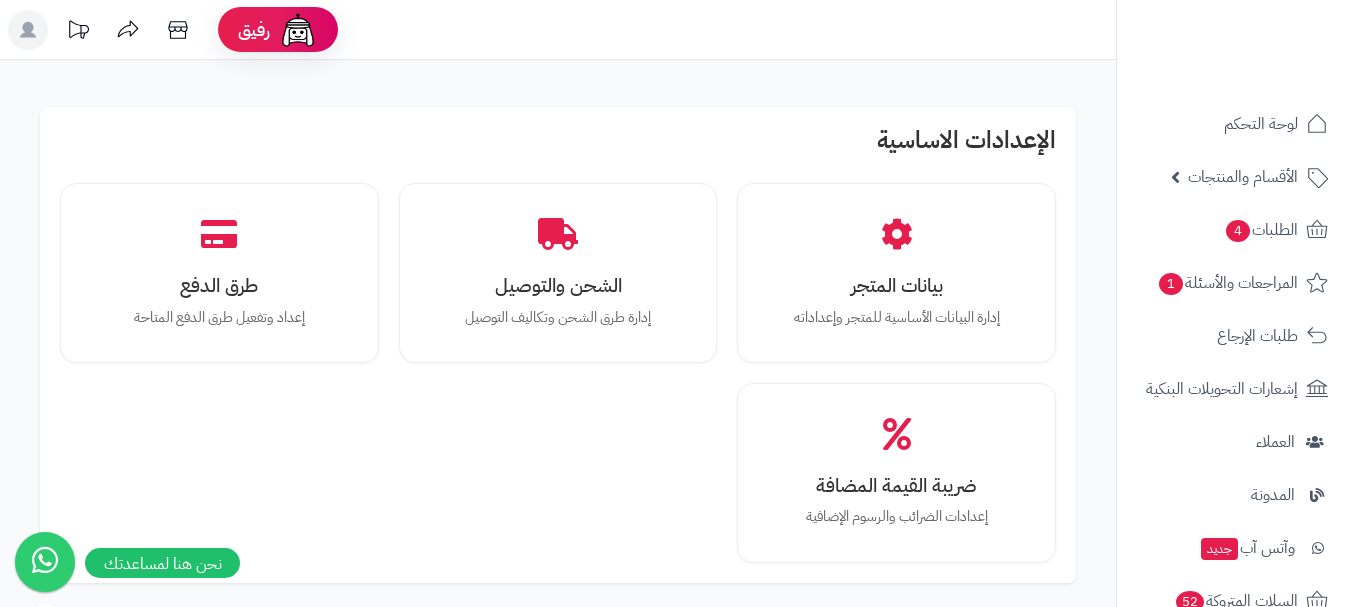 scroll, scrollTop: 0, scrollLeft: 0, axis: both 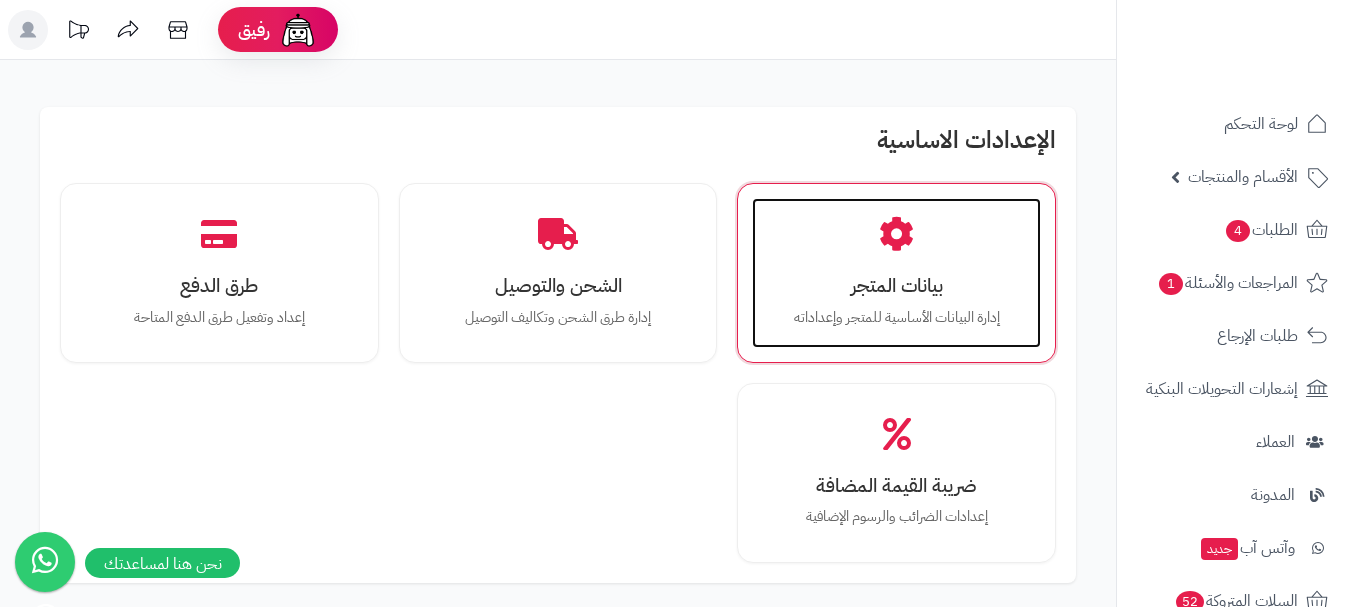 click on "بيانات المتجر" at bounding box center [896, 285] 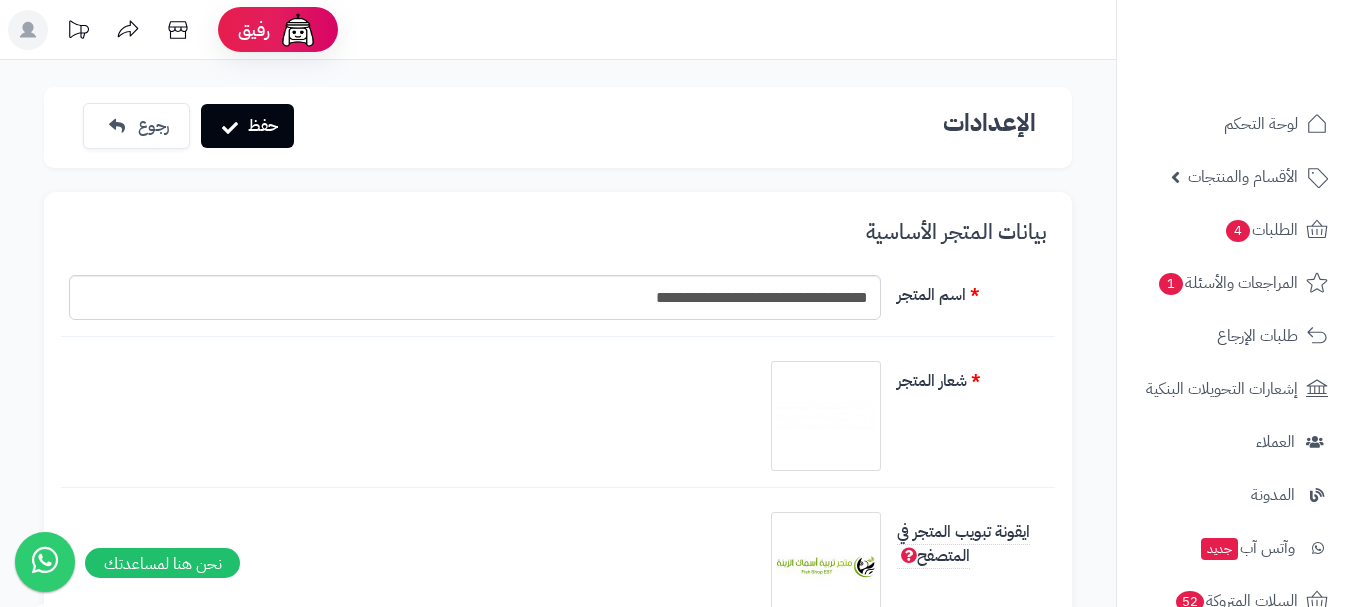 scroll, scrollTop: 0, scrollLeft: 0, axis: both 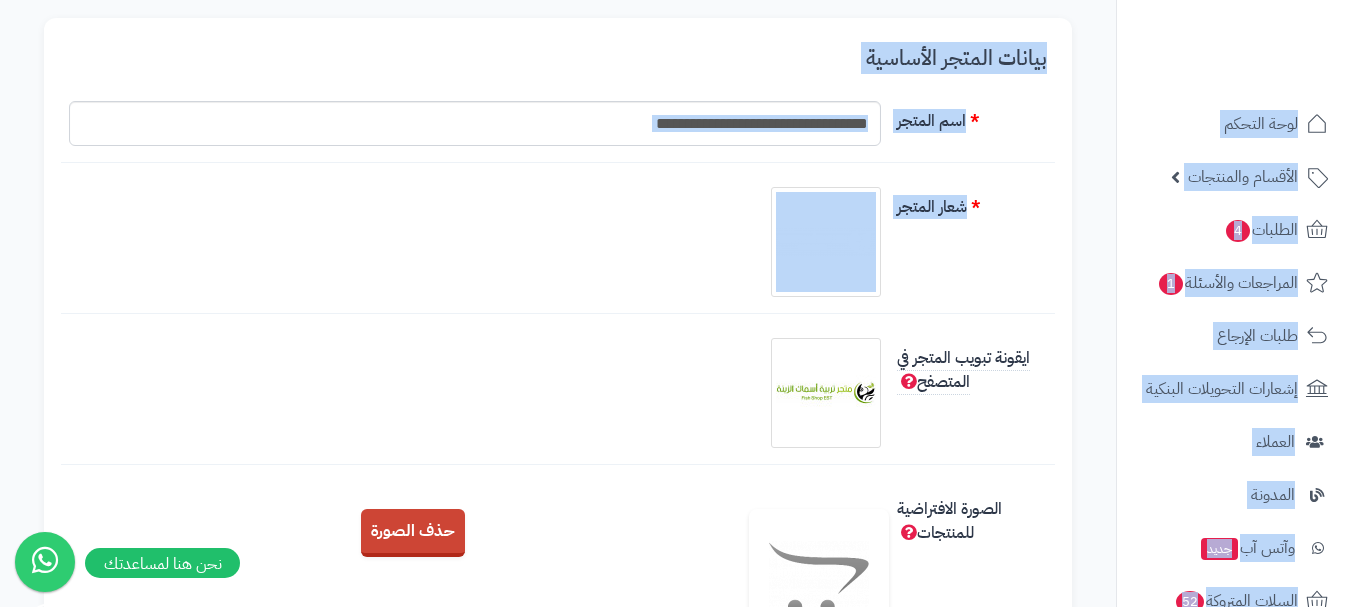drag, startPoint x: 1346, startPoint y: 120, endPoint x: 1365, endPoint y: 259, distance: 140.29256 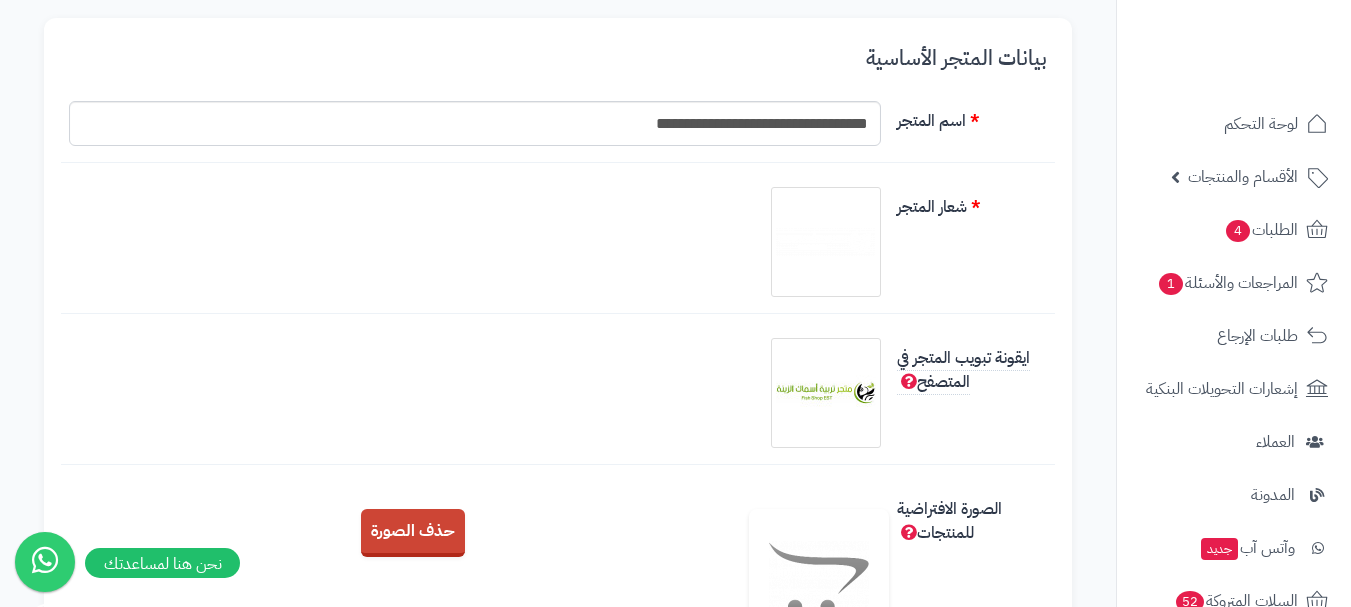 click at bounding box center [475, 393] 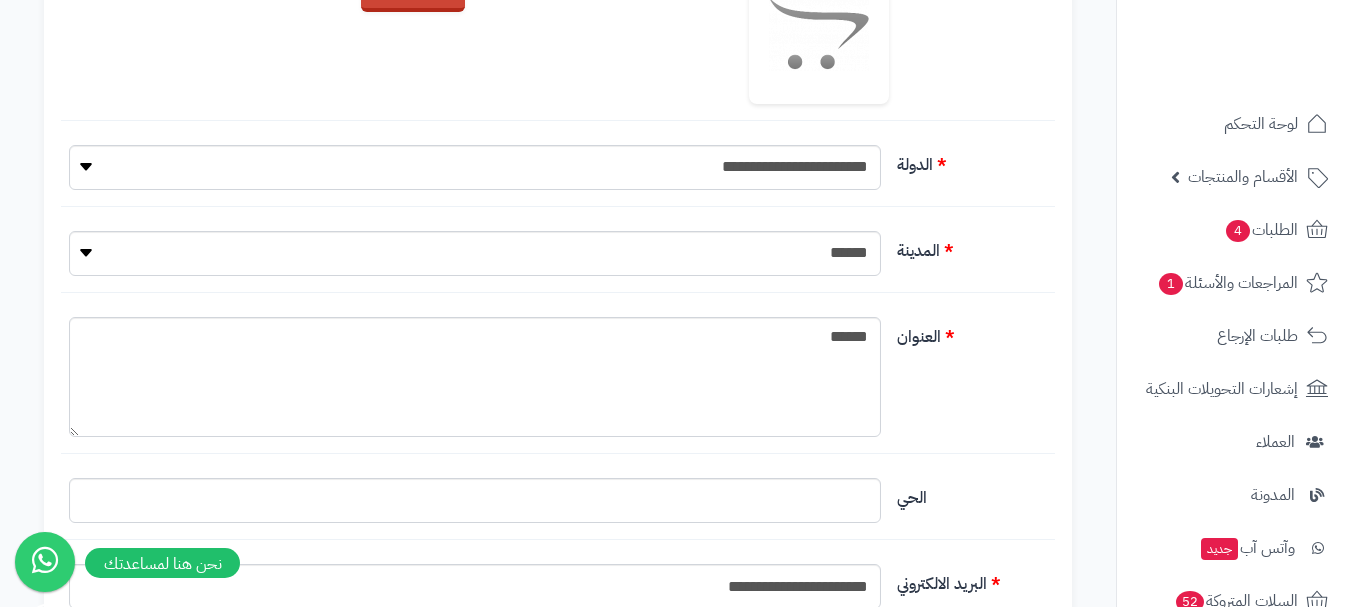 scroll, scrollTop: 16, scrollLeft: 0, axis: vertical 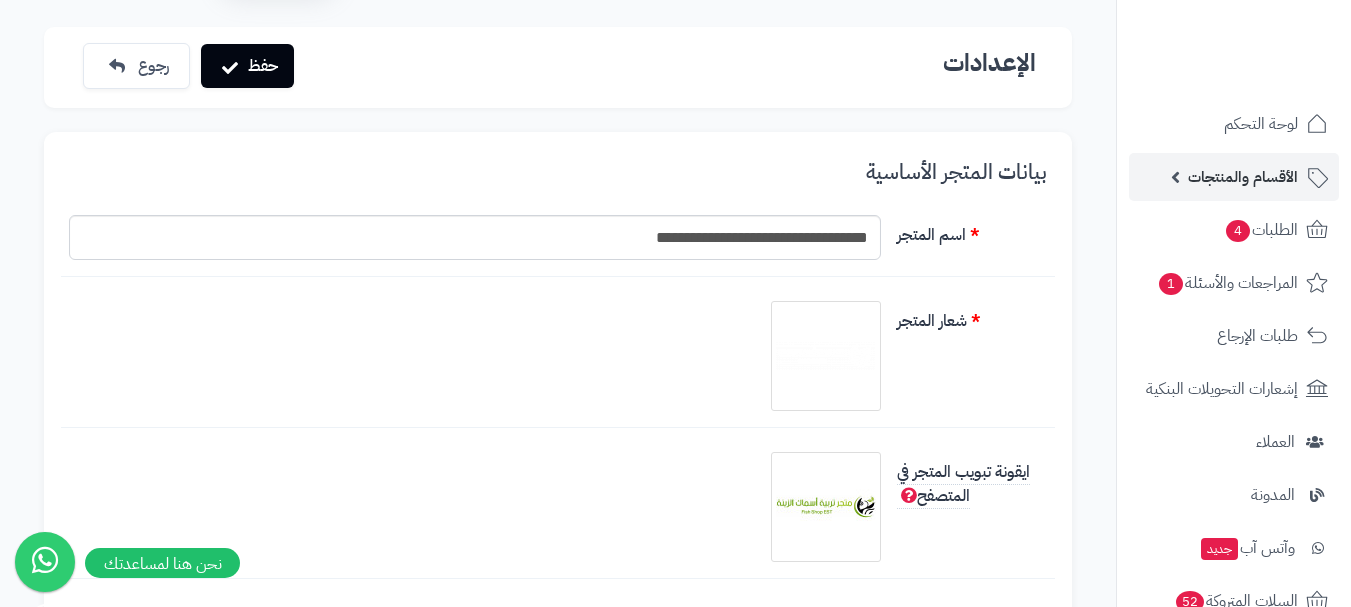 click on "الأقسام والمنتجات" at bounding box center (1243, 177) 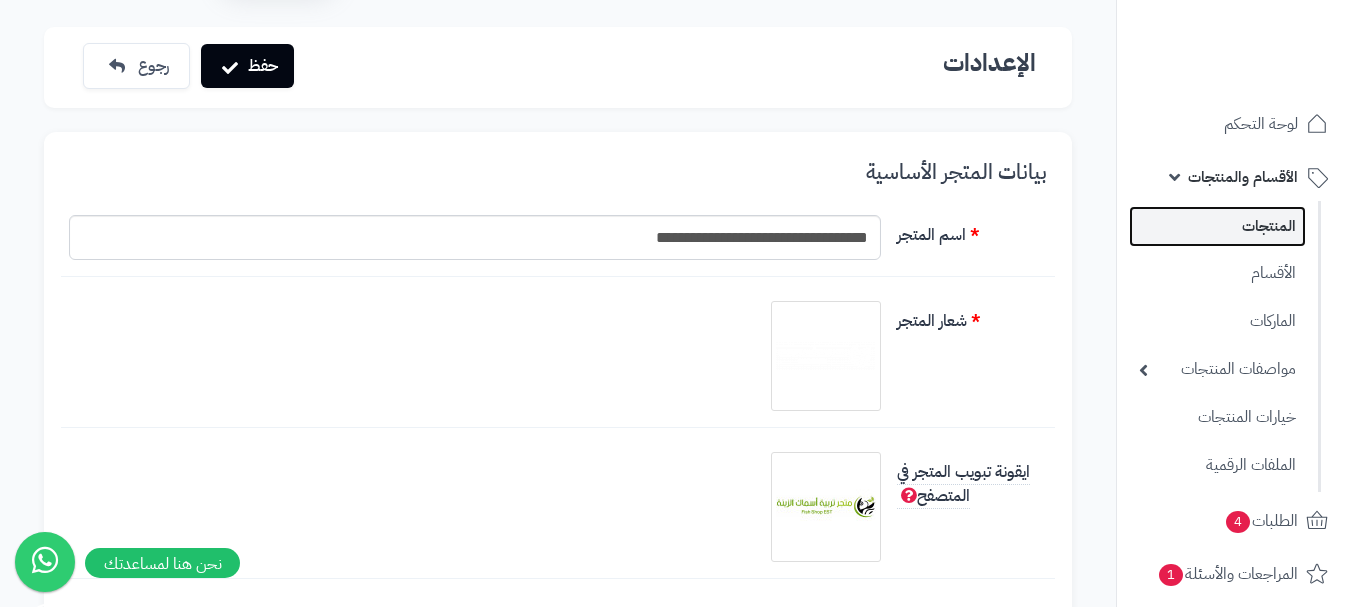 click on "المنتجات" at bounding box center (1217, 226) 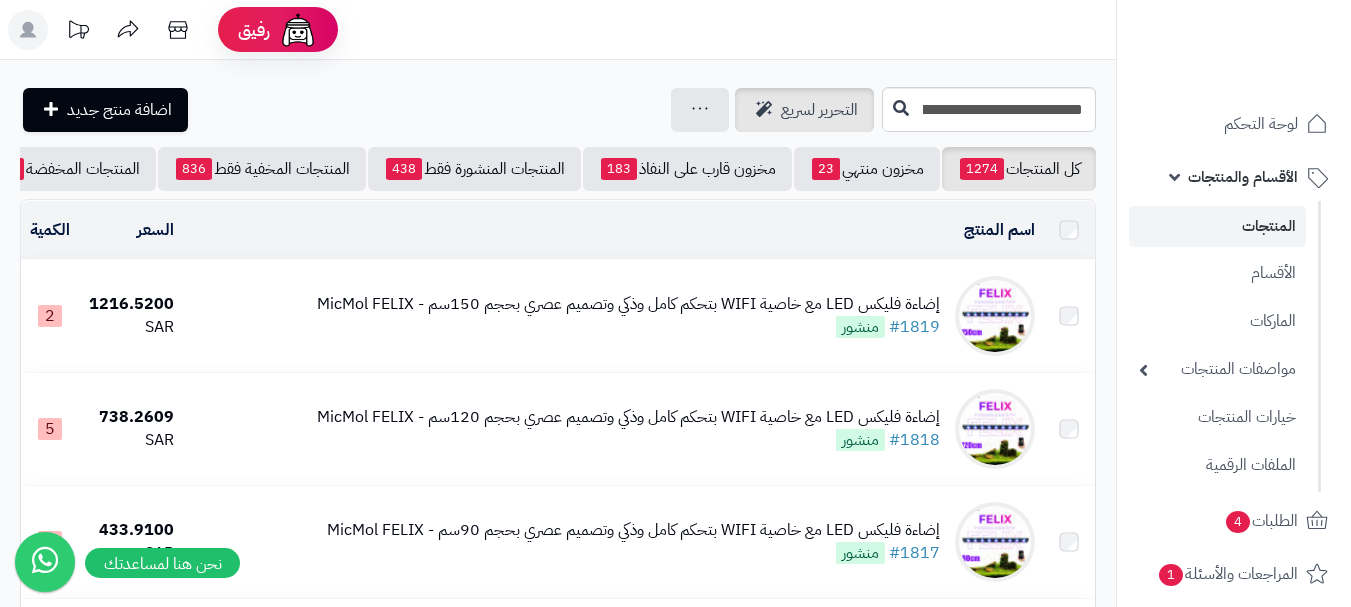 scroll, scrollTop: 0, scrollLeft: 0, axis: both 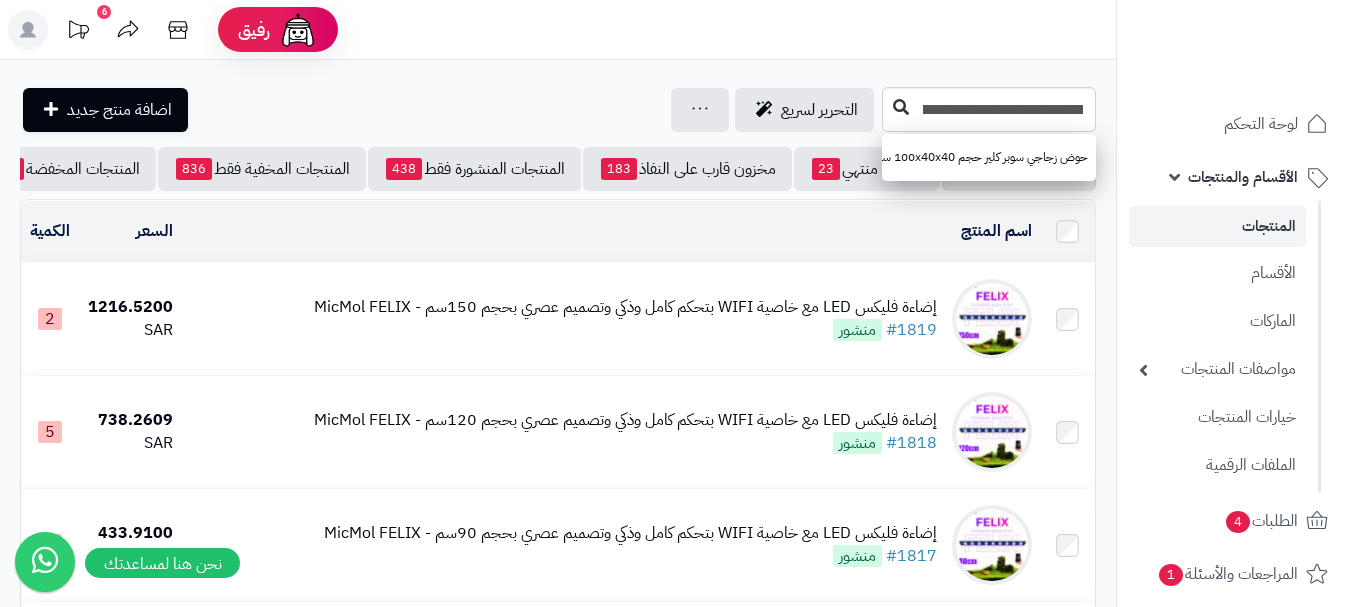 type on "**********" 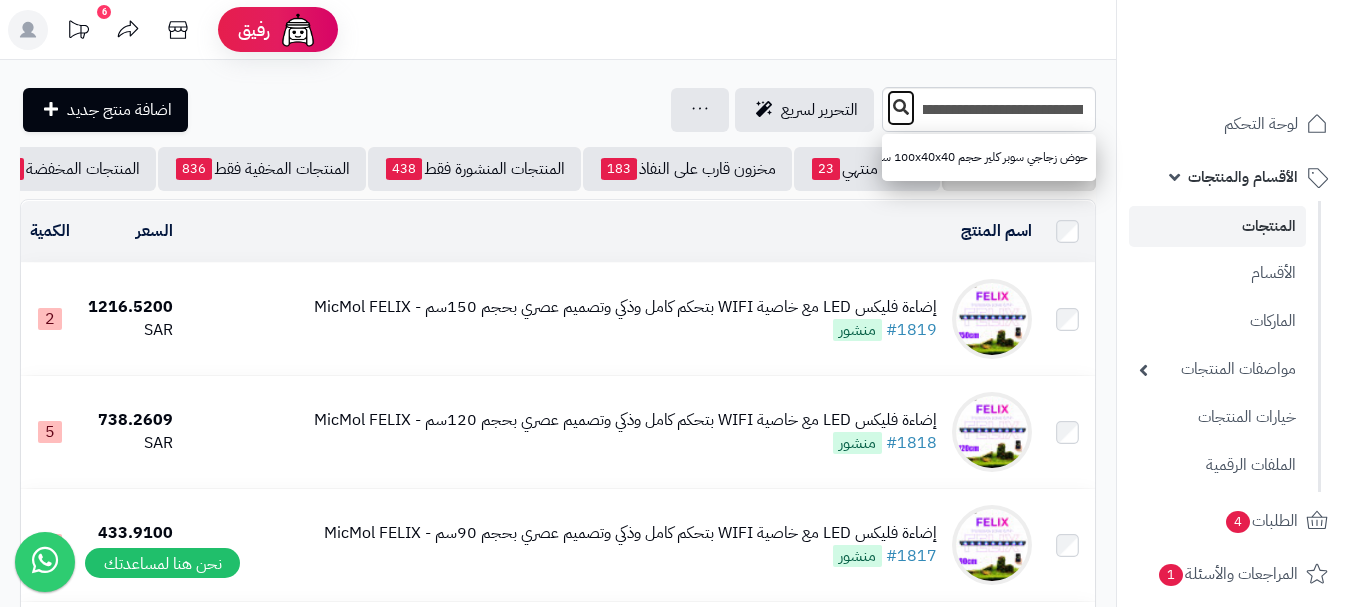 scroll, scrollTop: 0, scrollLeft: 0, axis: both 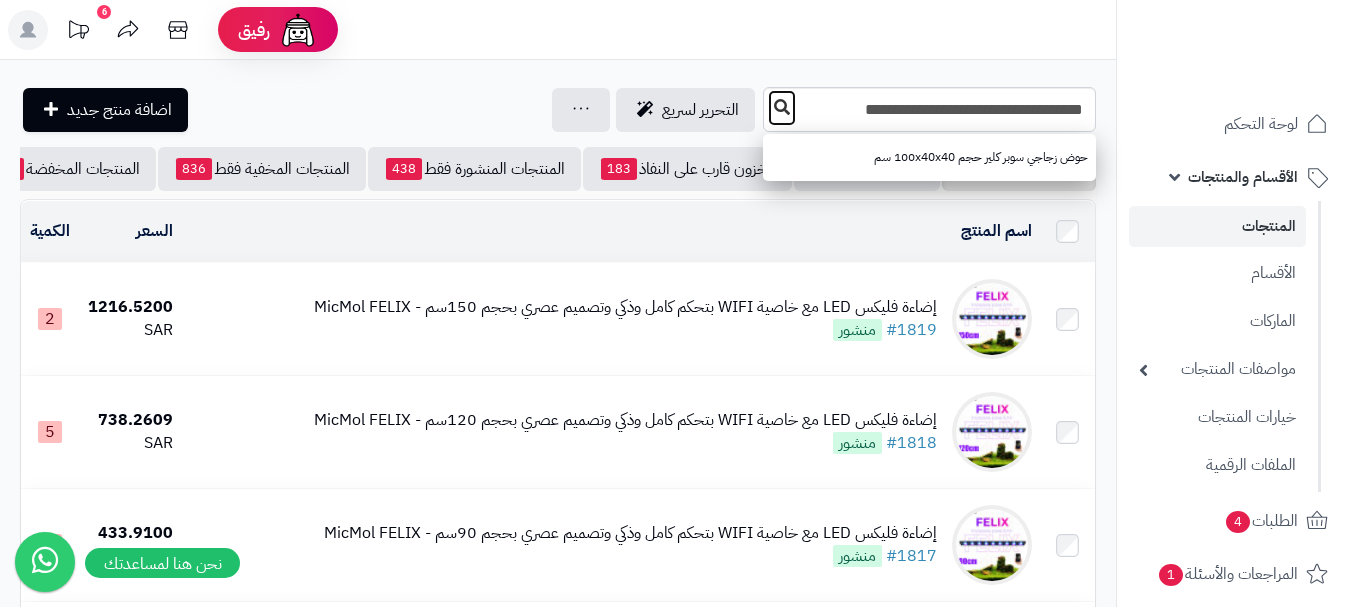 click at bounding box center [782, 108] 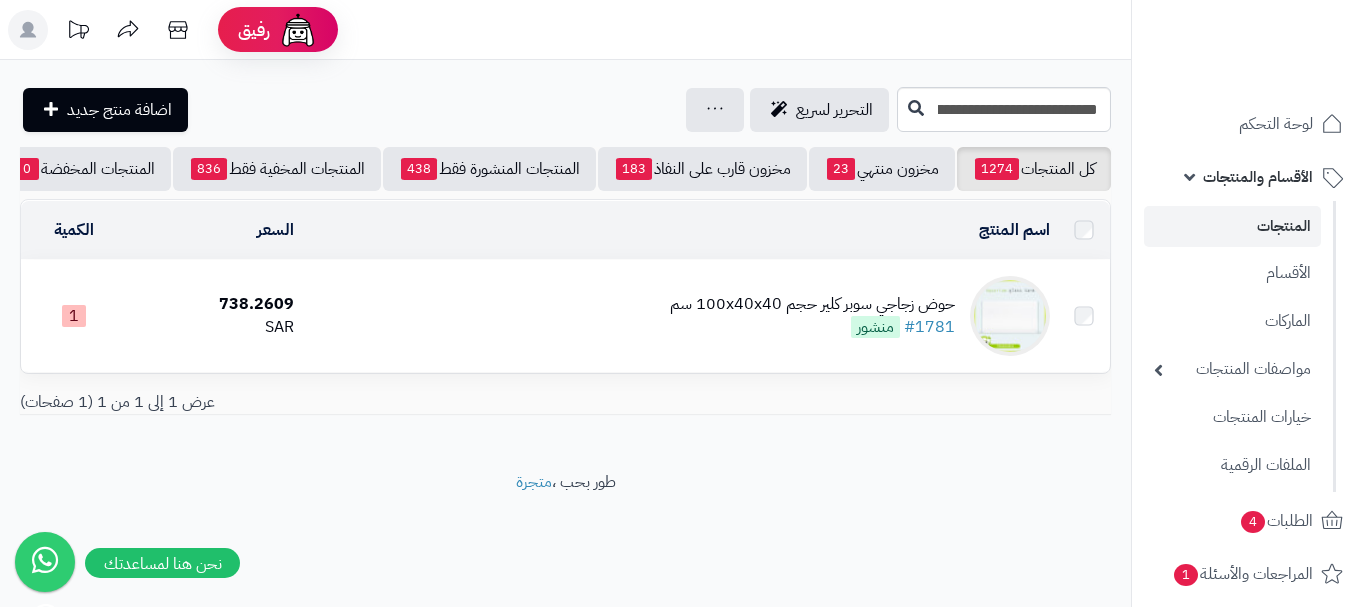 scroll, scrollTop: 0, scrollLeft: 0, axis: both 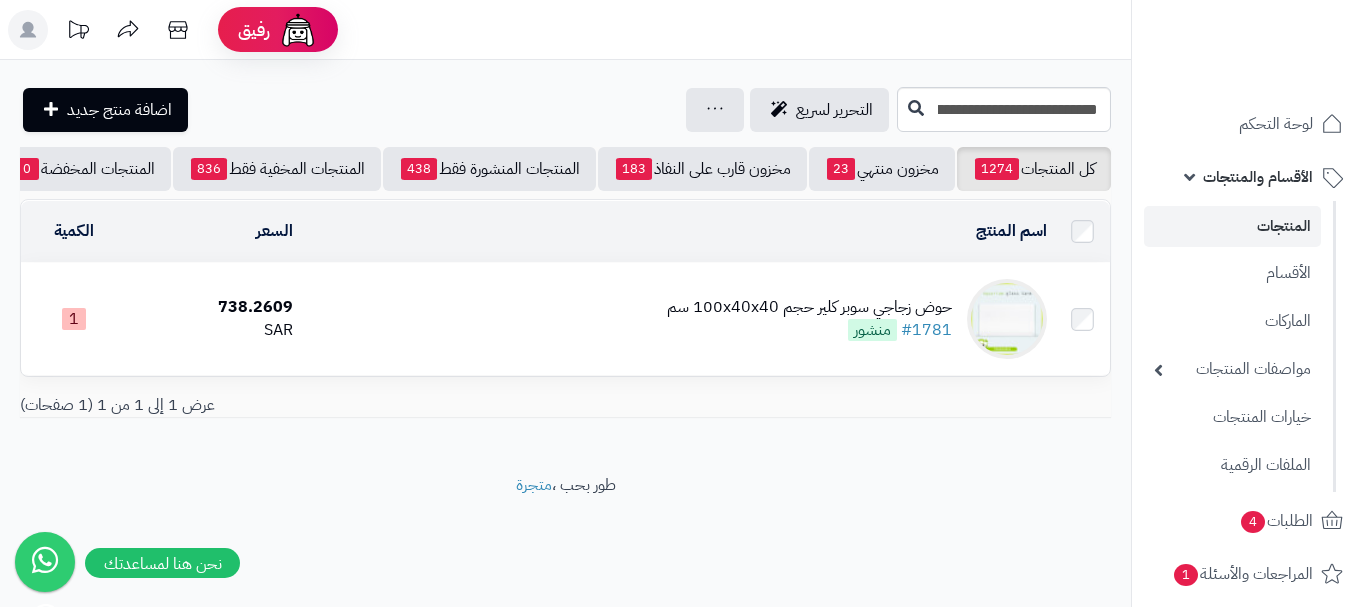 click on "حوض زجاجي سوبر كلير حجم 100x40x40 سم" at bounding box center (809, 307) 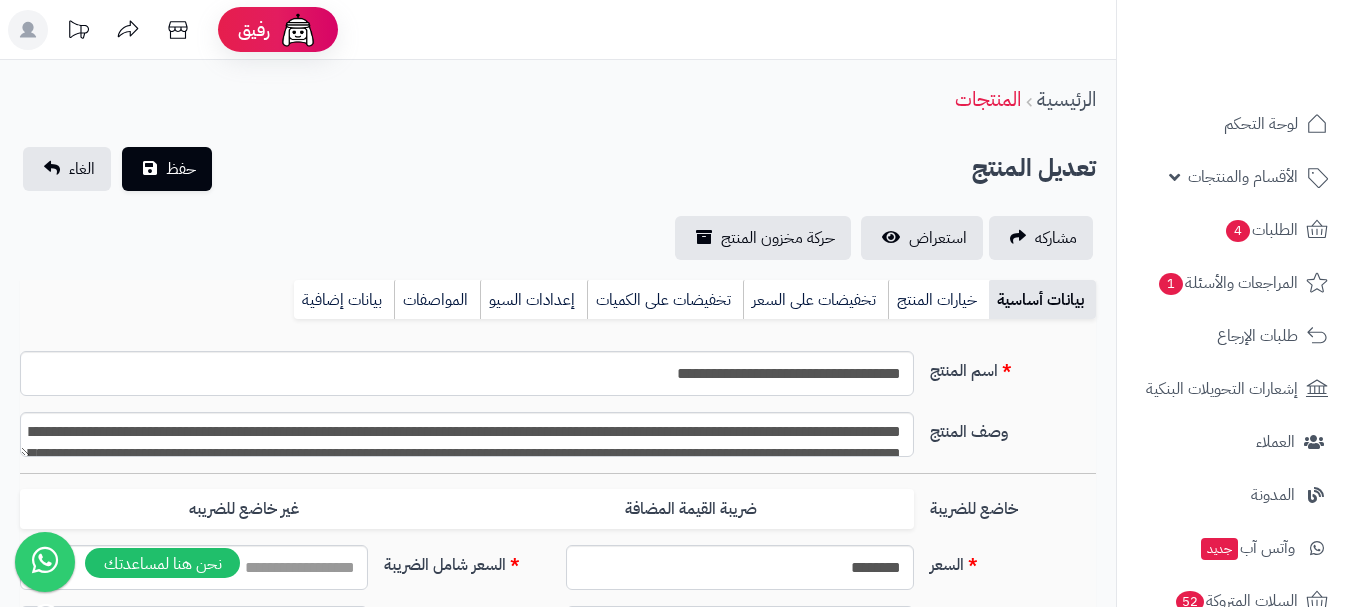 type on "******" 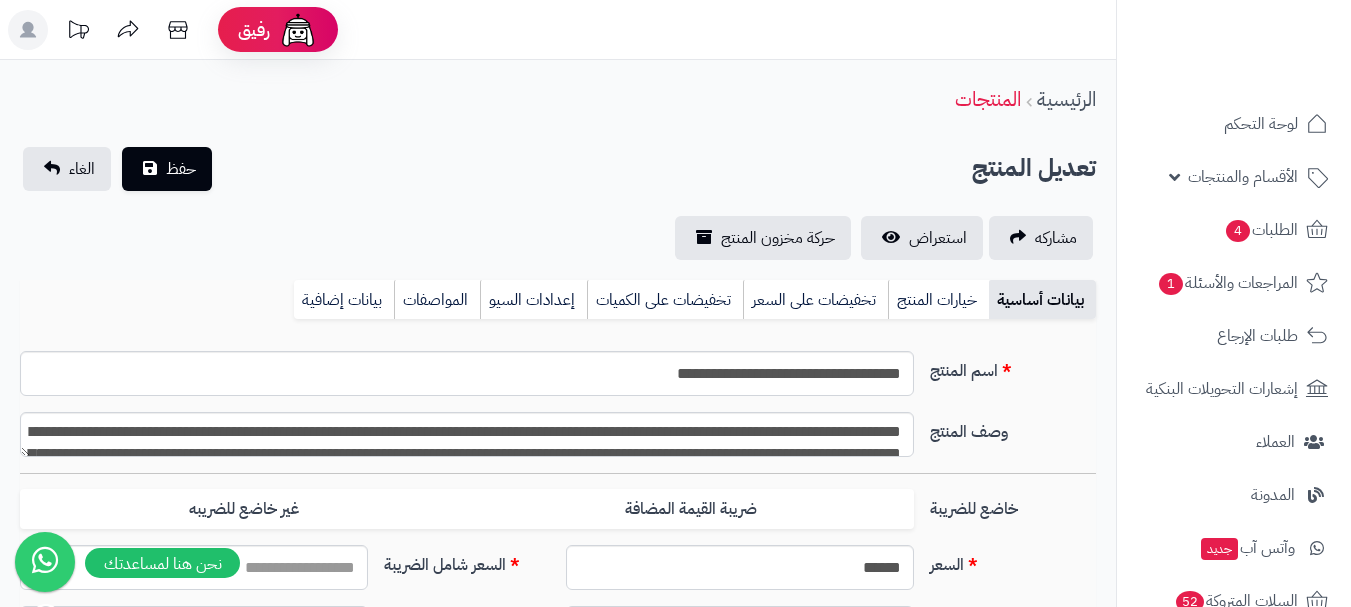 type on "******" 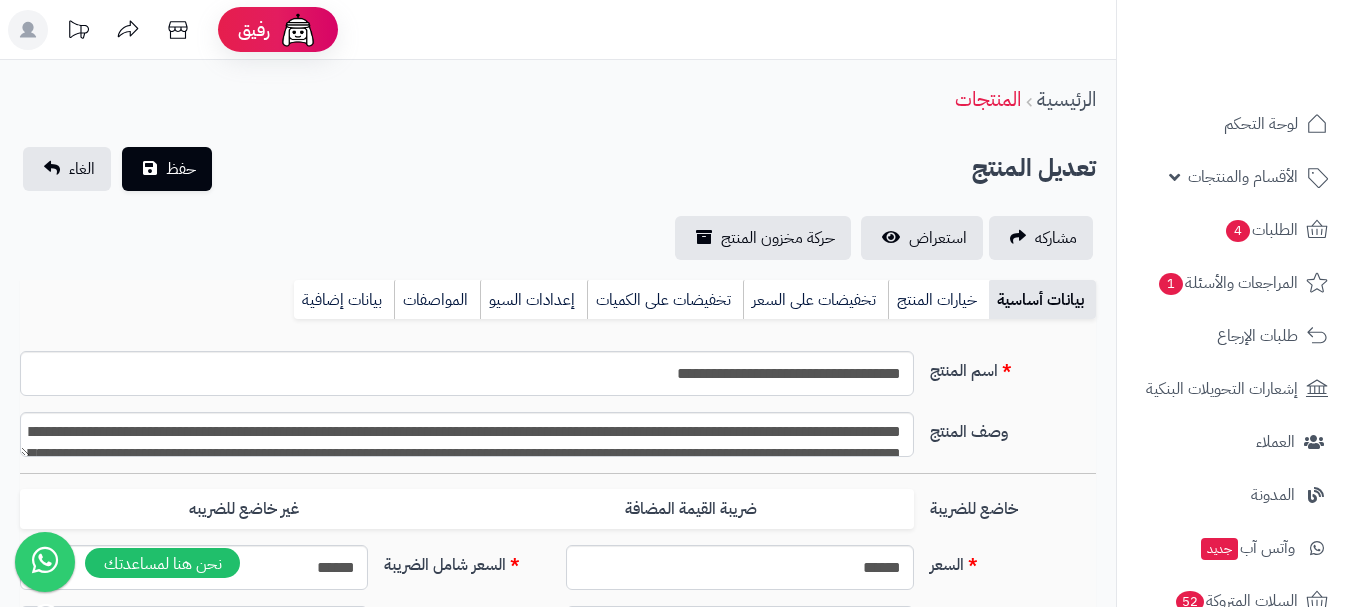 scroll, scrollTop: 0, scrollLeft: 0, axis: both 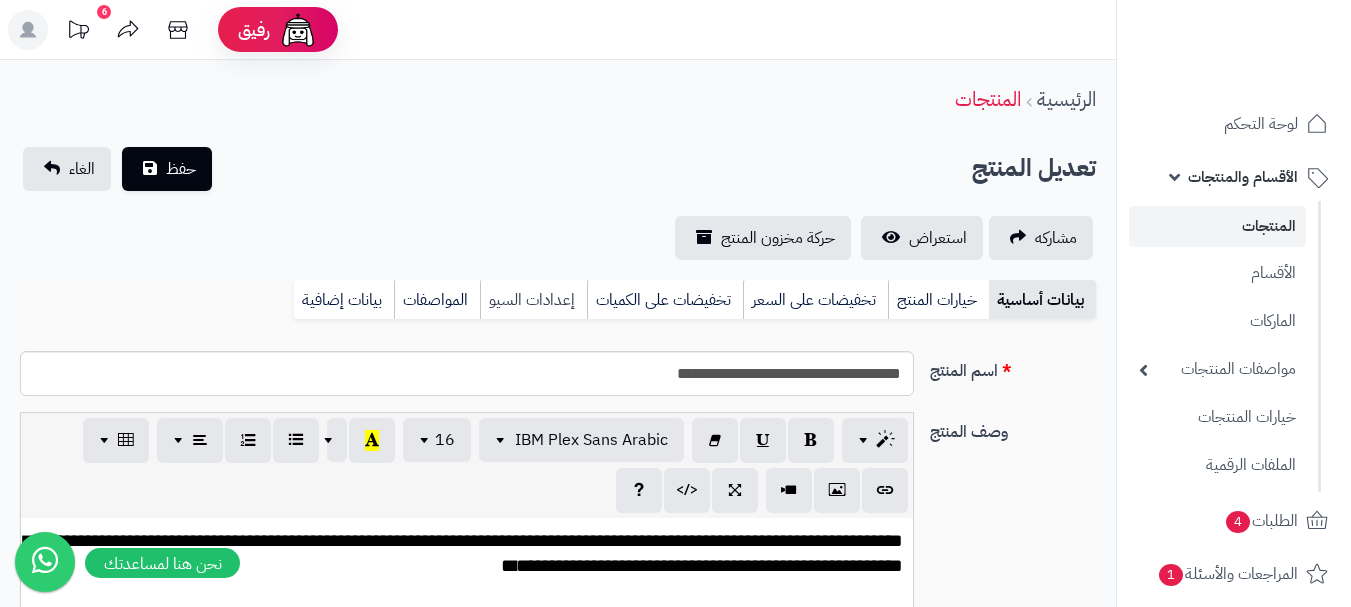 click on "إعدادات السيو" at bounding box center (533, 300) 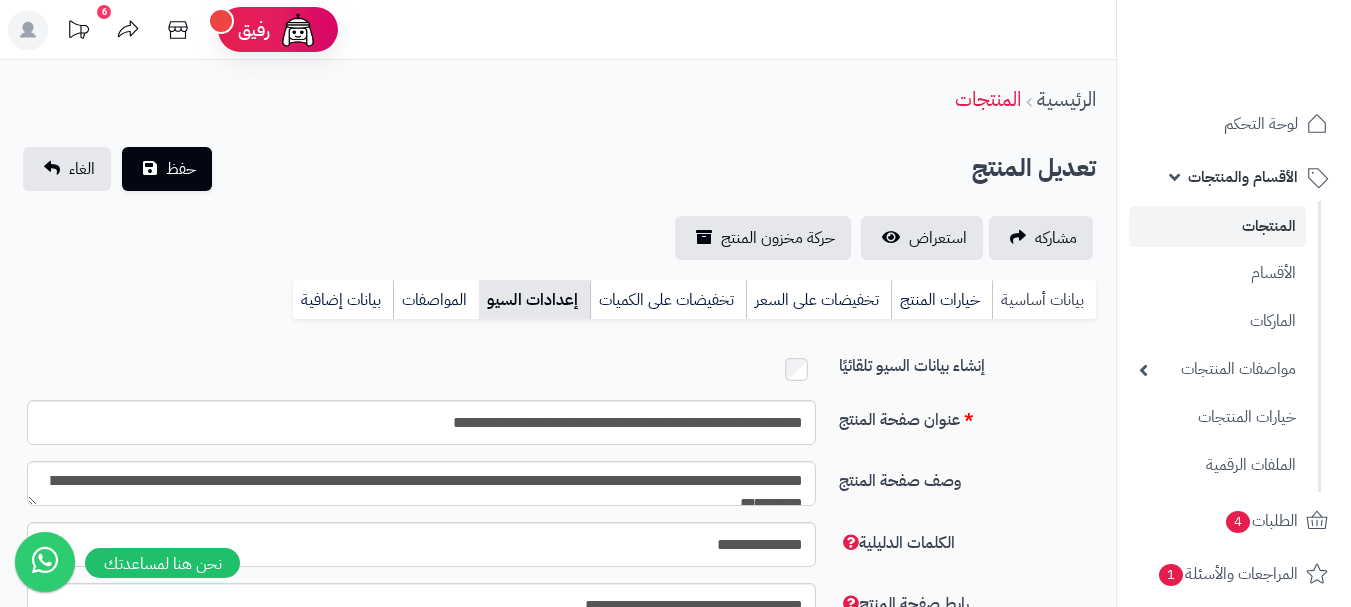 click on "بيانات أساسية" at bounding box center [1044, 300] 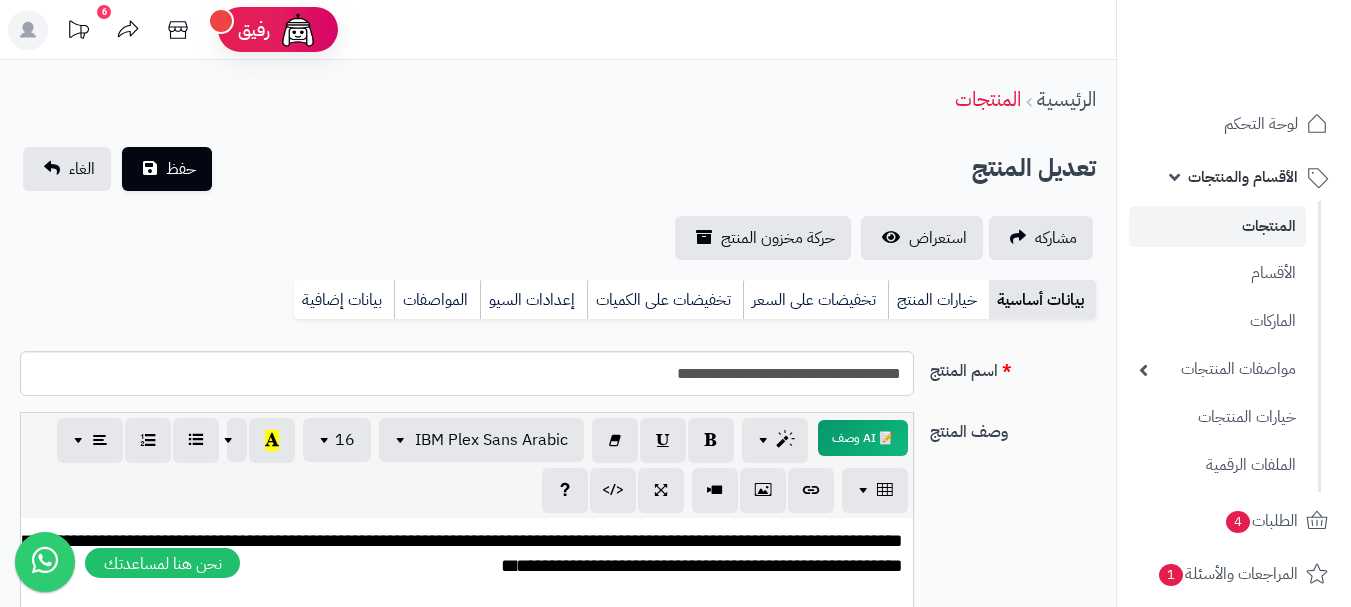 scroll, scrollTop: 0, scrollLeft: 0, axis: both 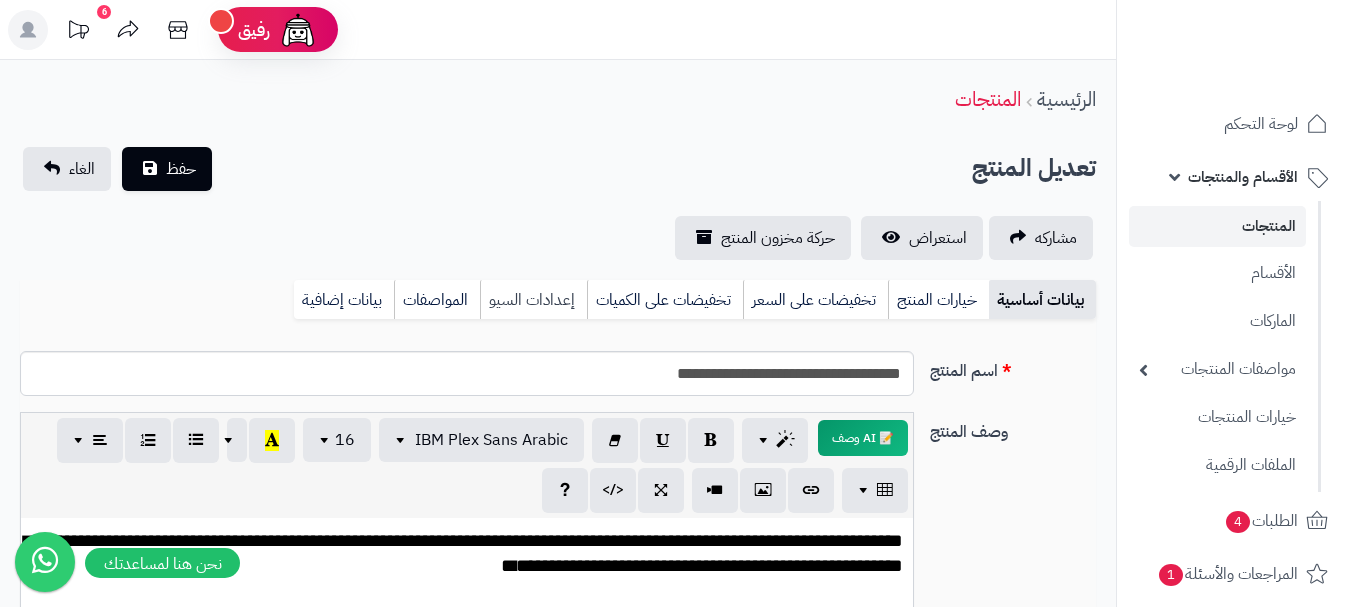 click on "إعدادات السيو" at bounding box center (533, 300) 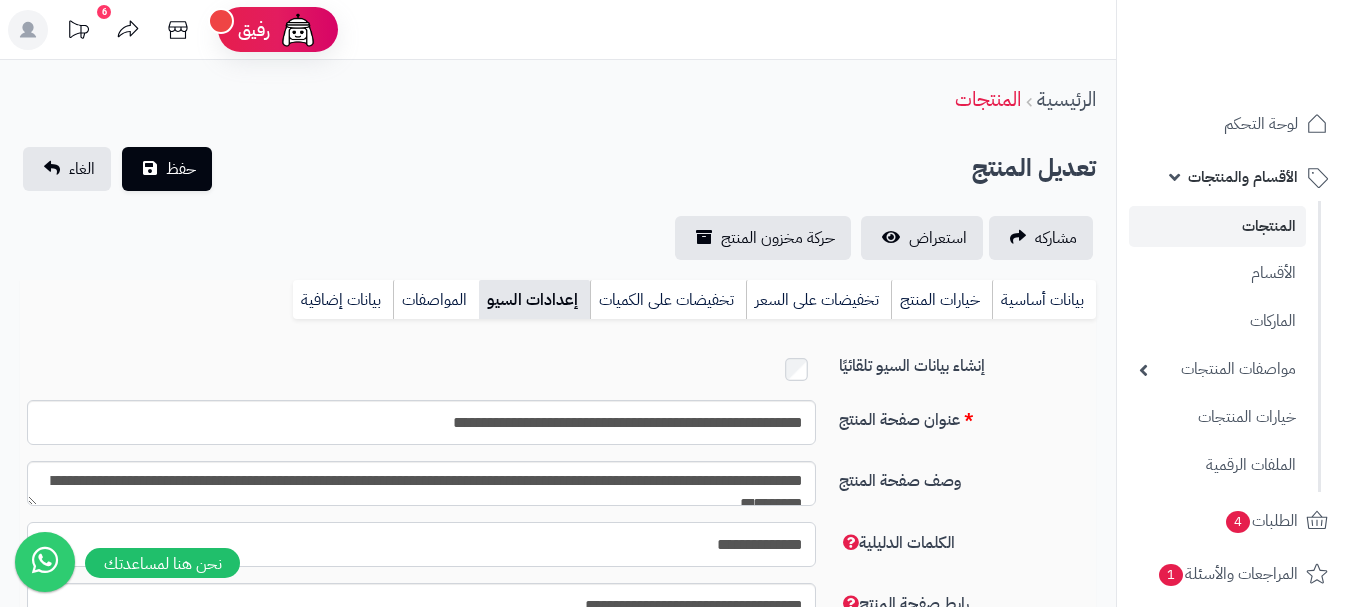 click on "**********" at bounding box center [421, 544] 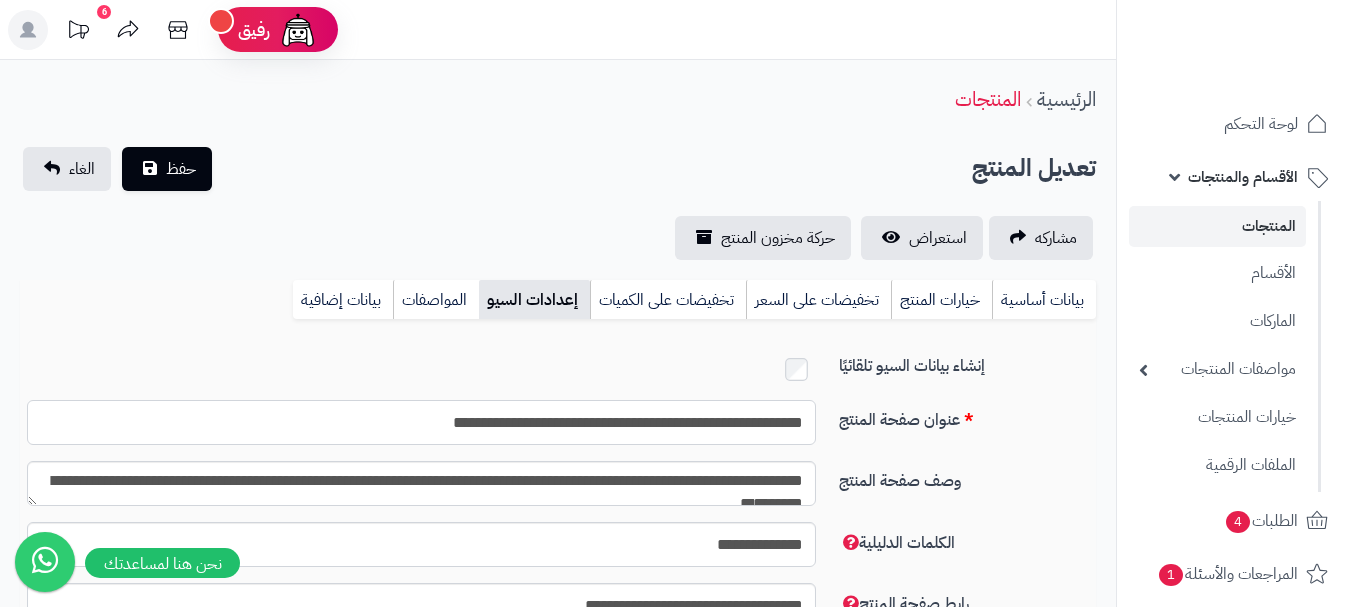 click on "**********" at bounding box center [421, 422] 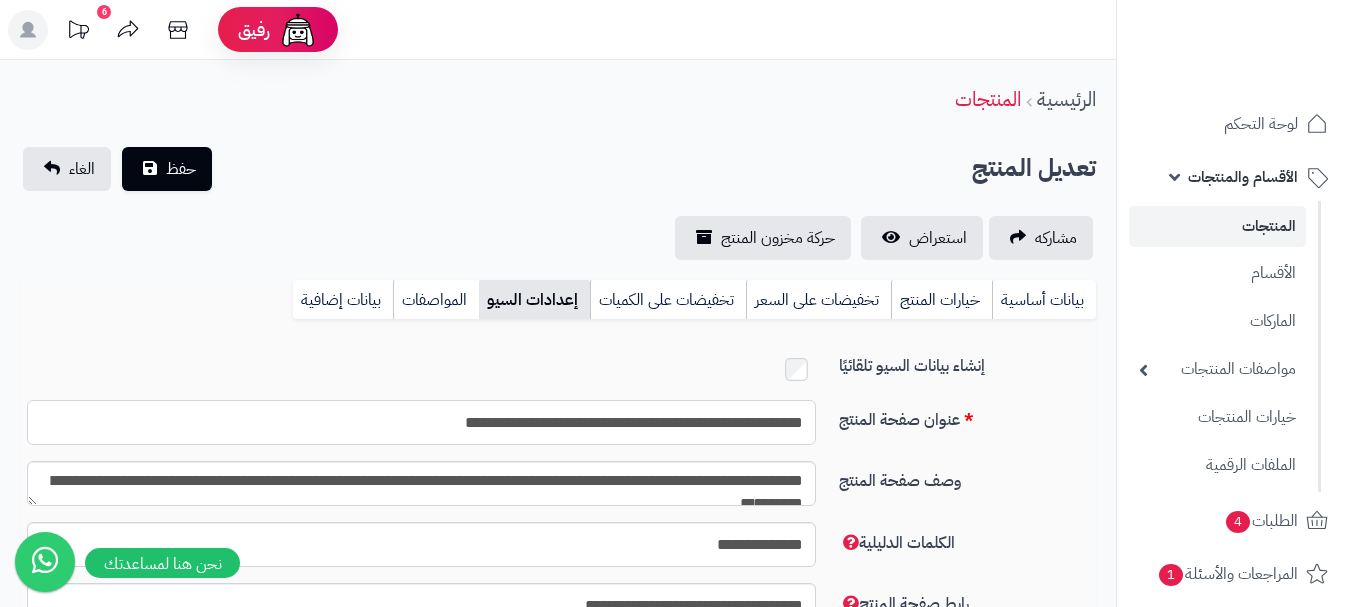 drag, startPoint x: 687, startPoint y: 421, endPoint x: 668, endPoint y: 423, distance: 19.104973 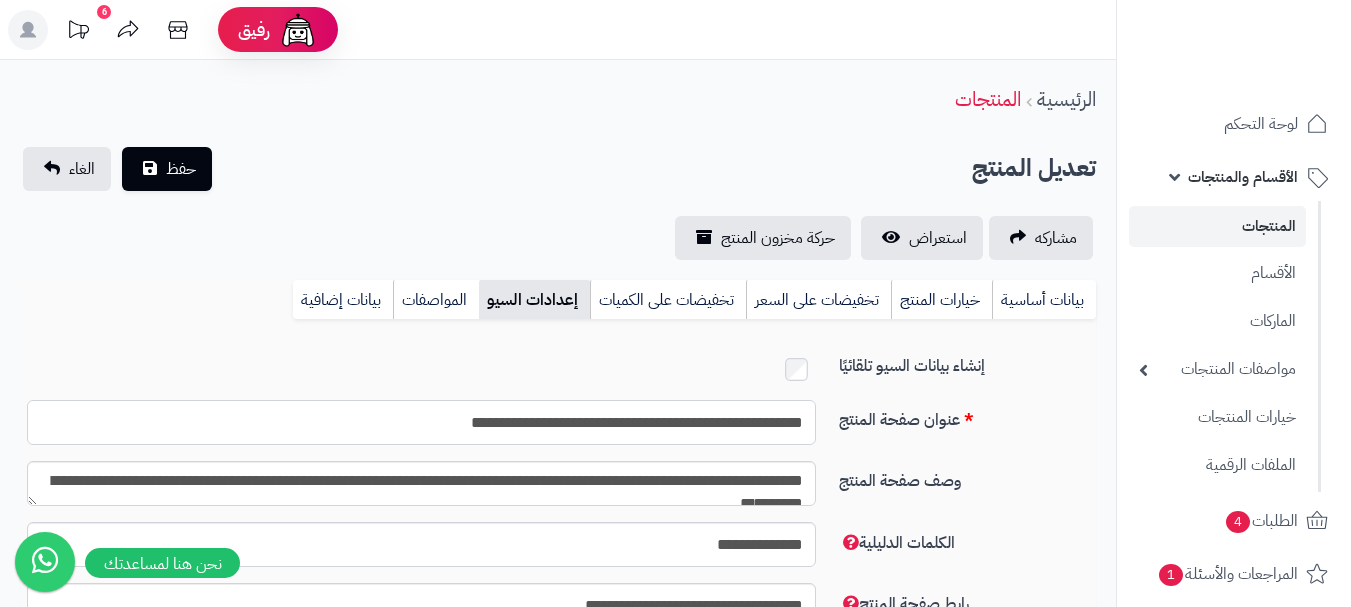drag, startPoint x: 690, startPoint y: 418, endPoint x: 857, endPoint y: 420, distance: 167.01198 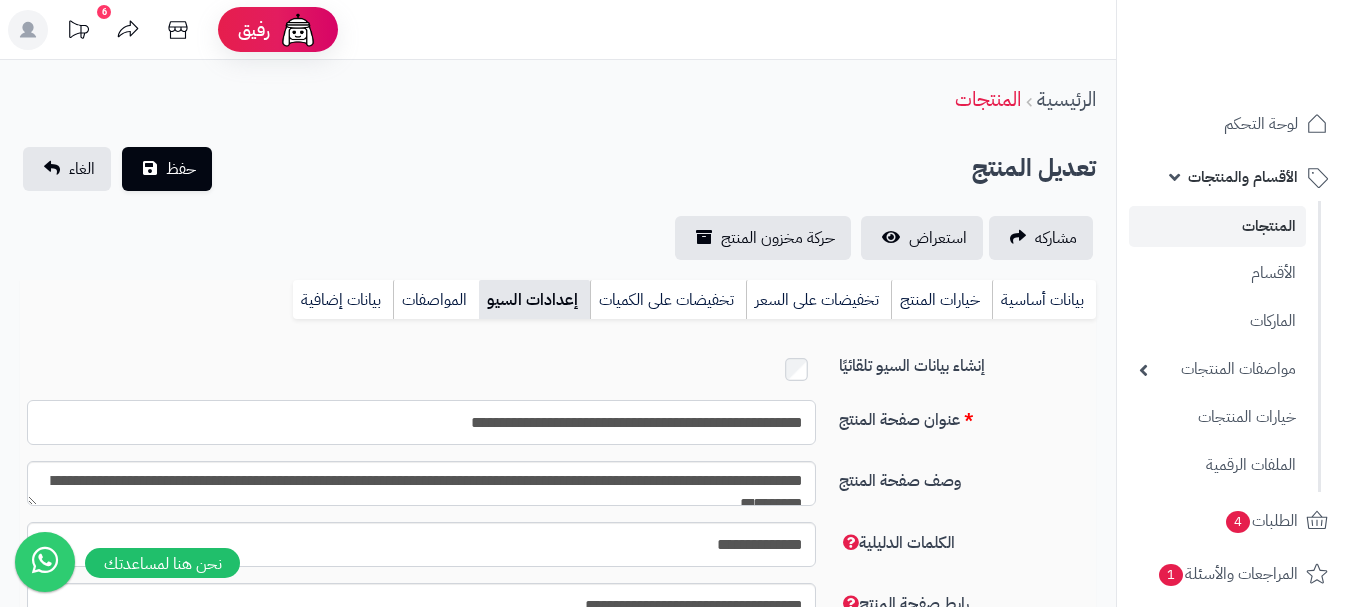paste 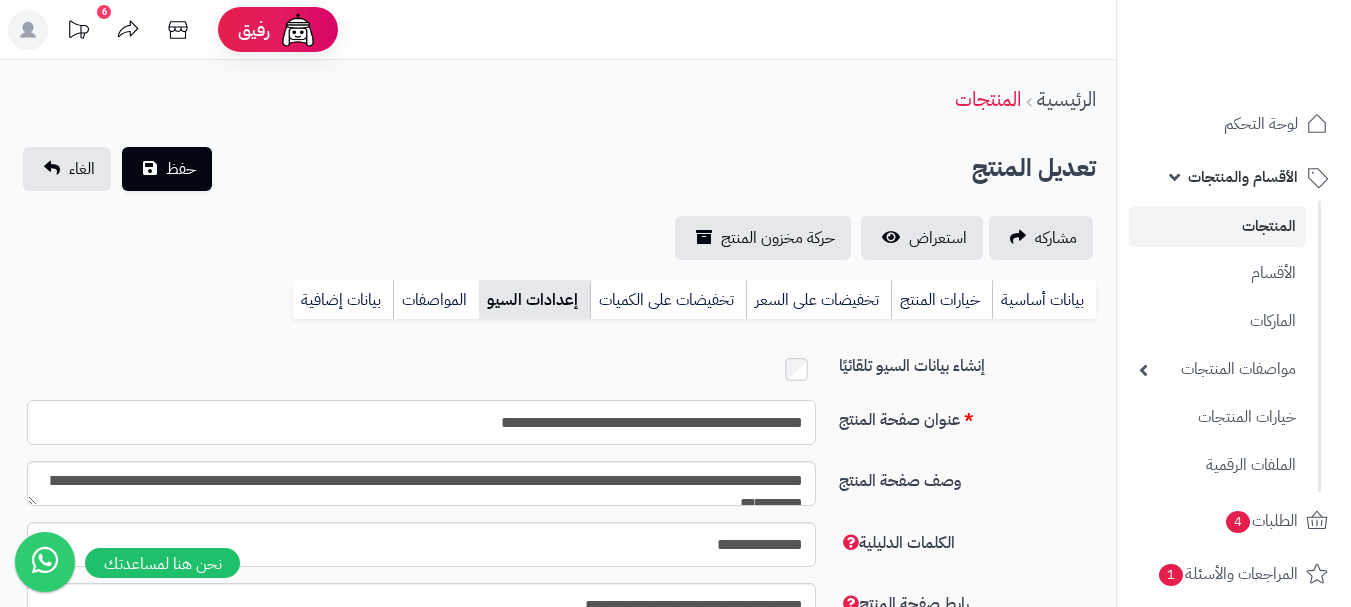paste on "**********" 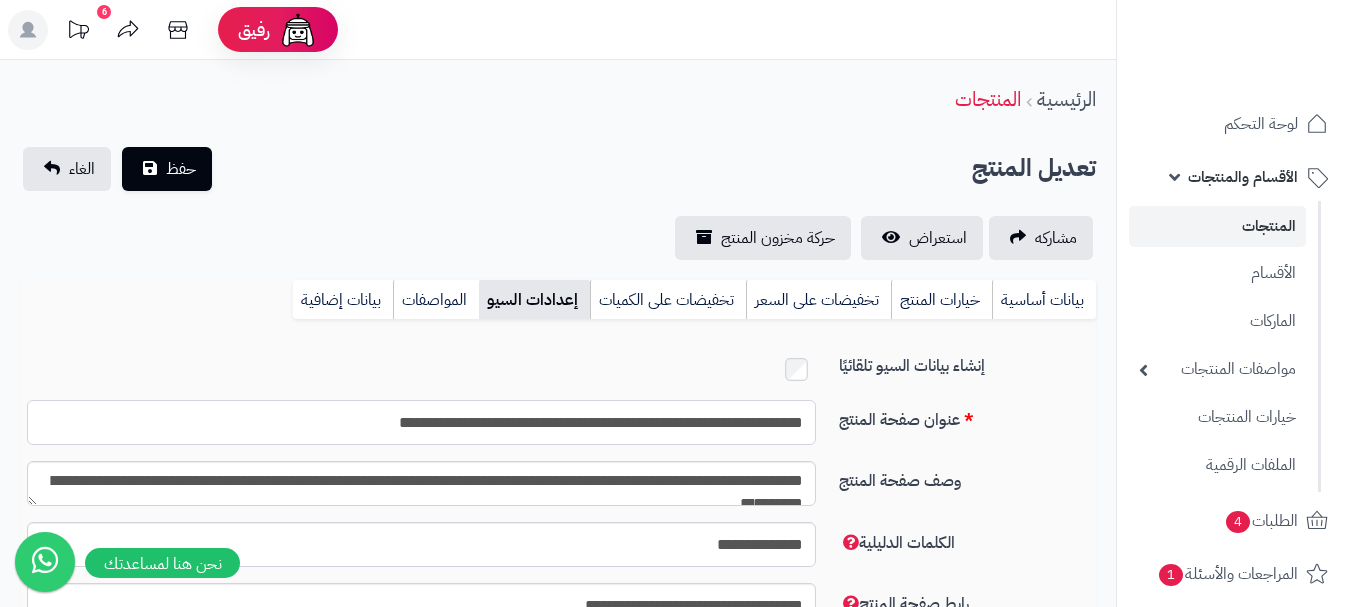 drag, startPoint x: 570, startPoint y: 416, endPoint x: 456, endPoint y: 415, distance: 114.00439 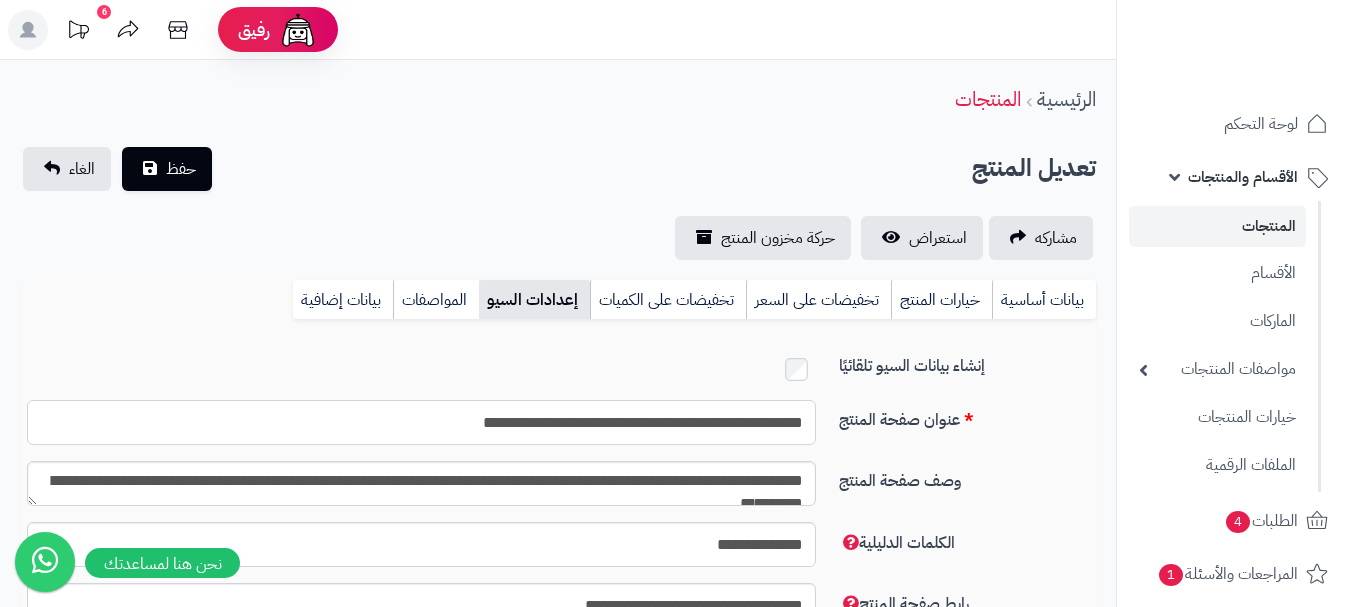 type on "**********" 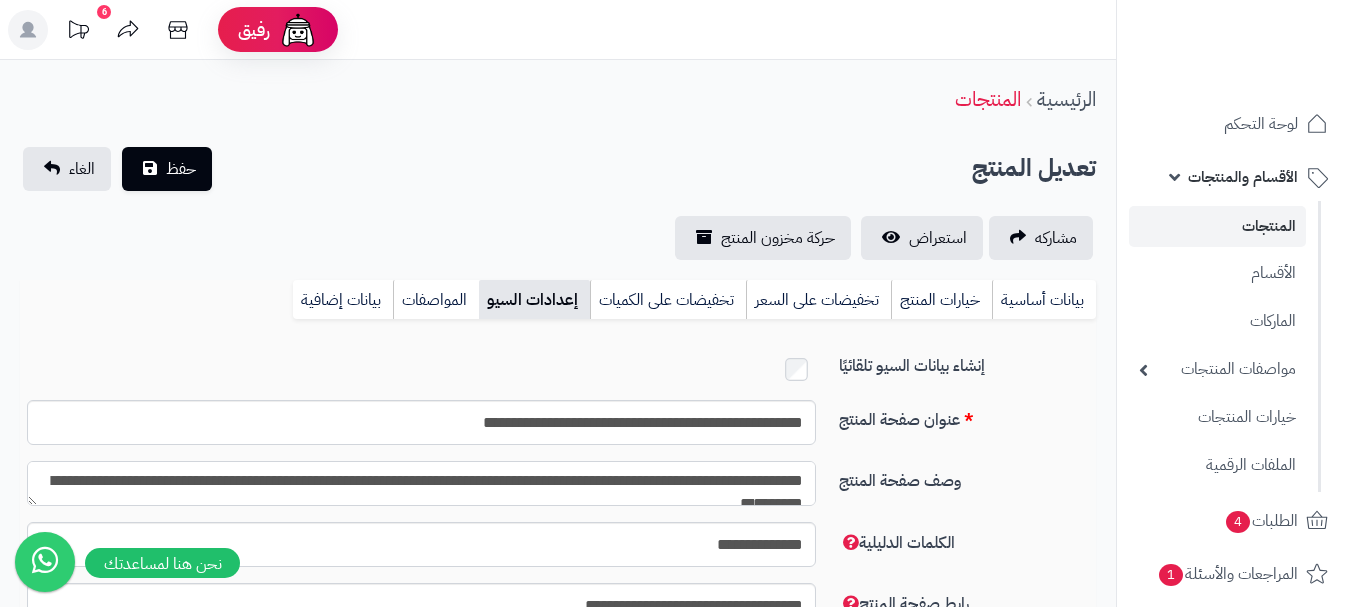 click on "**********" at bounding box center [421, 483] 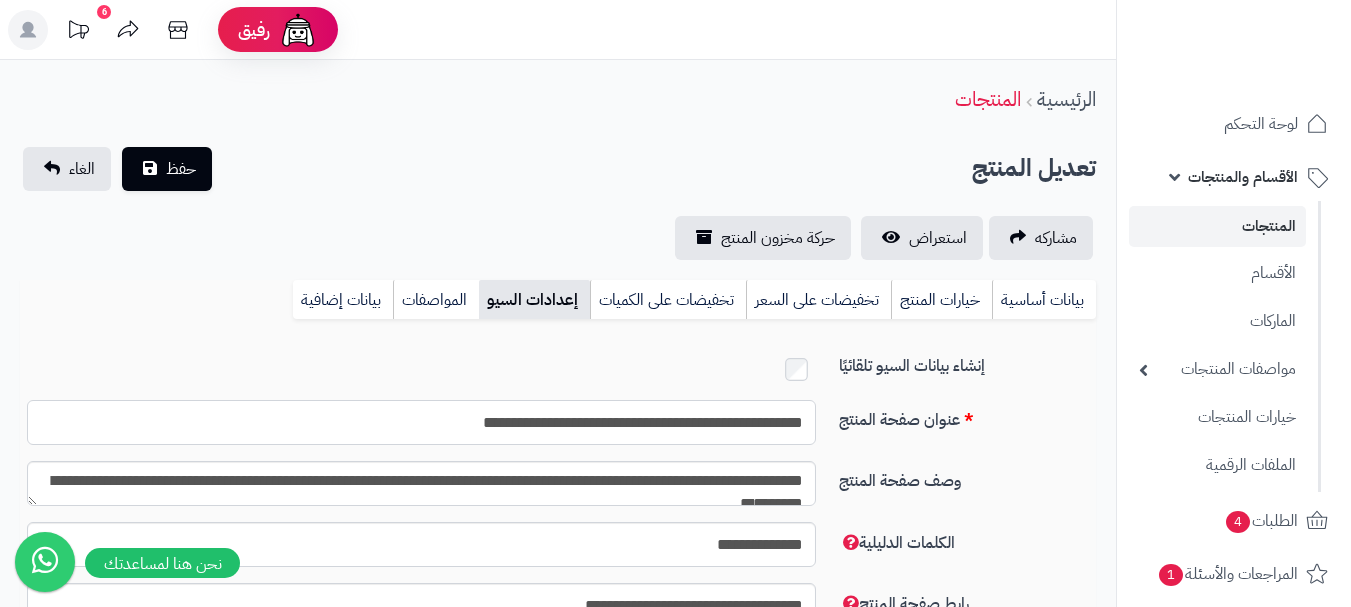 drag, startPoint x: 578, startPoint y: 420, endPoint x: 807, endPoint y: 420, distance: 229 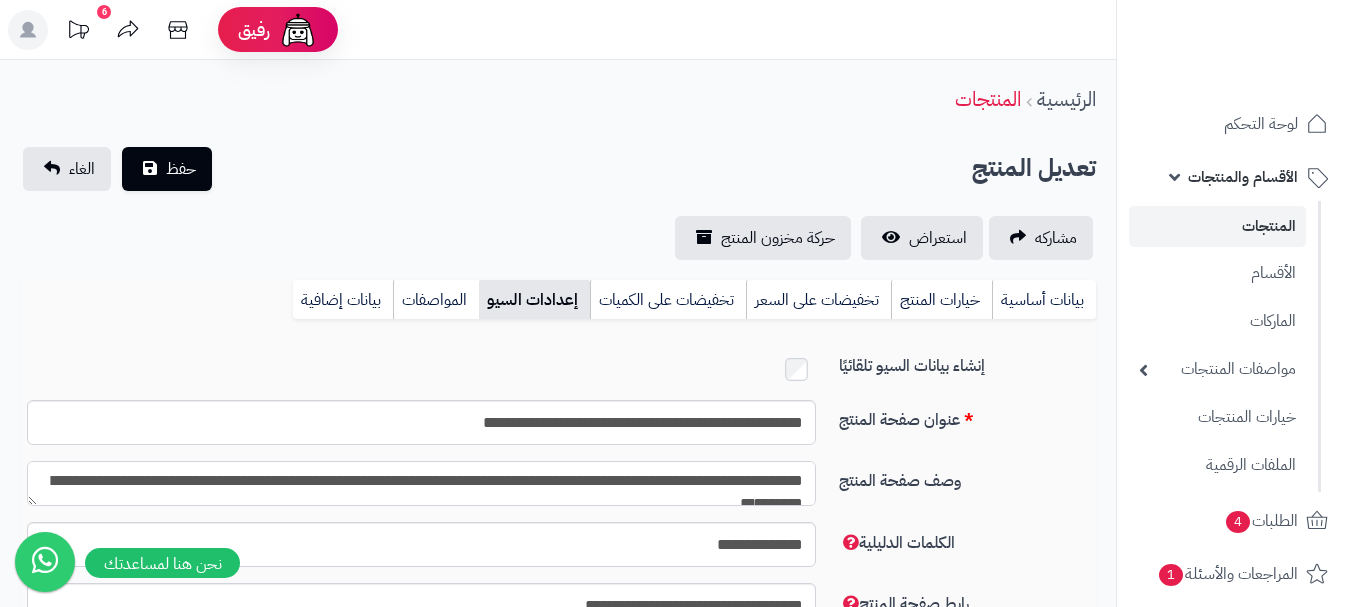 click on "**********" at bounding box center (421, 483) 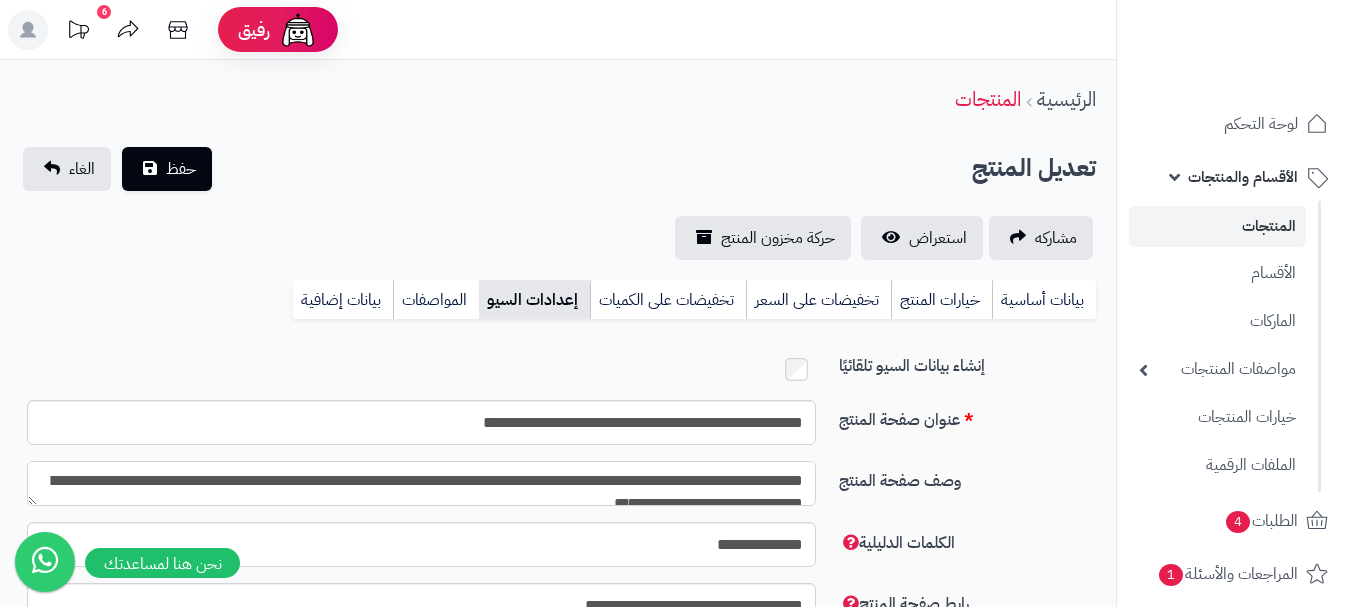 click on "**********" at bounding box center [421, 483] 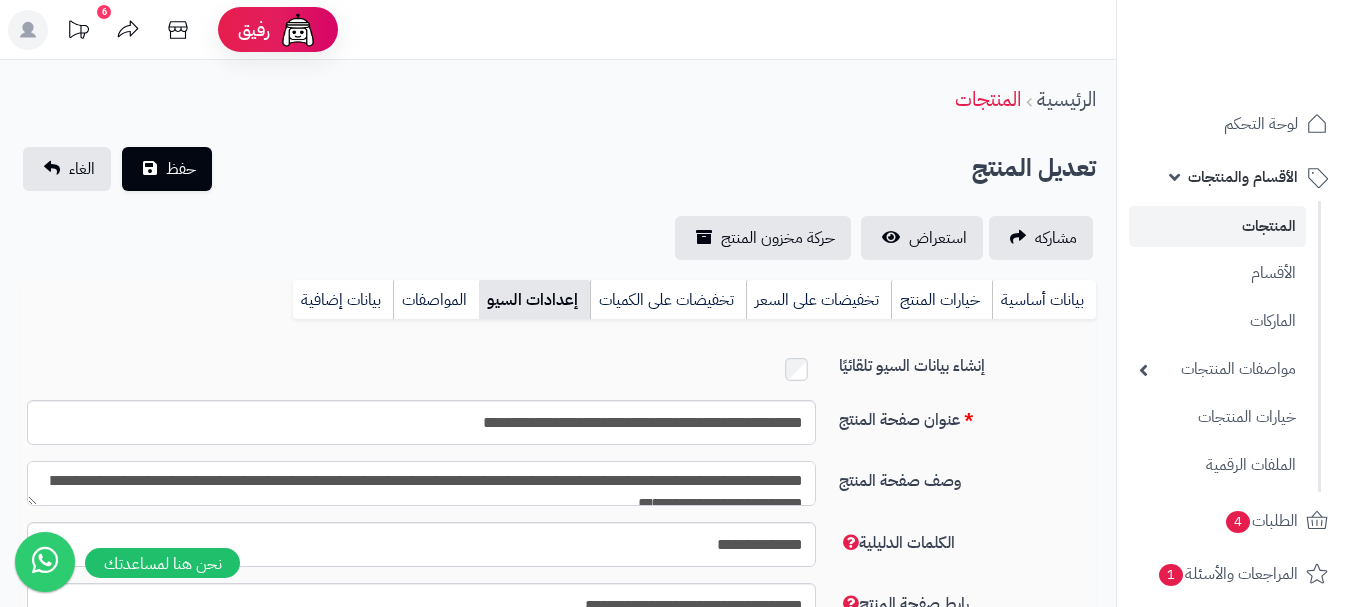 click on "**********" at bounding box center [421, 483] 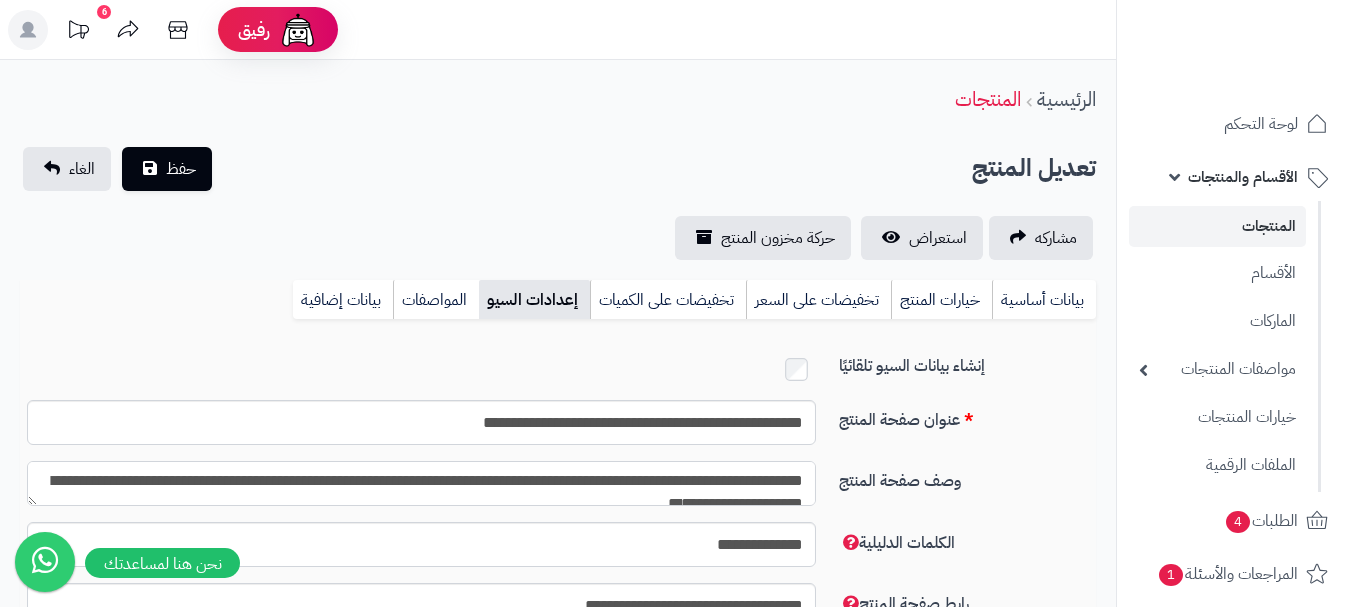 scroll, scrollTop: 191, scrollLeft: 0, axis: vertical 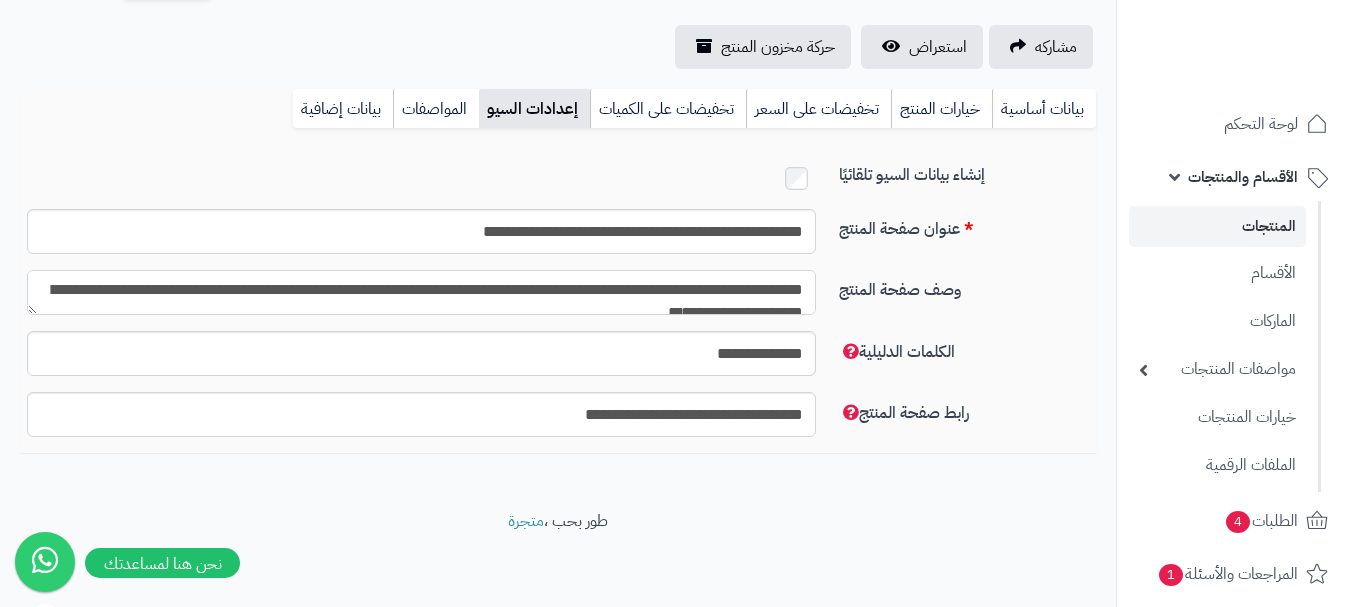 type on "**********" 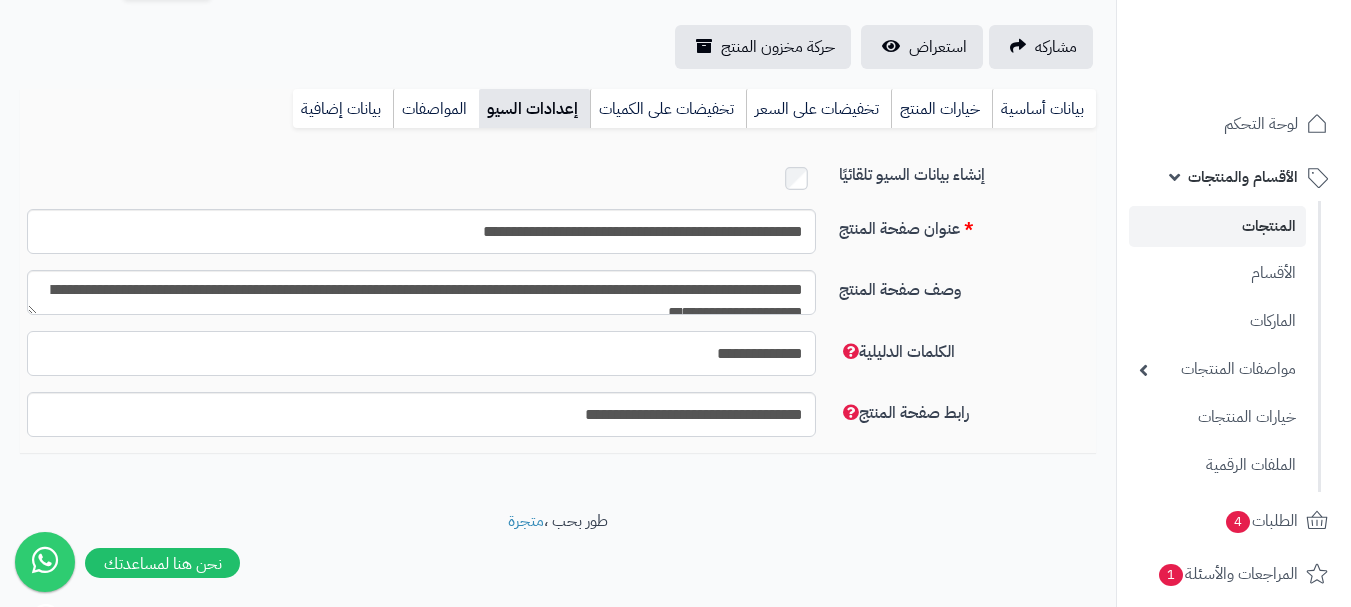 click on "**********" at bounding box center (421, 353) 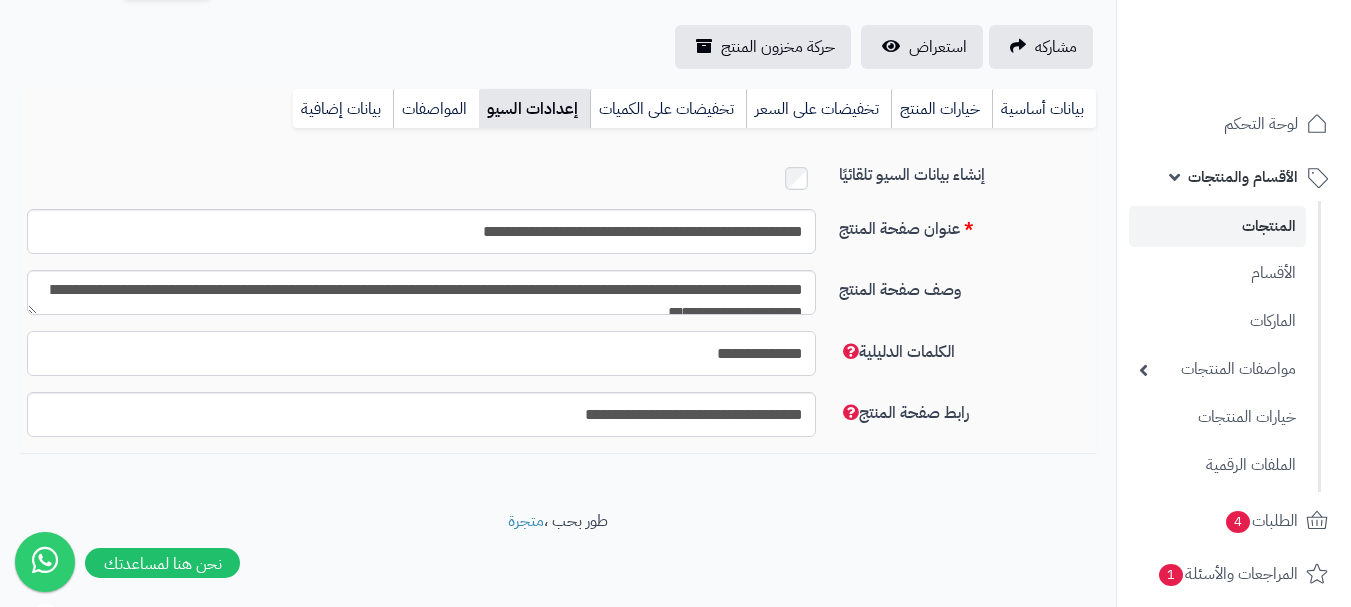 paste on "**********" 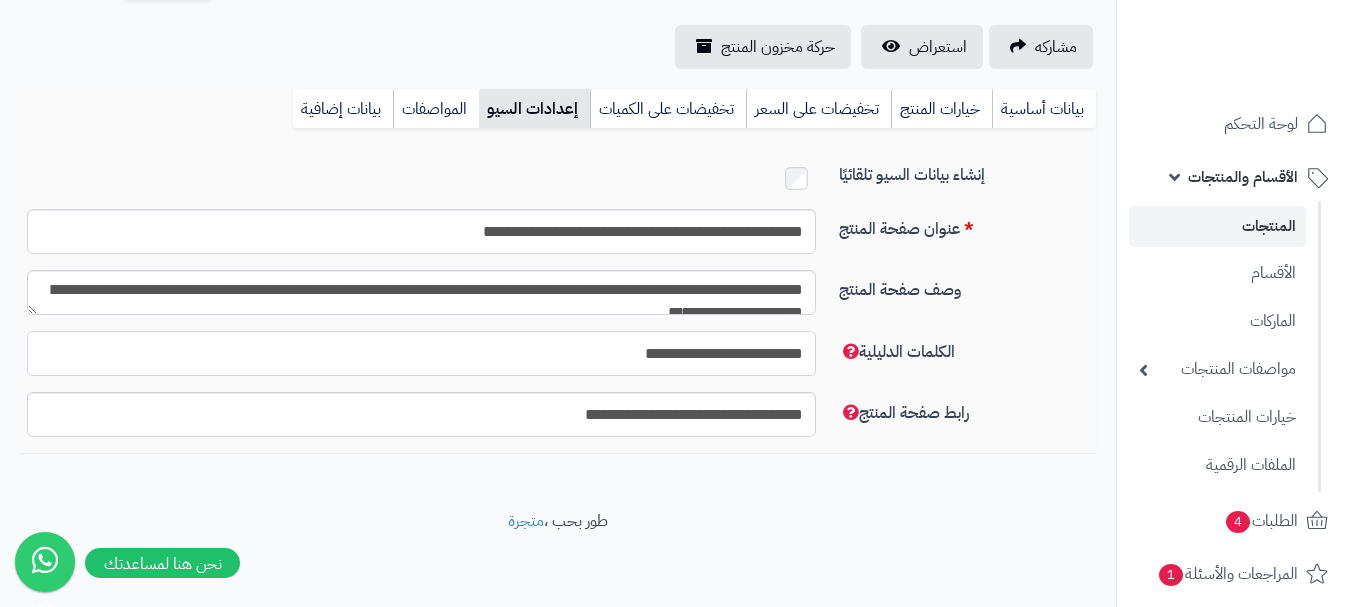 scroll, scrollTop: 134, scrollLeft: 0, axis: vertical 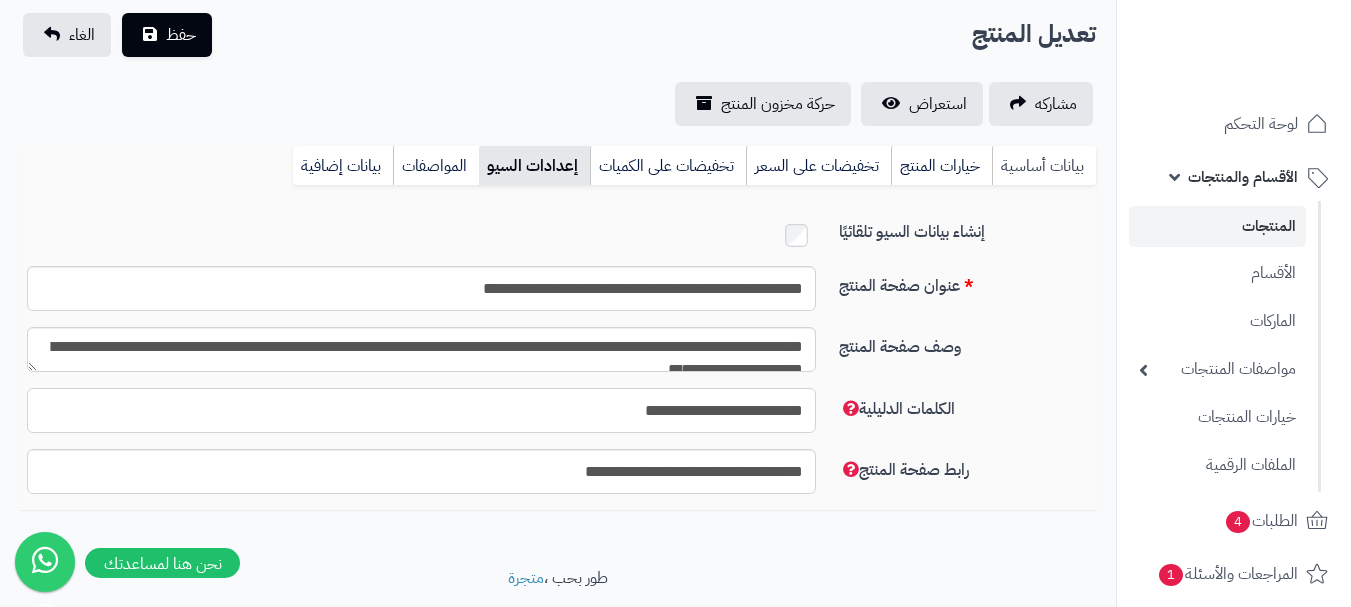 type on "**********" 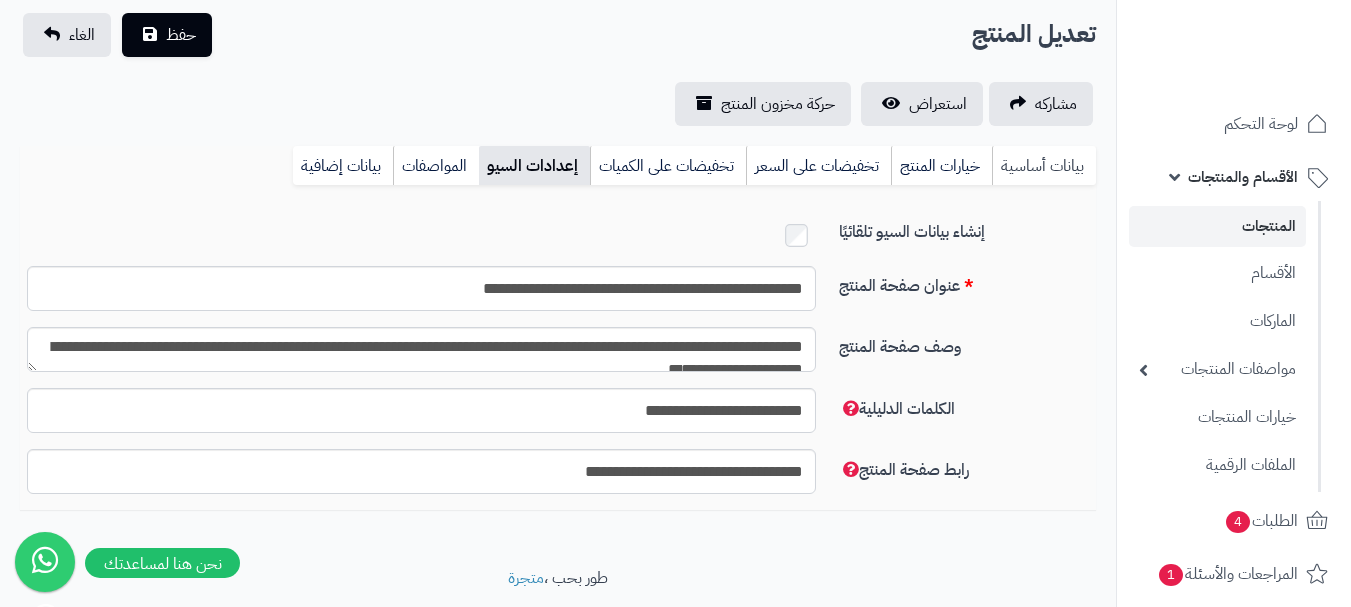 click on "بيانات أساسية" at bounding box center (1044, 166) 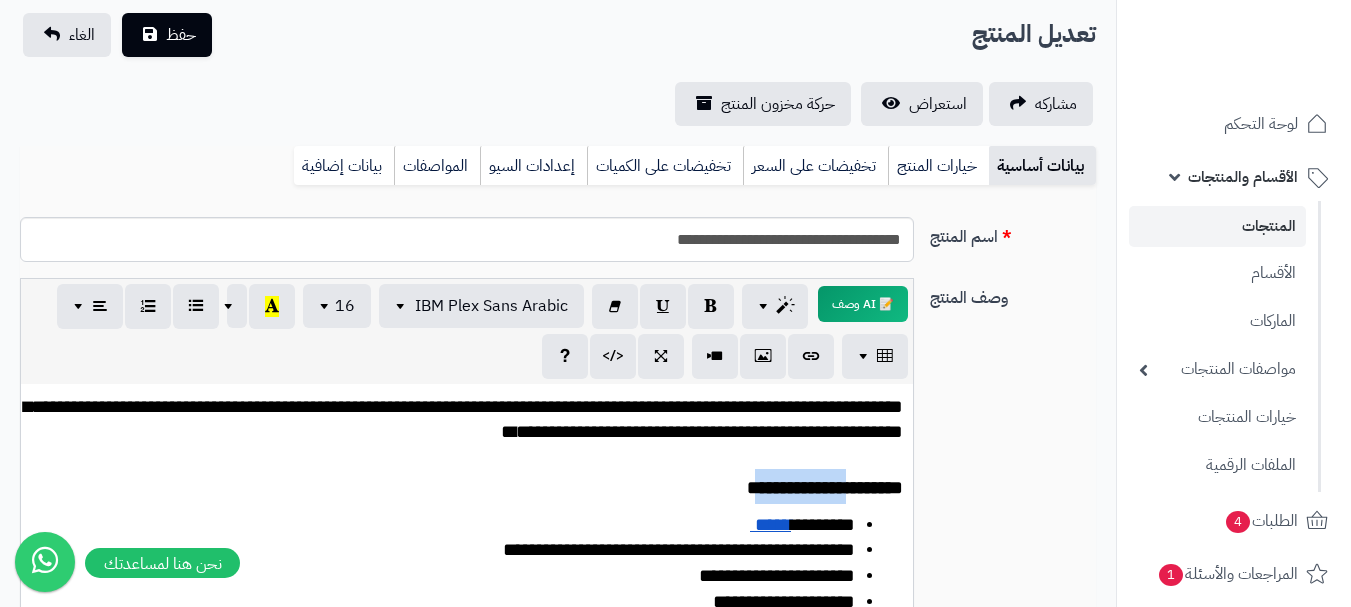 drag, startPoint x: 839, startPoint y: 481, endPoint x: 707, endPoint y: 493, distance: 132.54433 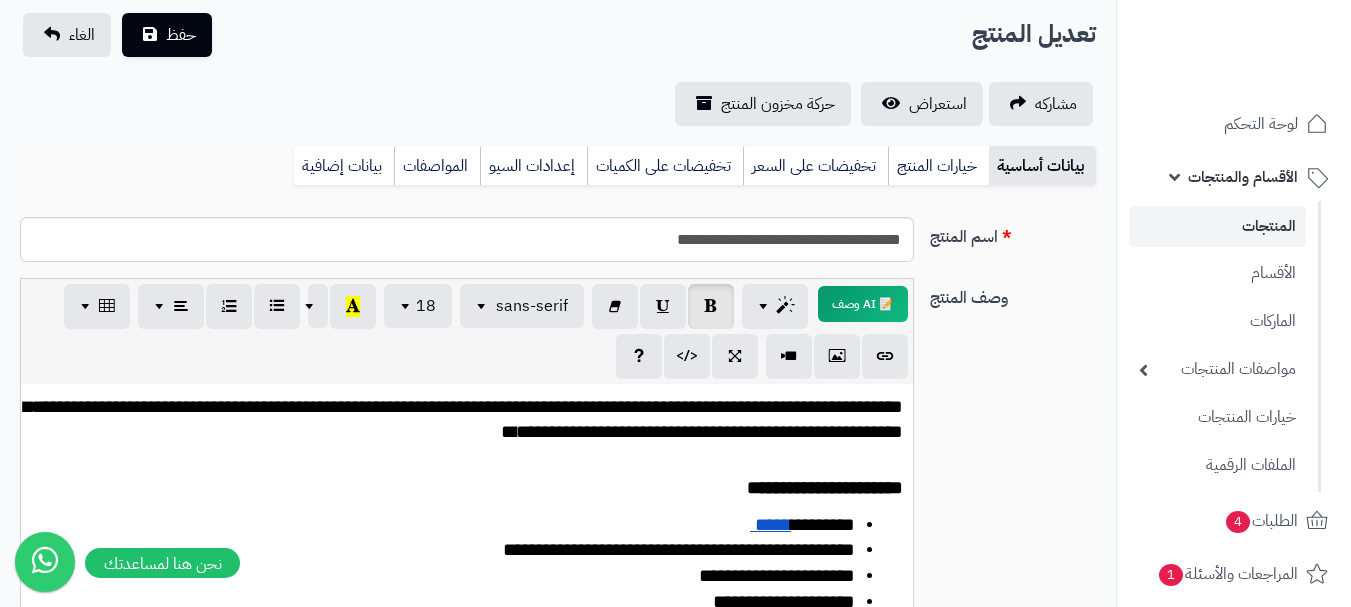 click on "**********" at bounding box center [825, 487] 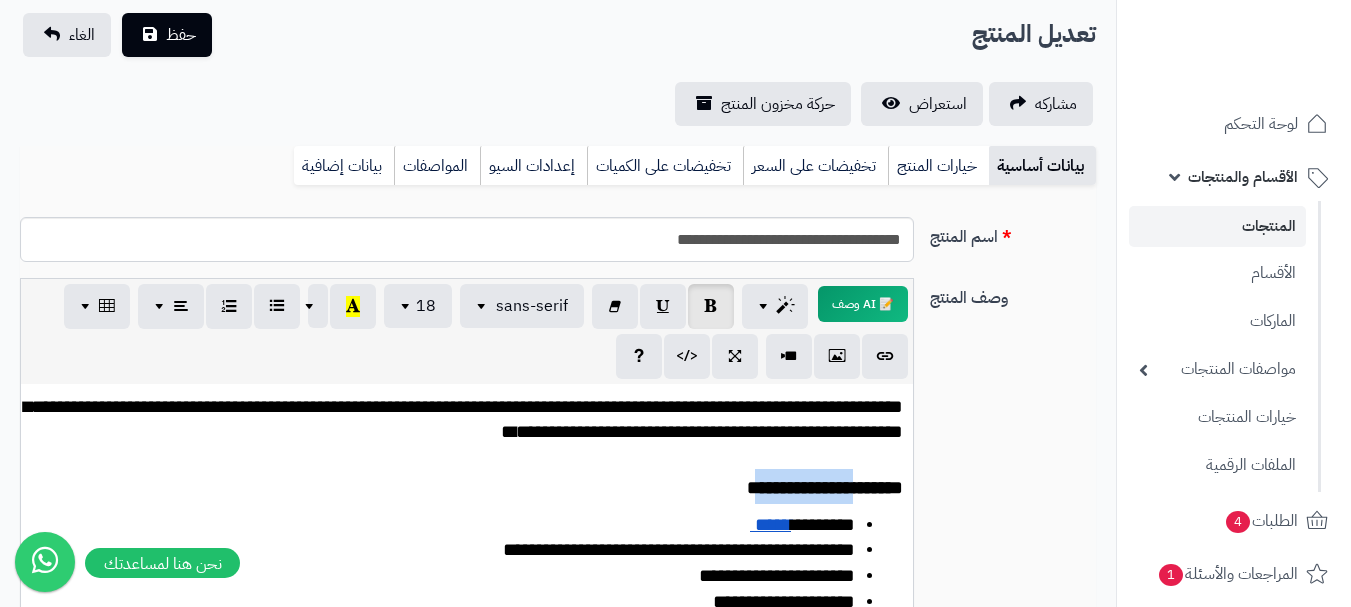 drag, startPoint x: 840, startPoint y: 484, endPoint x: 707, endPoint y: 483, distance: 133.00375 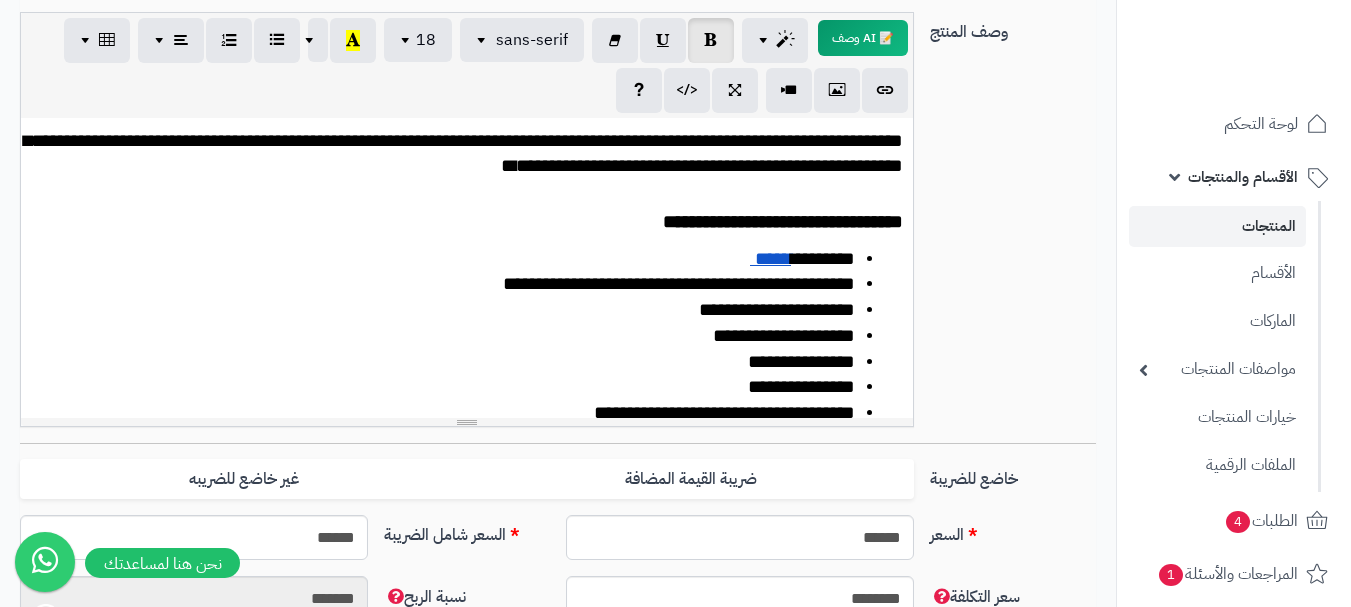 scroll, scrollTop: 429, scrollLeft: 0, axis: vertical 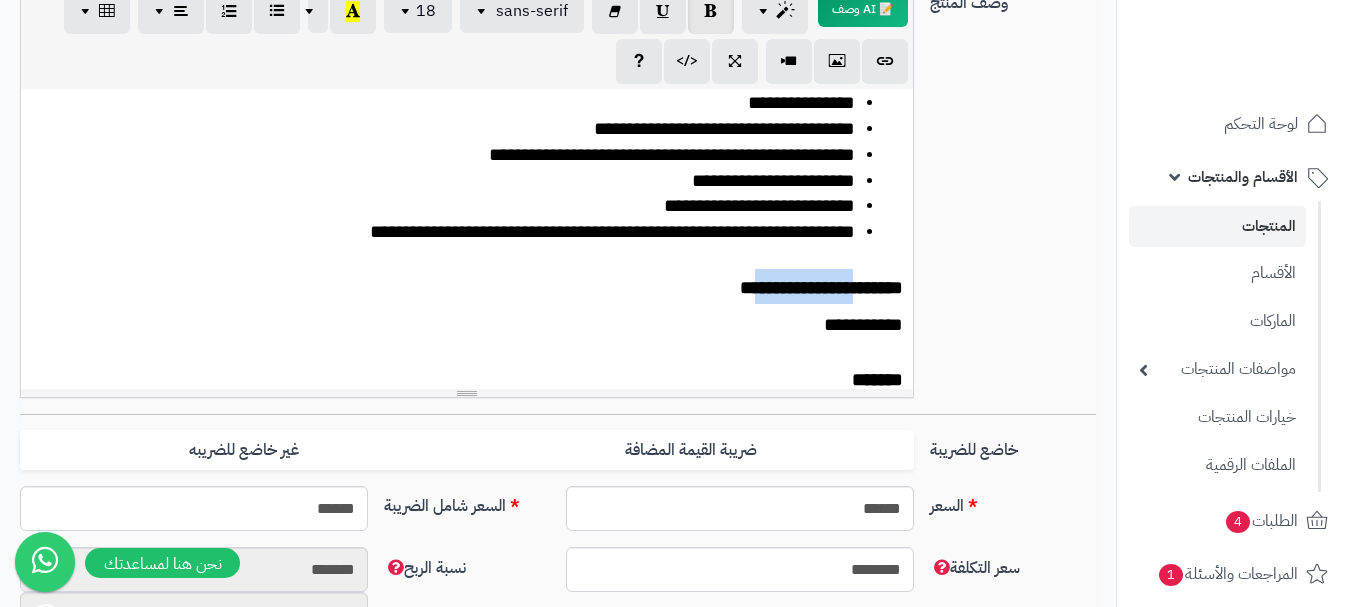 drag, startPoint x: 840, startPoint y: 279, endPoint x: 704, endPoint y: 291, distance: 136.52838 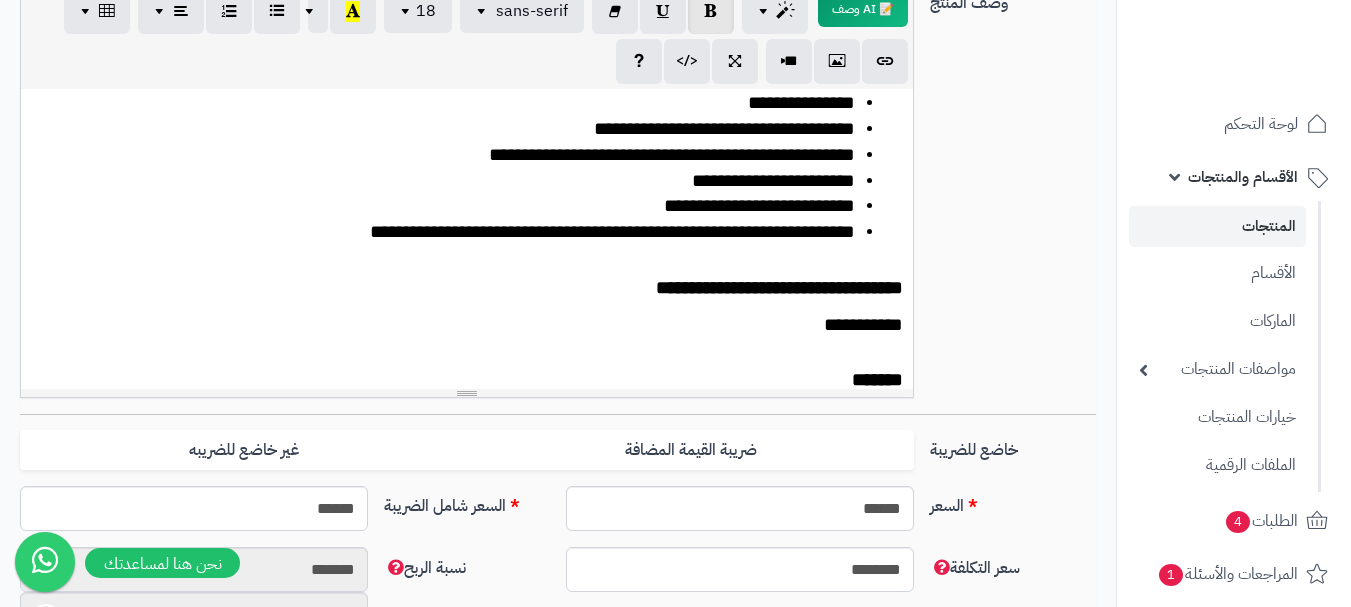 click on "**********" at bounding box center [779, 287] 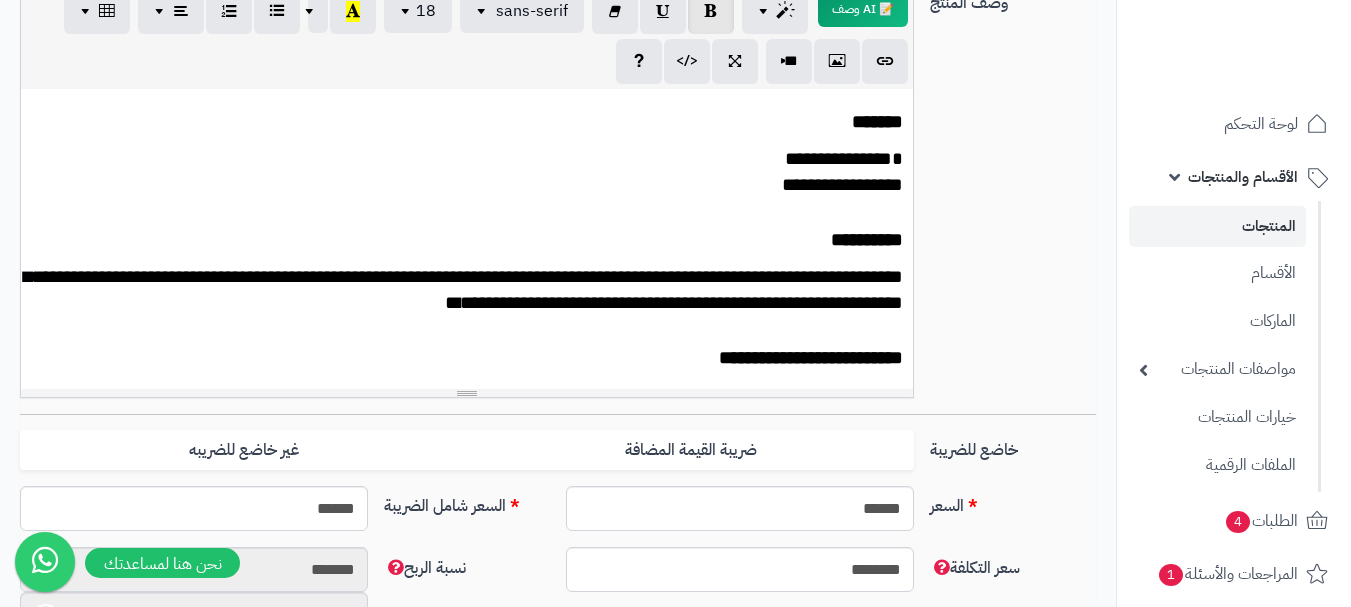 scroll, scrollTop: 535, scrollLeft: 0, axis: vertical 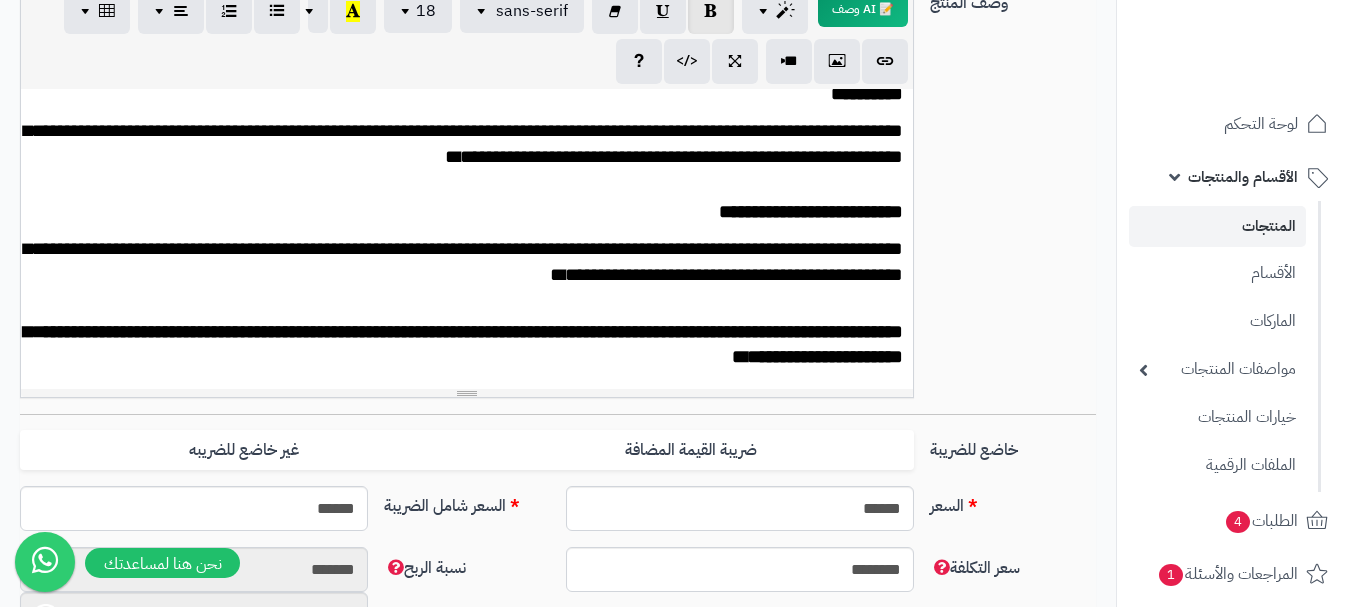 click on "**********" at bounding box center (463, 344) 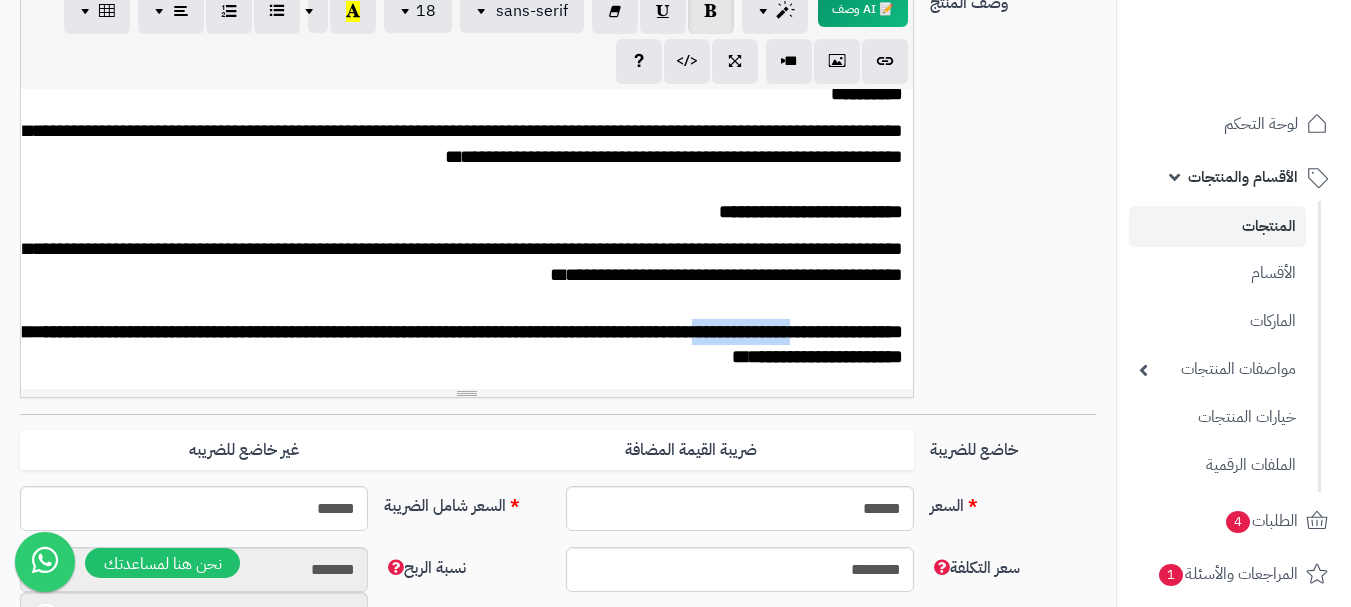 drag, startPoint x: 755, startPoint y: 326, endPoint x: 606, endPoint y: 327, distance: 149.00336 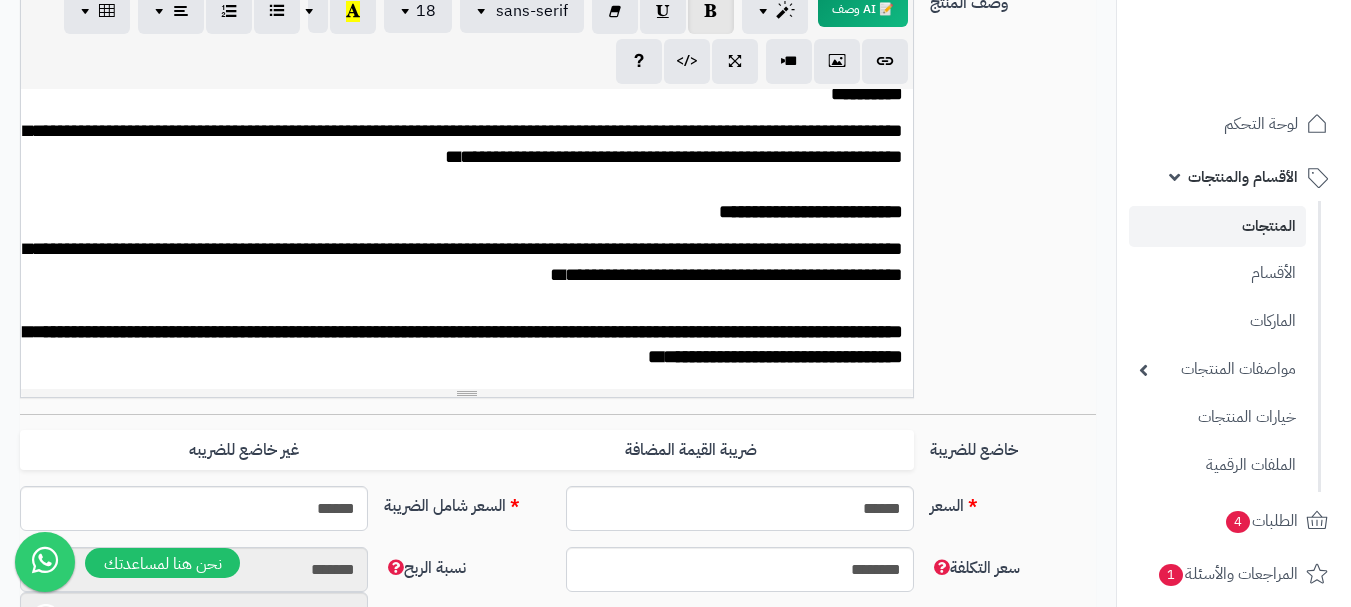 scroll, scrollTop: 0, scrollLeft: 0, axis: both 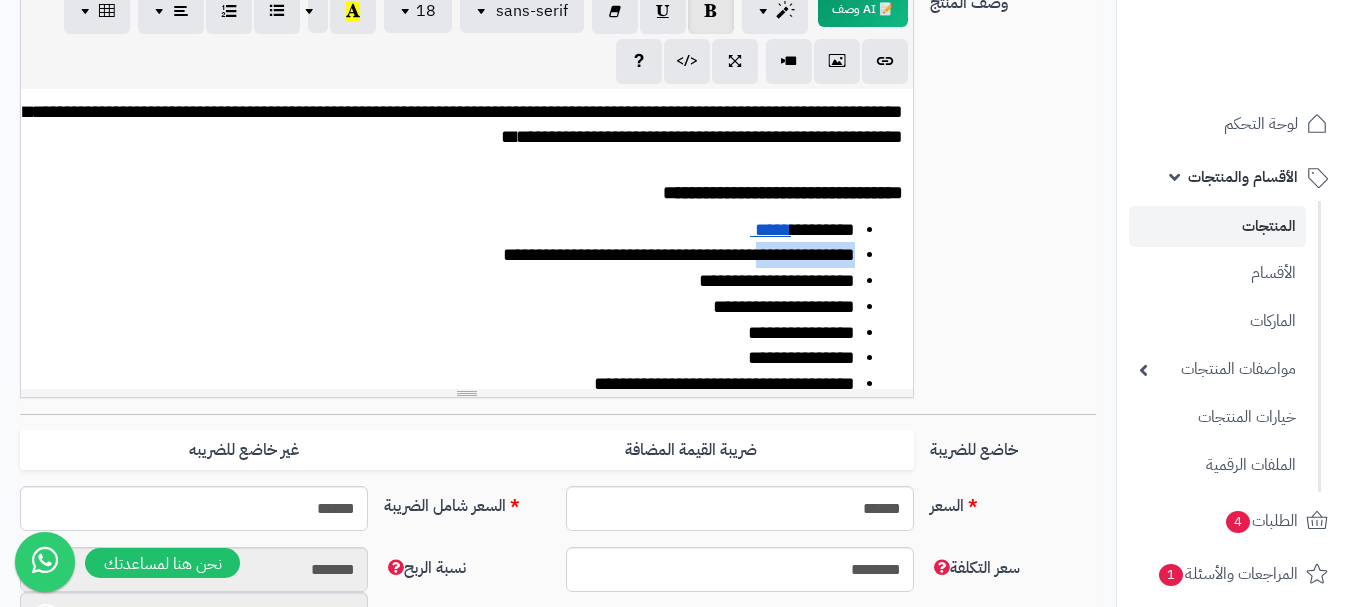 drag, startPoint x: 721, startPoint y: 253, endPoint x: 854, endPoint y: 252, distance: 133.00375 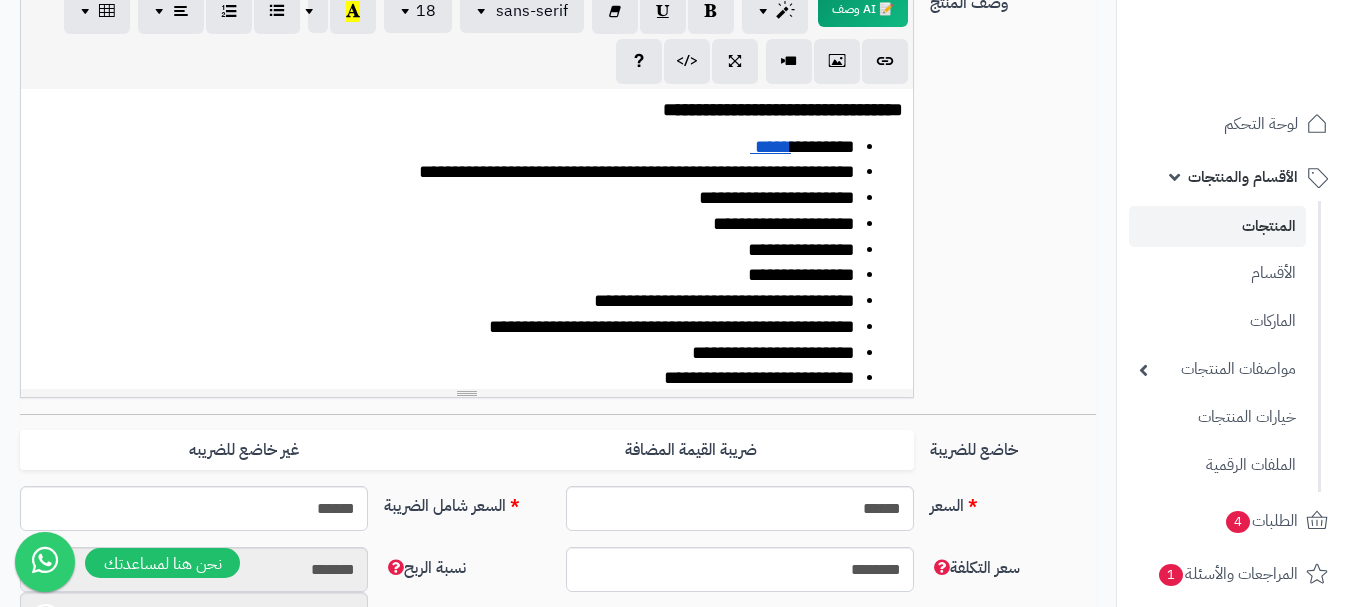 scroll, scrollTop: 0, scrollLeft: 0, axis: both 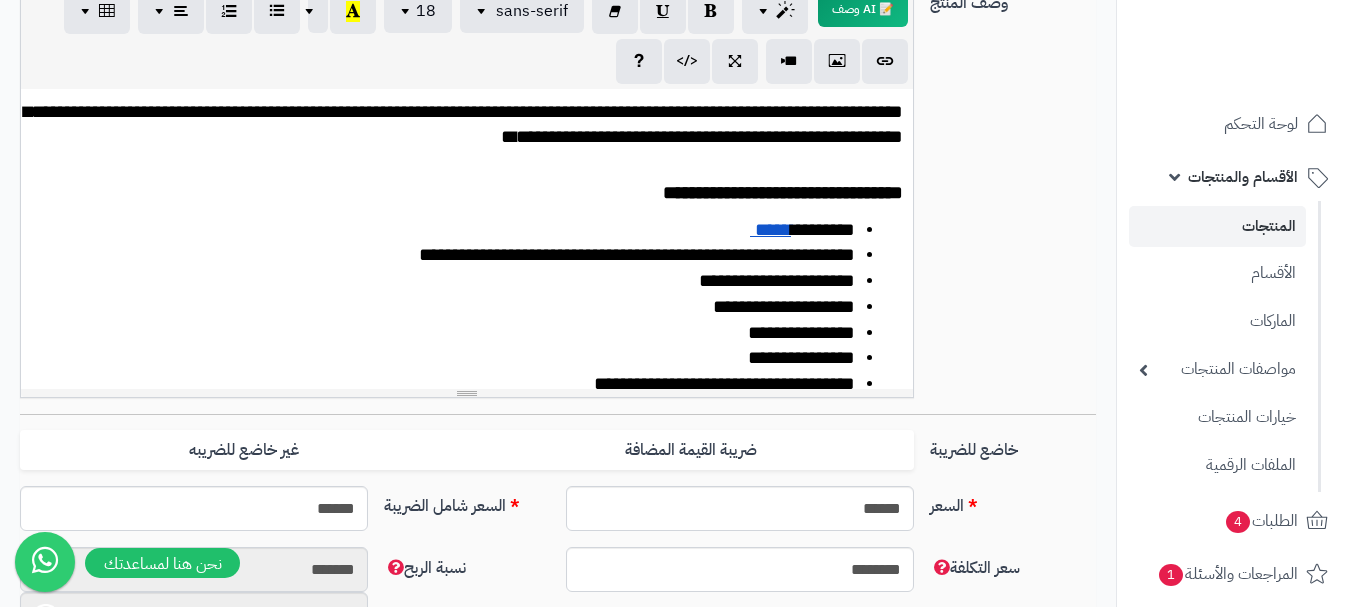 click on "**********" at bounding box center (463, 124) 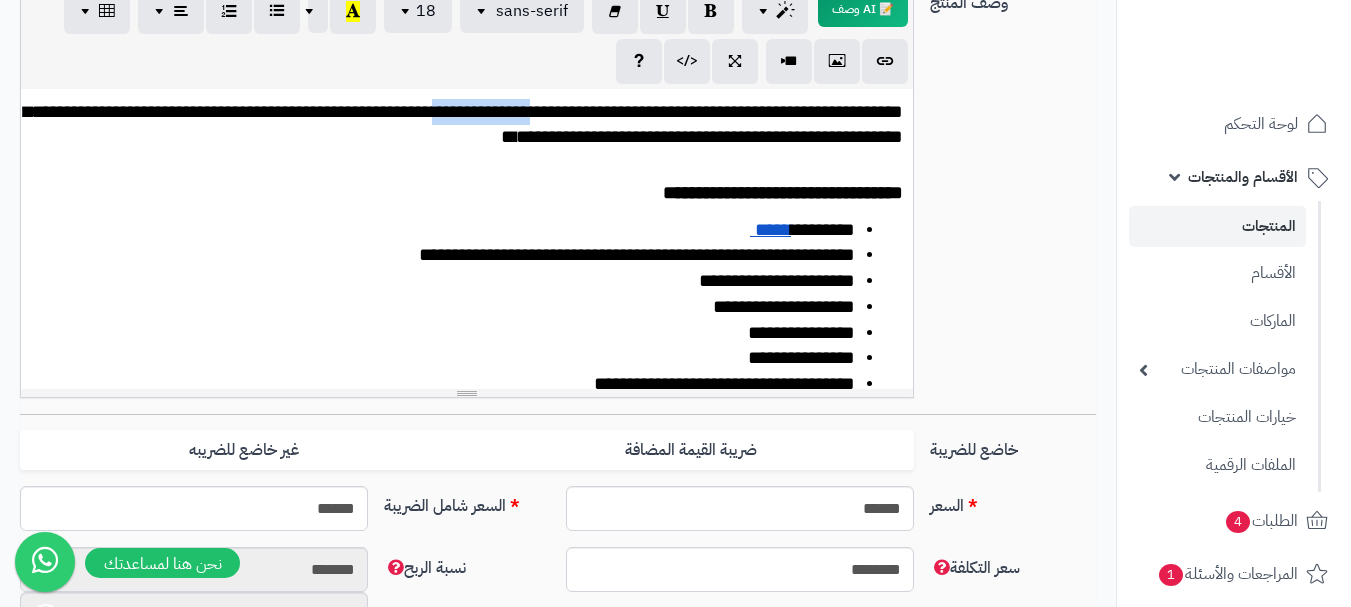 drag, startPoint x: 397, startPoint y: 108, endPoint x: 256, endPoint y: 104, distance: 141.05673 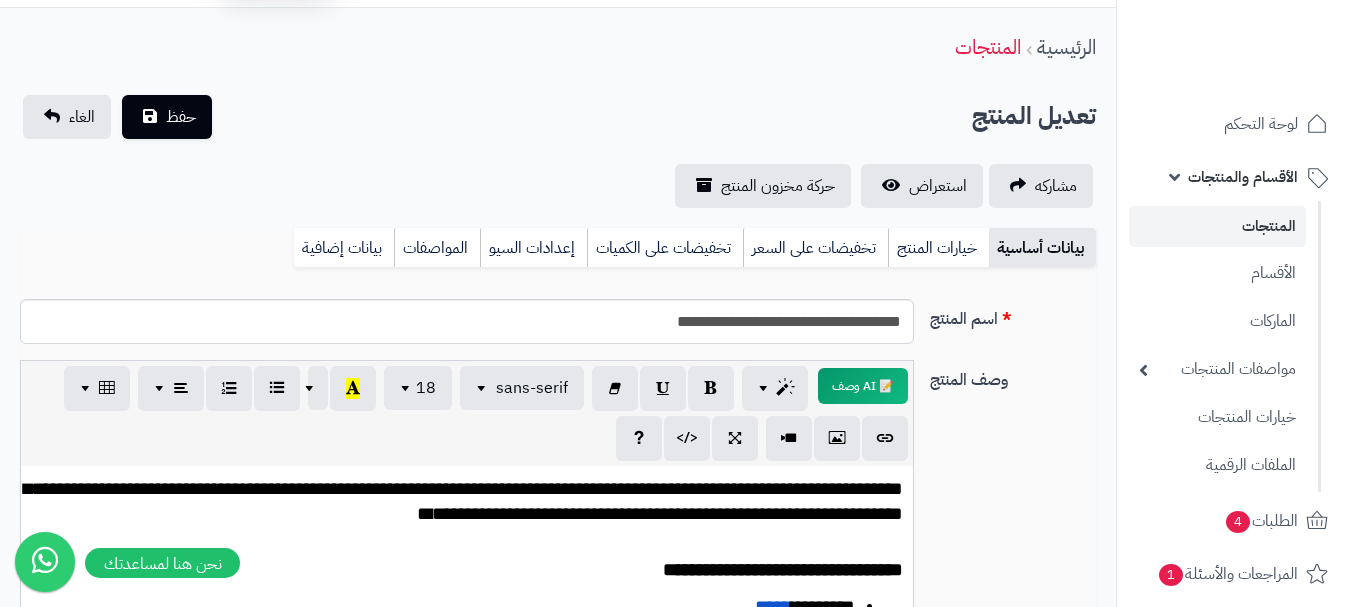 scroll, scrollTop: 0, scrollLeft: 0, axis: both 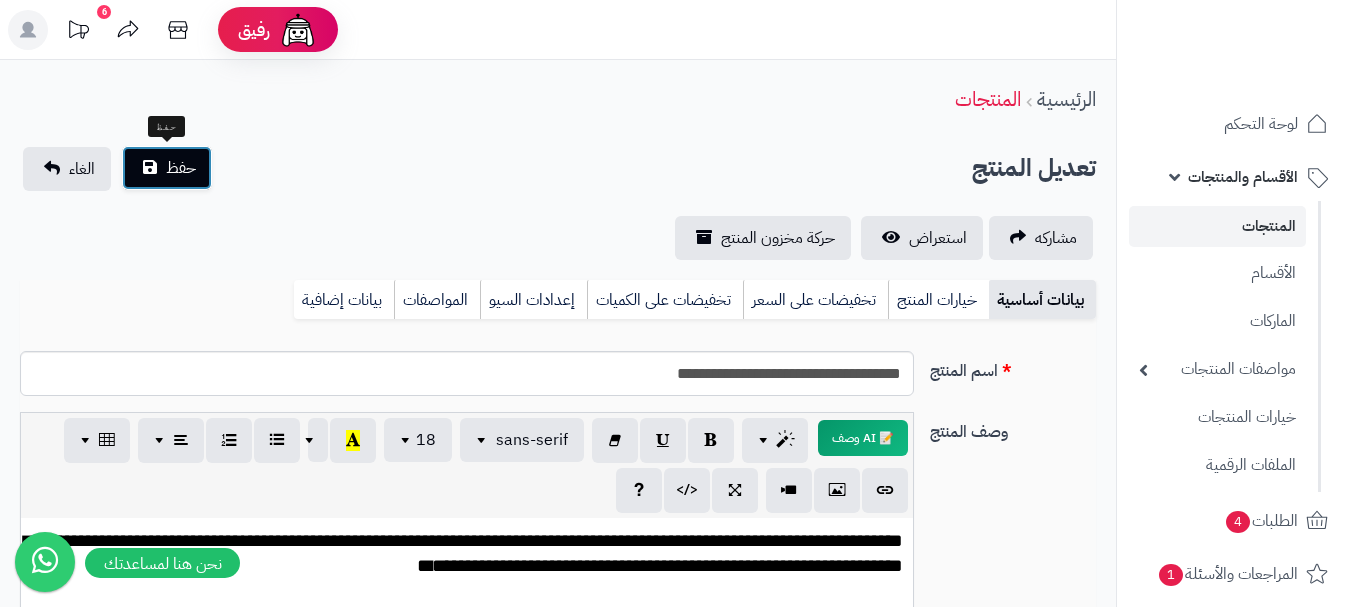 click on "حفظ" at bounding box center [167, 168] 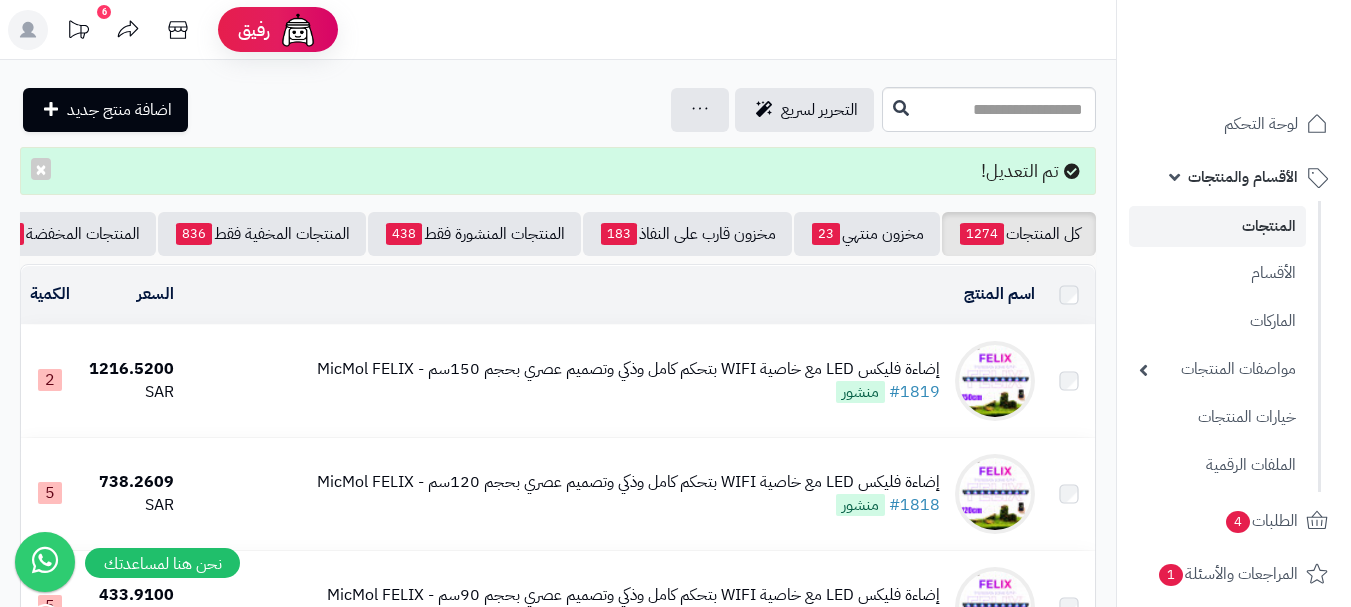 scroll, scrollTop: 0, scrollLeft: 0, axis: both 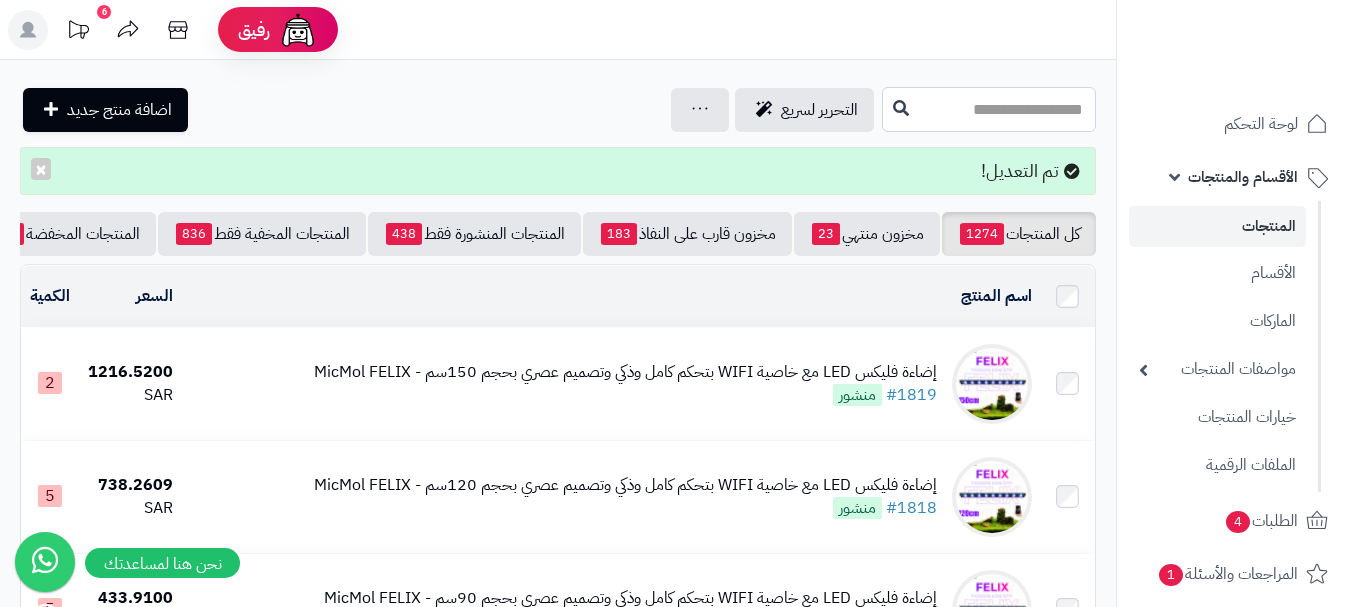 click at bounding box center (989, 109) 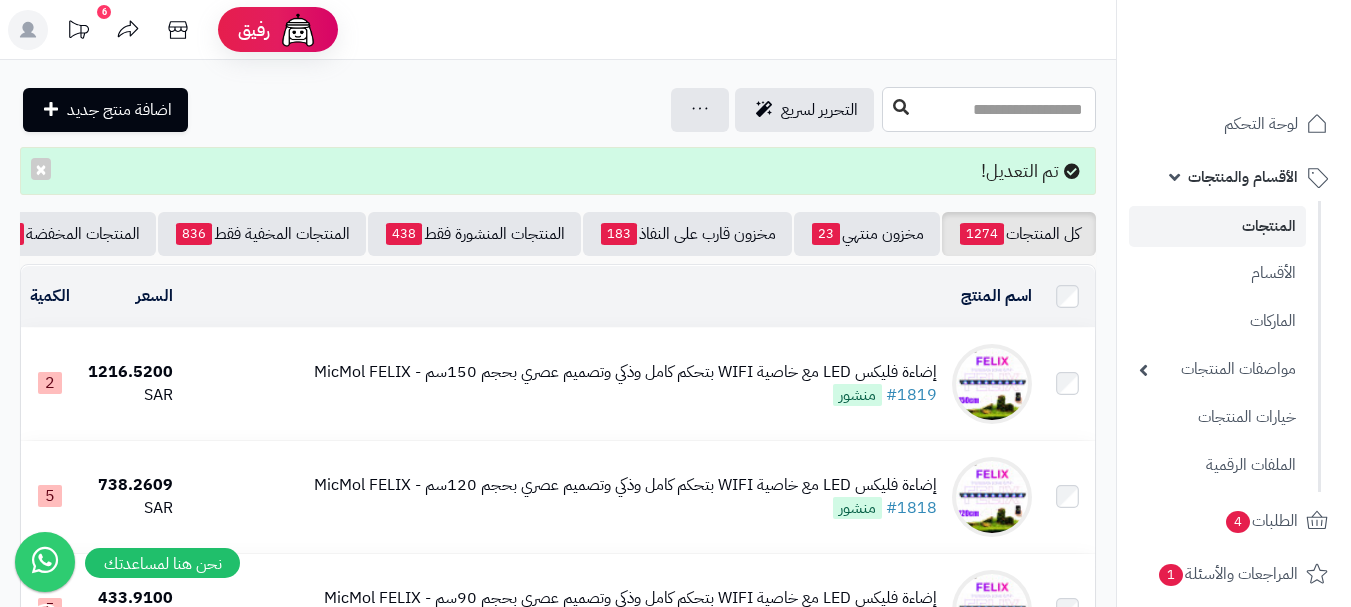 paste on "**********" 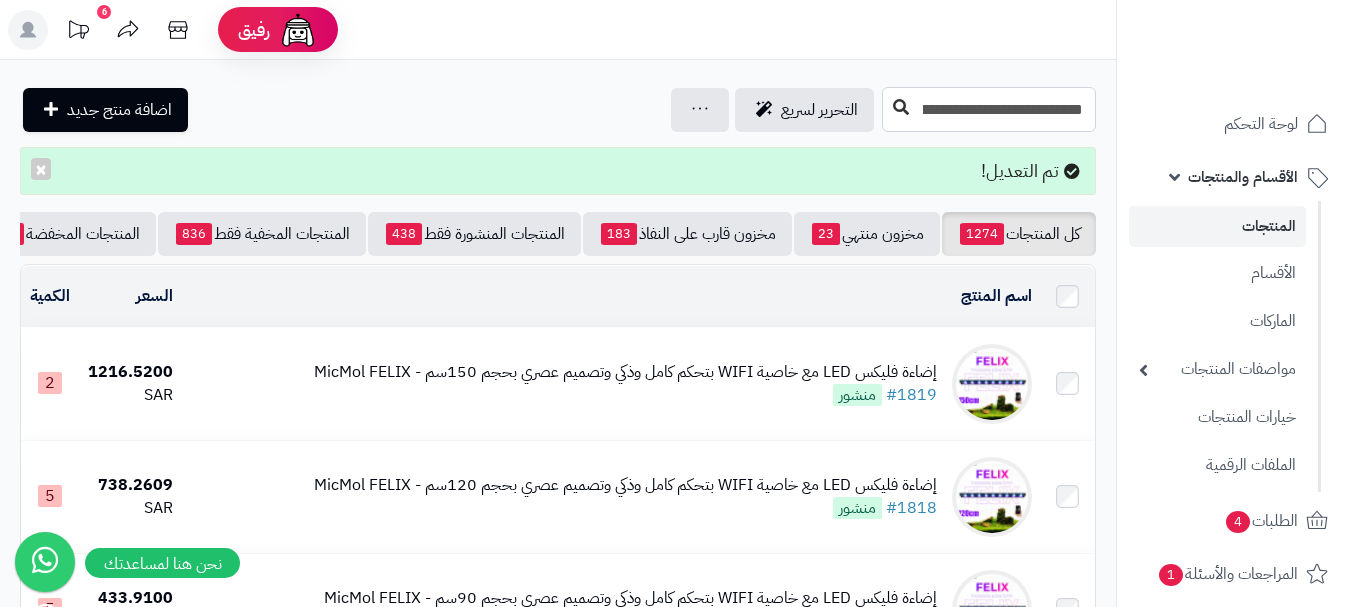 scroll, scrollTop: 0, scrollLeft: -58, axis: horizontal 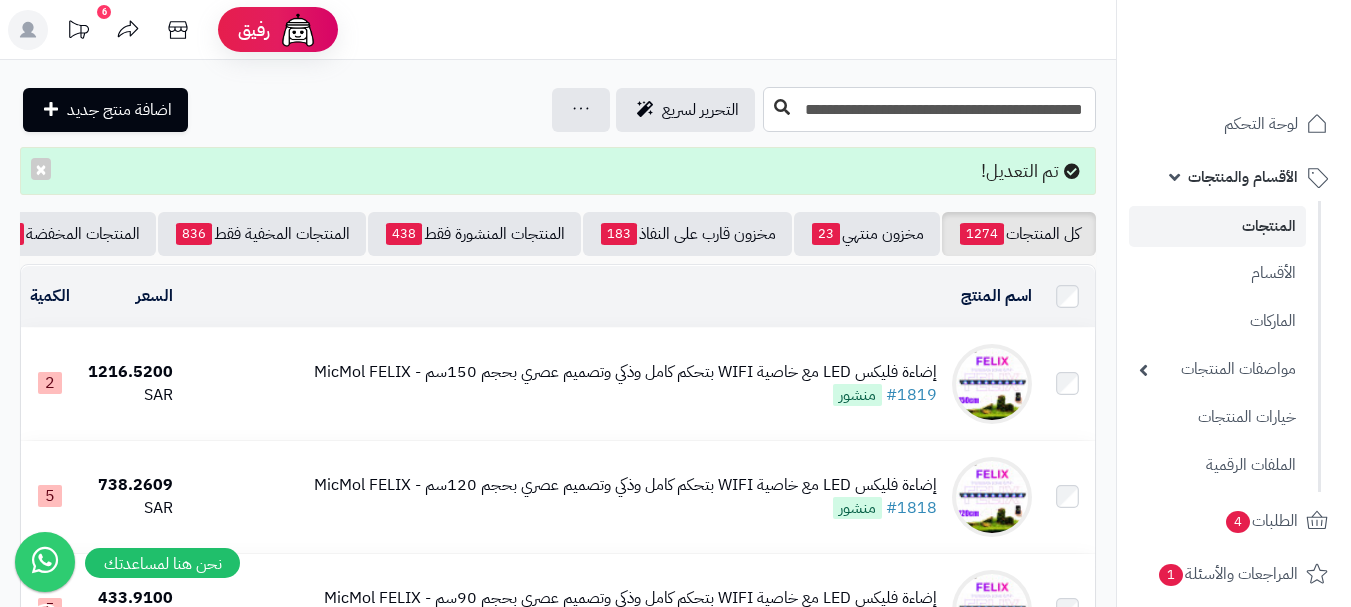 type on "**********" 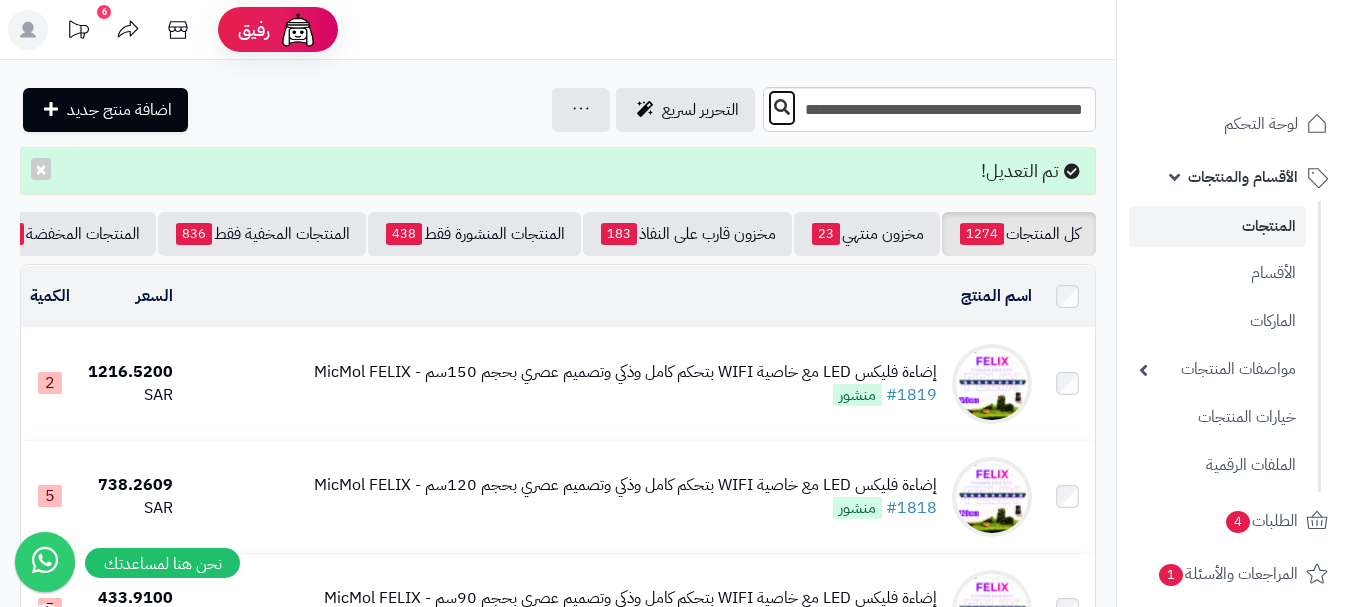 scroll, scrollTop: 0, scrollLeft: 0, axis: both 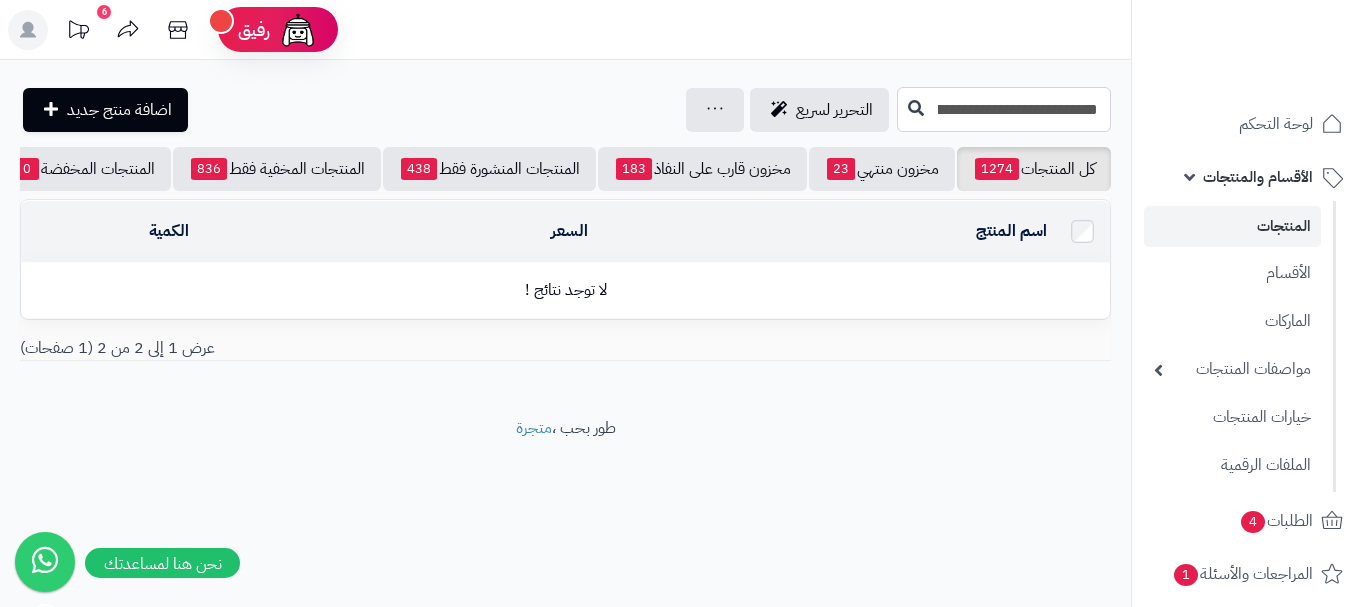 click on "**********" at bounding box center (1004, 109) 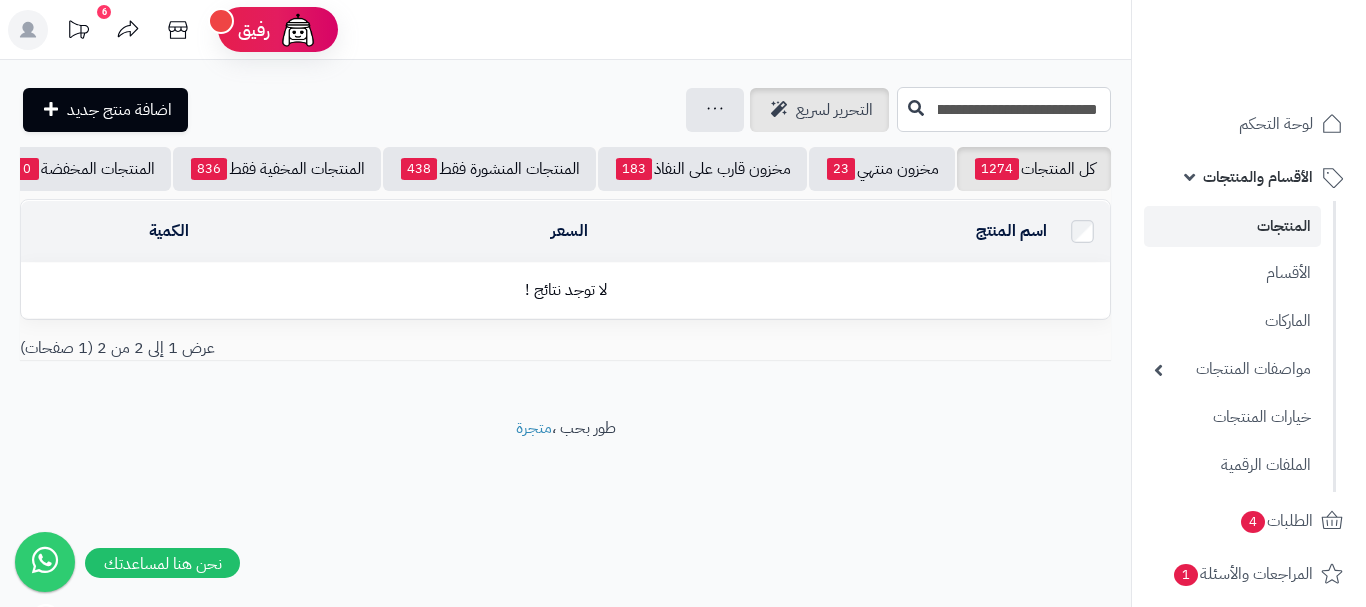 scroll, scrollTop: 0, scrollLeft: -58, axis: horizontal 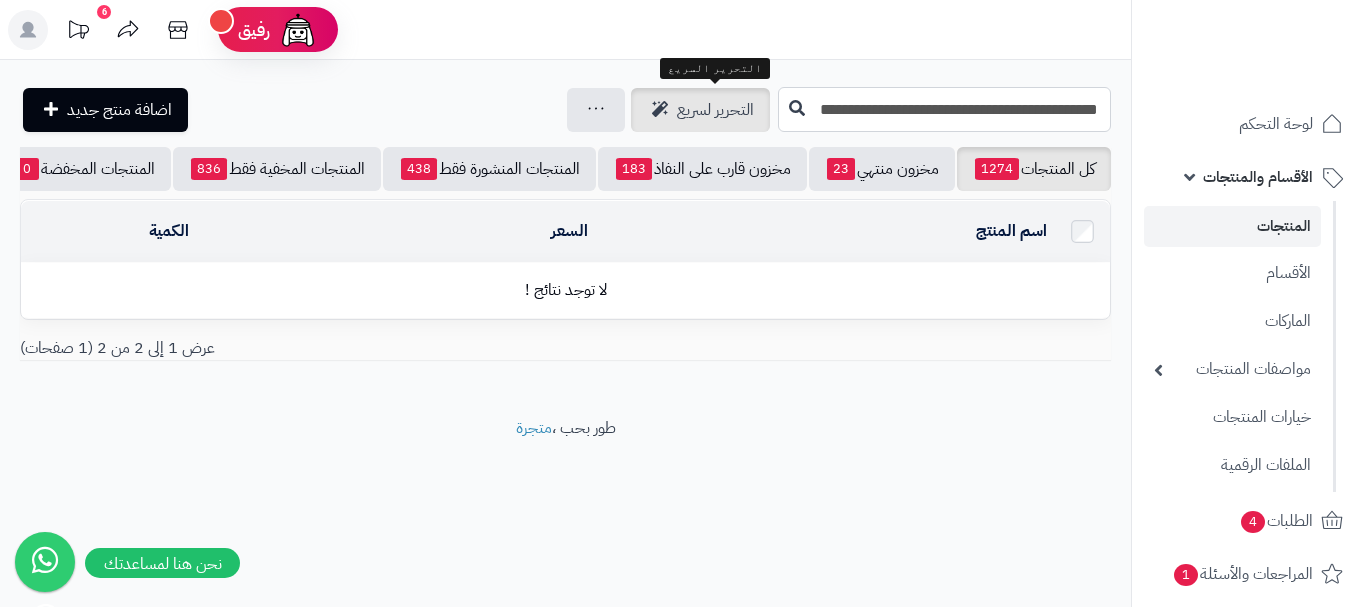drag, startPoint x: 908, startPoint y: 113, endPoint x: 640, endPoint y: 115, distance: 268.00748 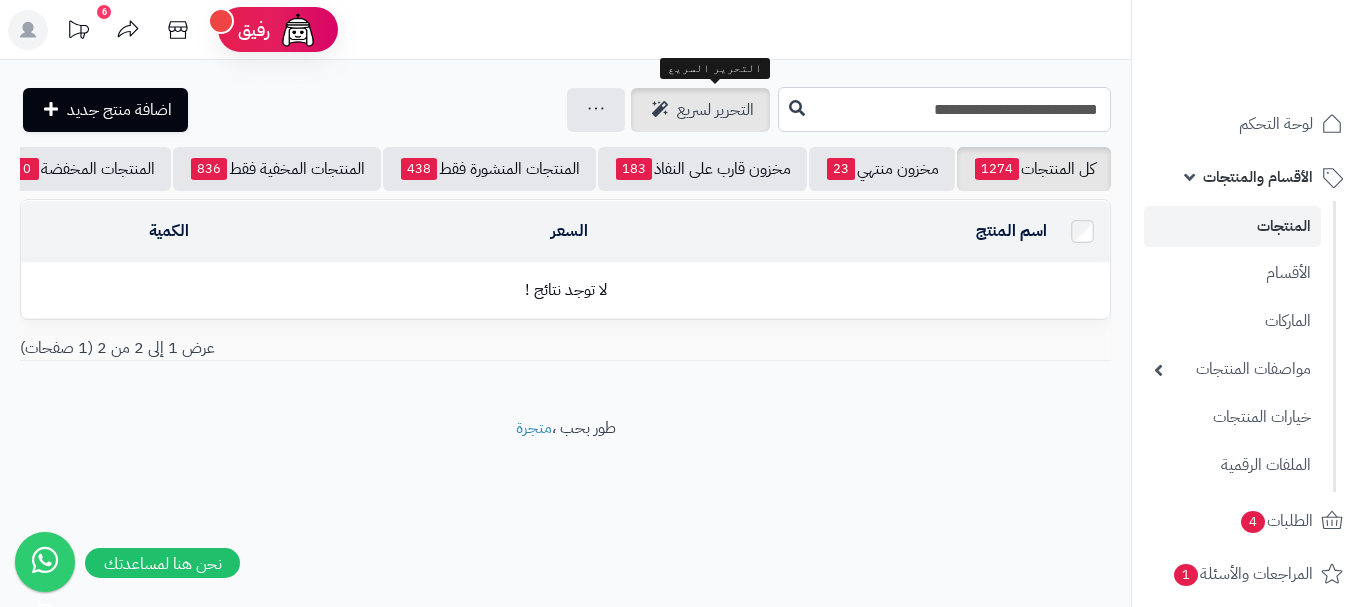 scroll, scrollTop: 0, scrollLeft: 0, axis: both 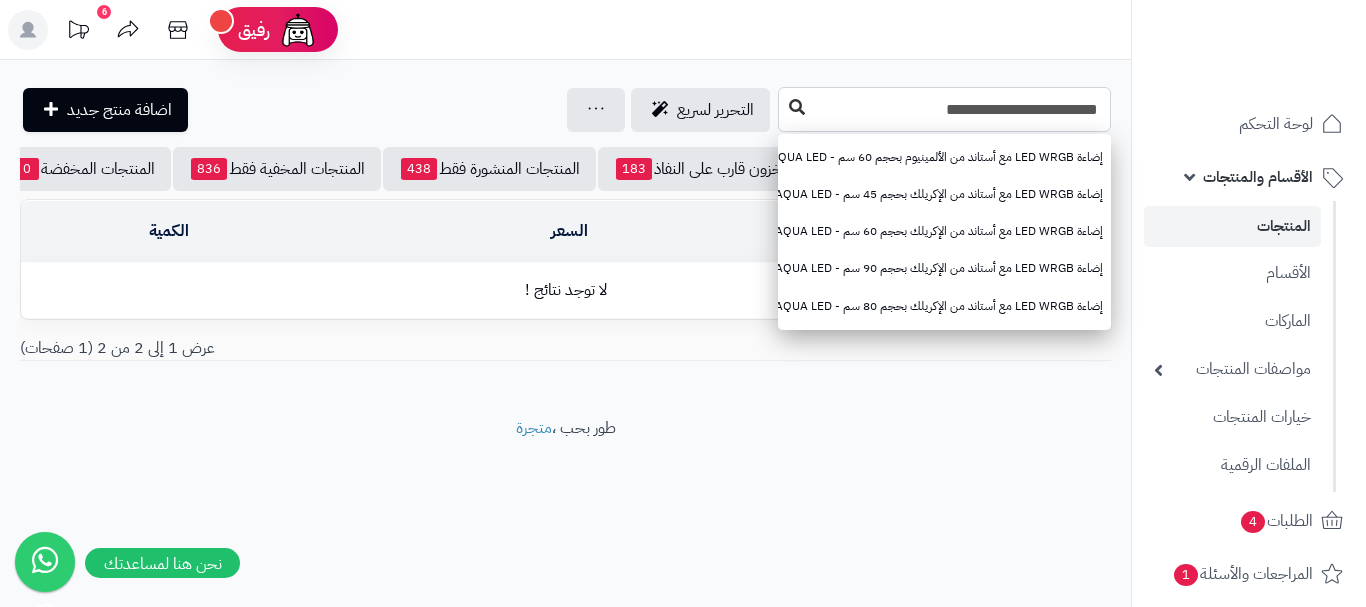 type on "**********" 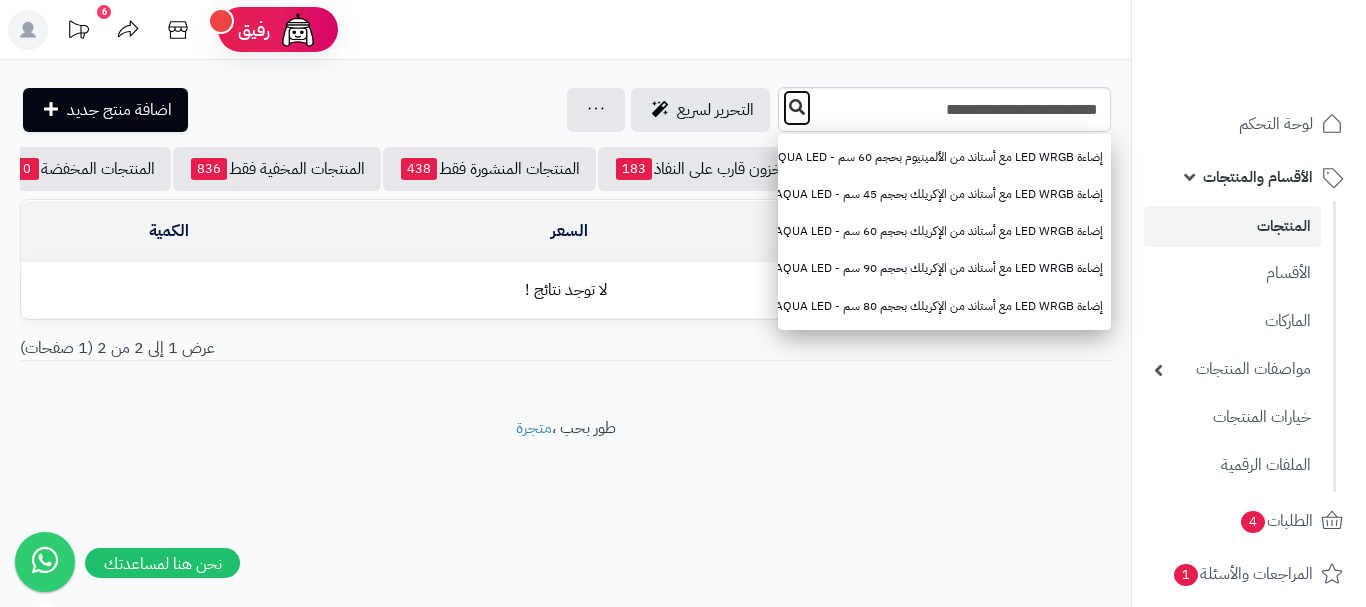 click at bounding box center [797, 107] 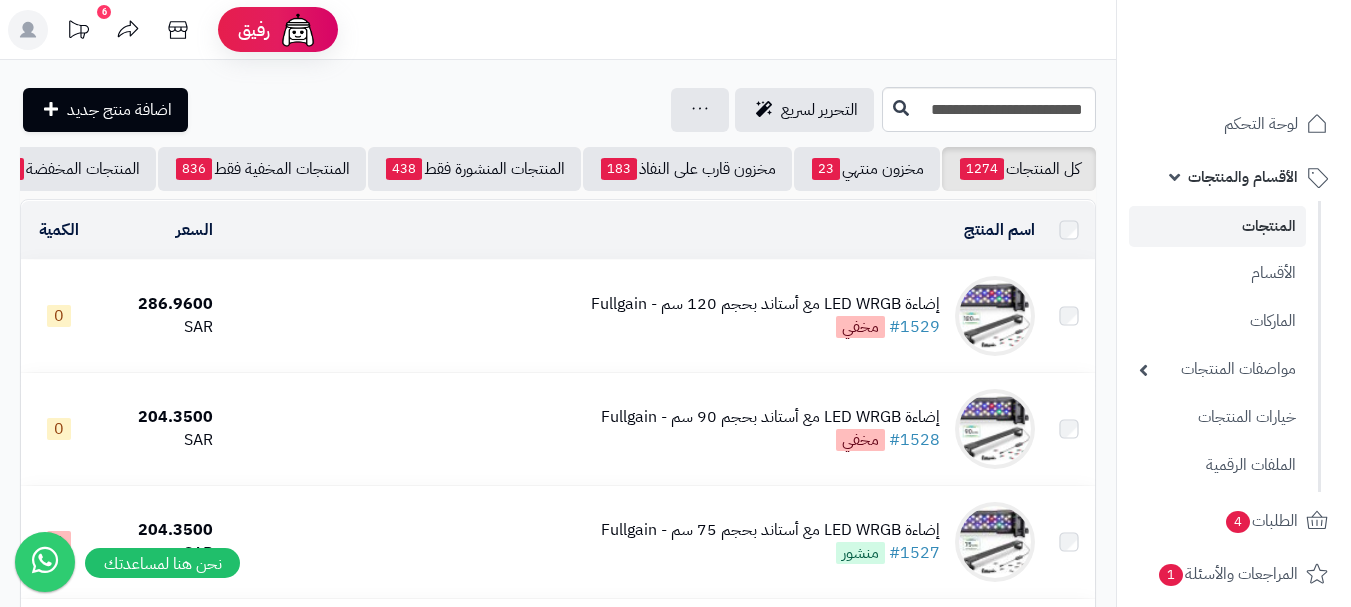 scroll, scrollTop: 0, scrollLeft: 0, axis: both 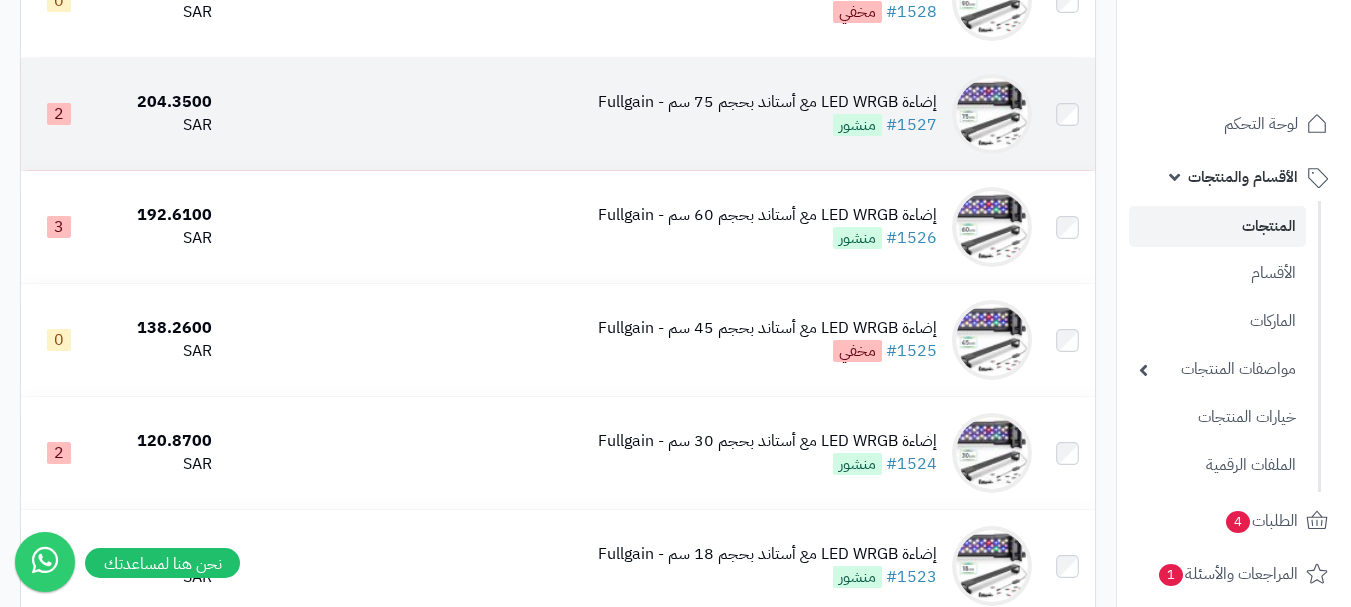 click on "إضاءة LED WRGB مع أستاند بحجم 75 سم -  Fullgain" at bounding box center [767, 102] 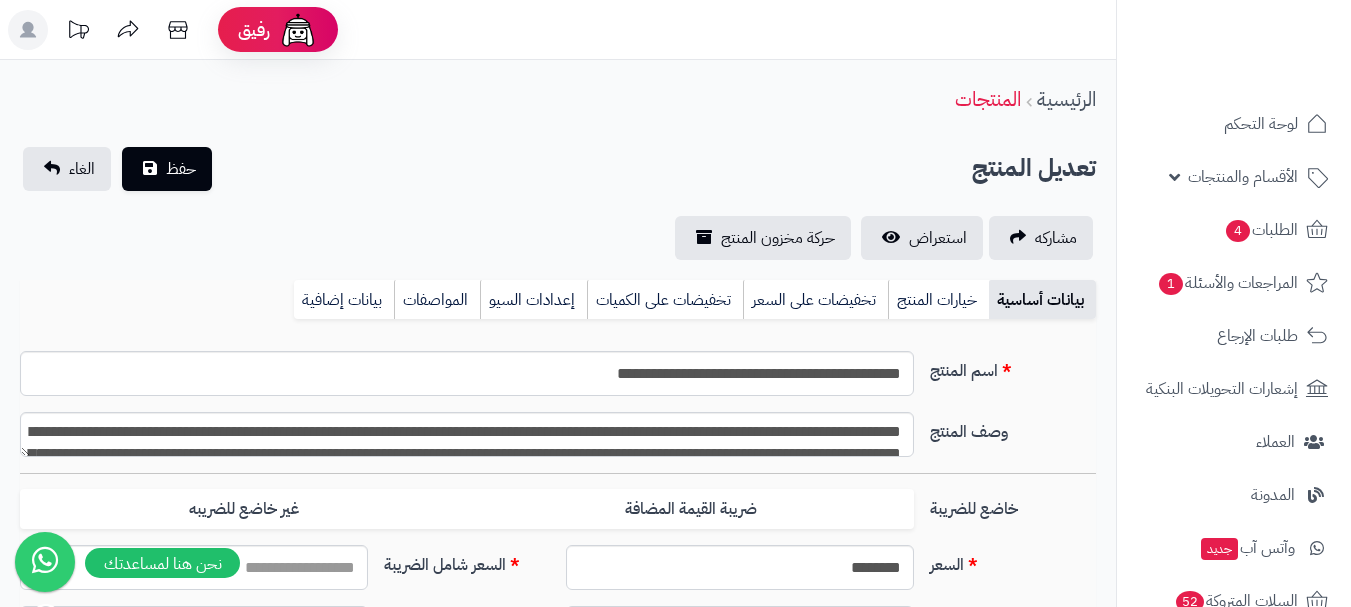 type on "******" 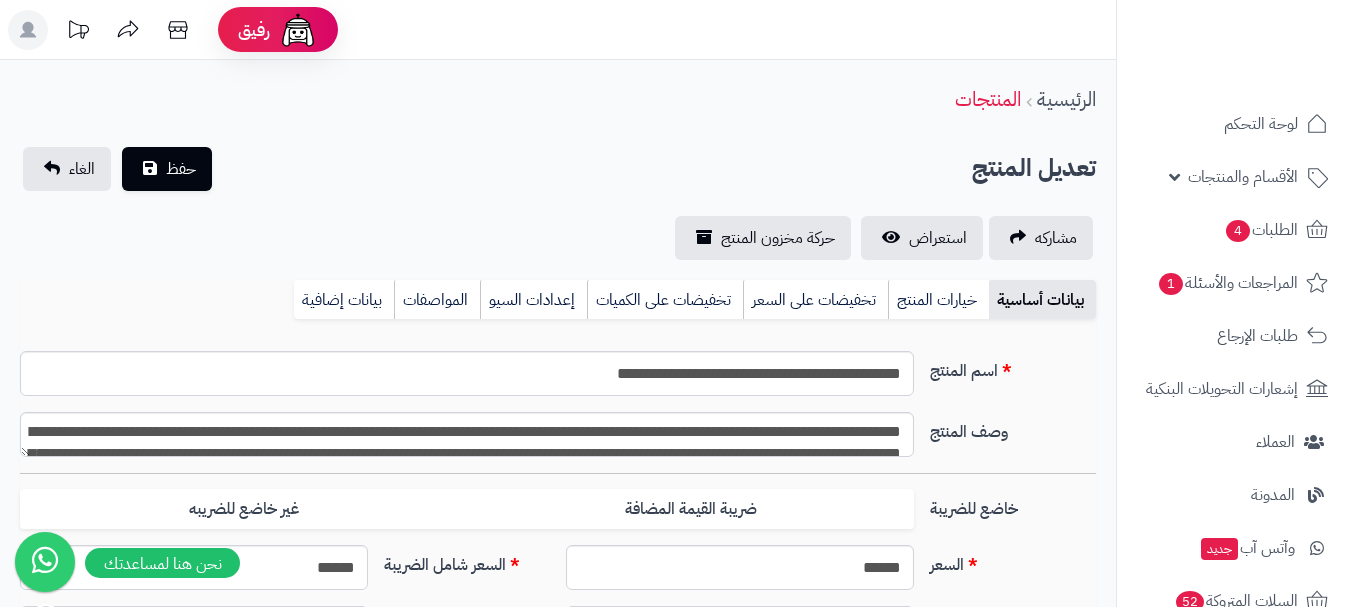 scroll, scrollTop: 0, scrollLeft: 0, axis: both 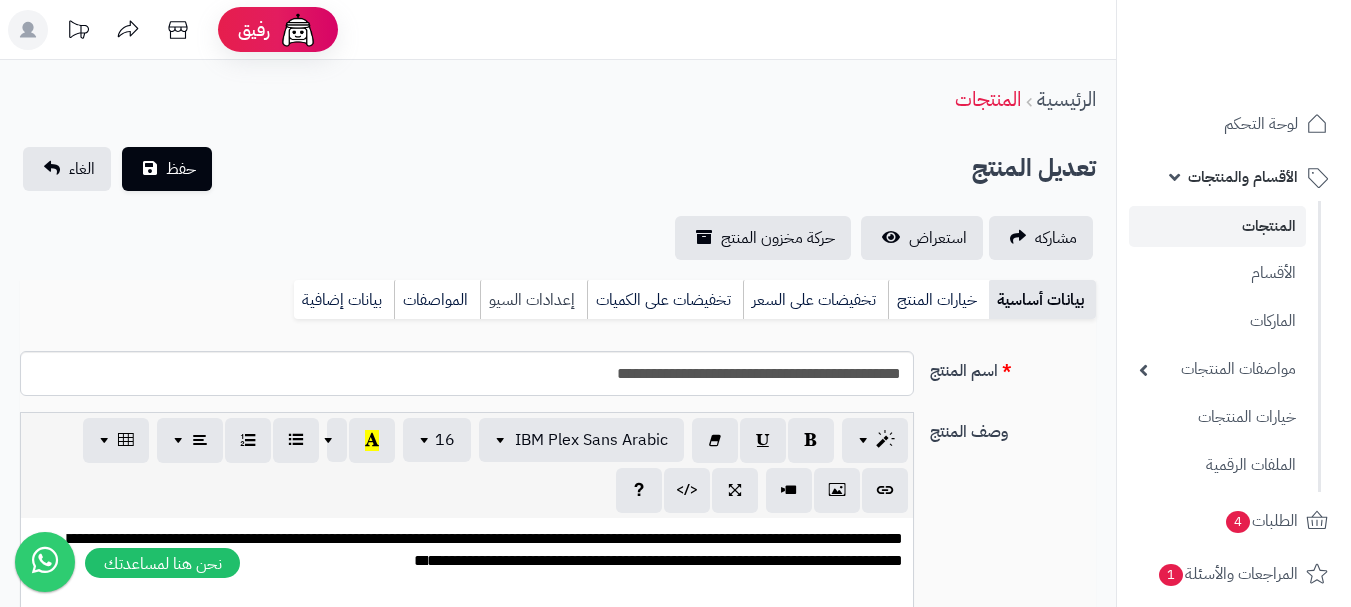 click on "إعدادات السيو" at bounding box center (533, 300) 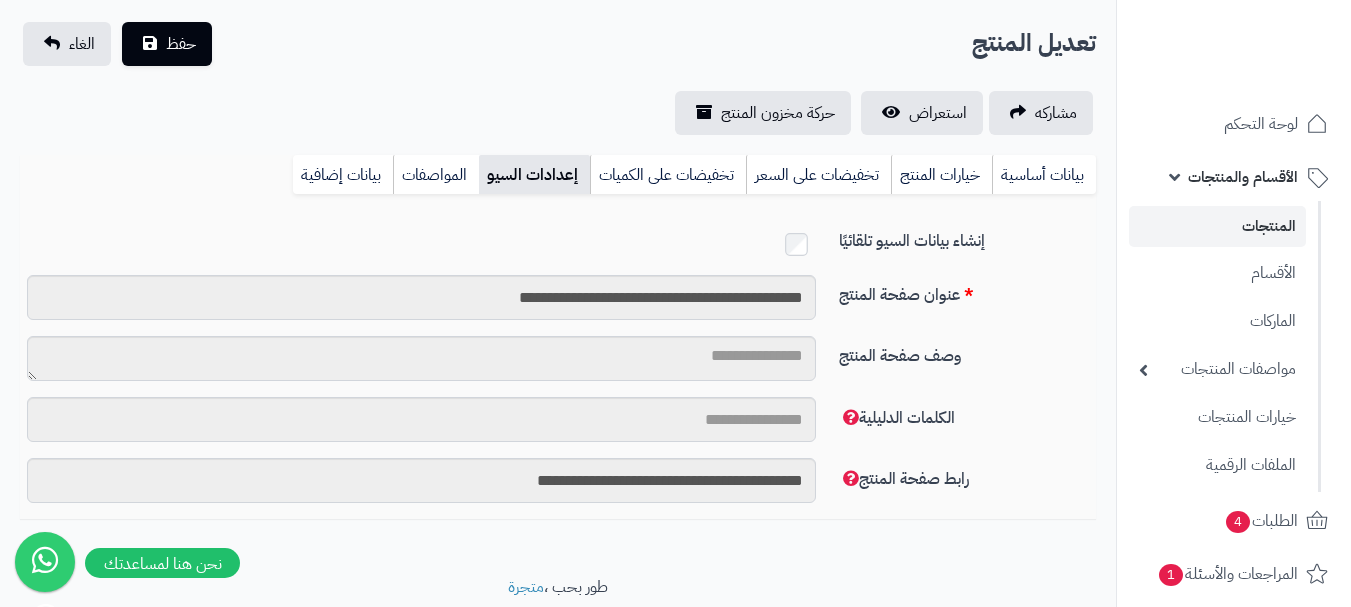 scroll, scrollTop: 149, scrollLeft: 0, axis: vertical 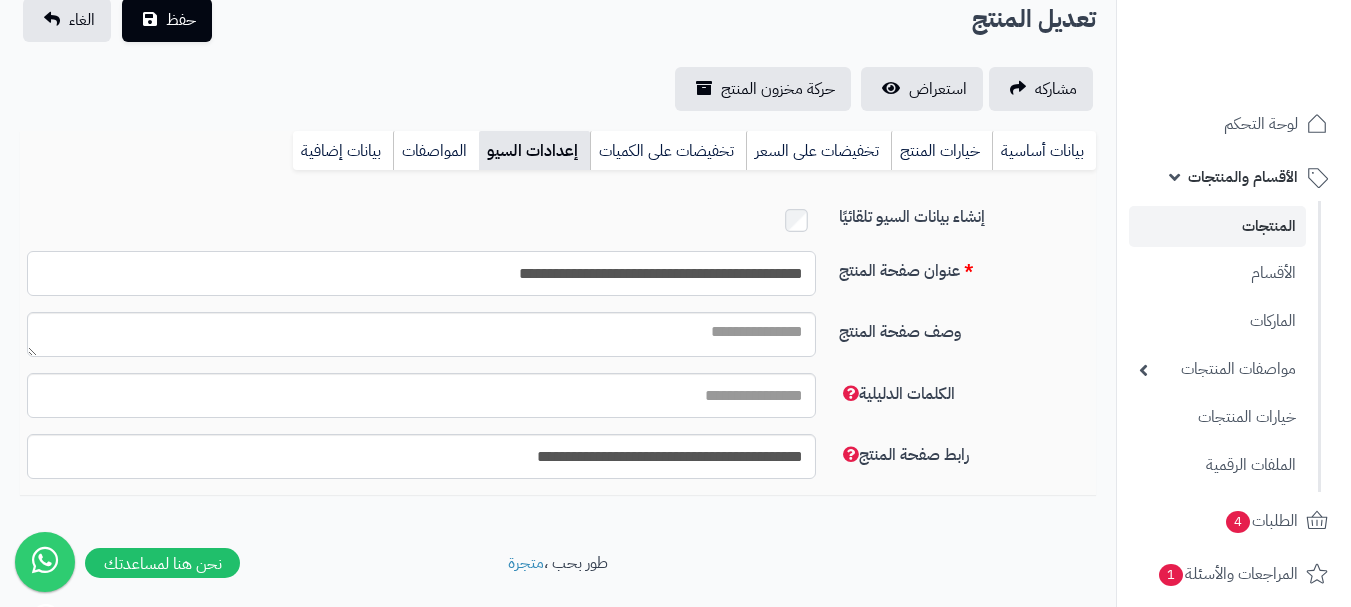 drag, startPoint x: 681, startPoint y: 272, endPoint x: 290, endPoint y: 272, distance: 391 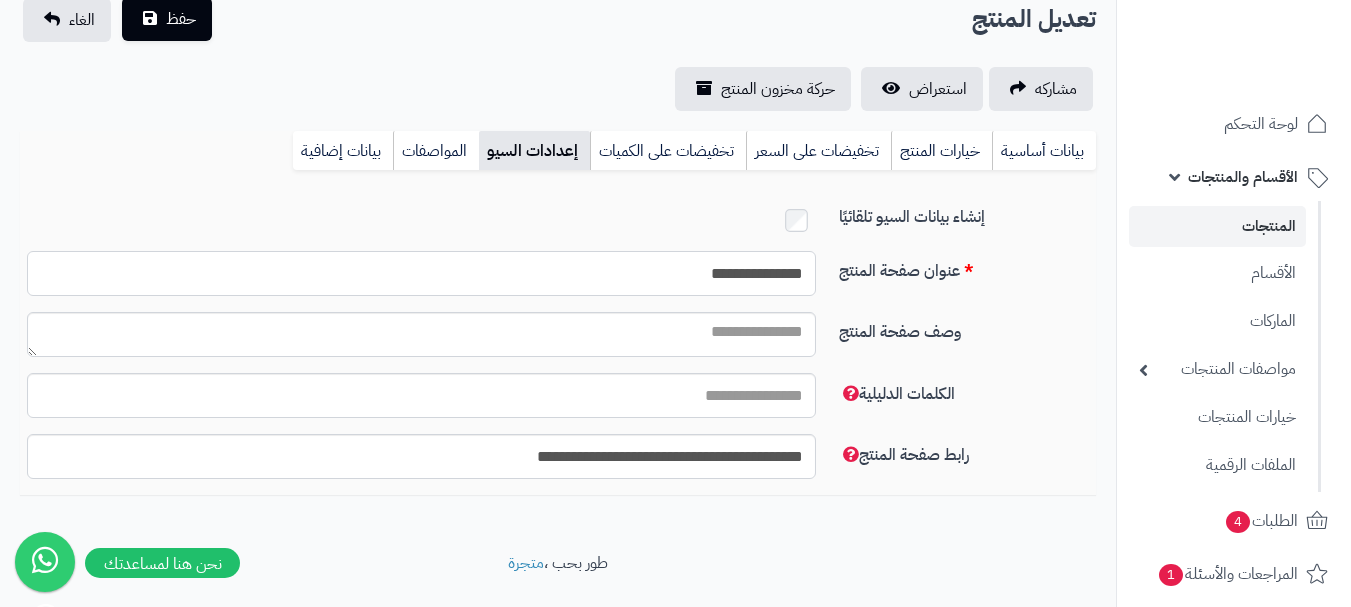 type on "**********" 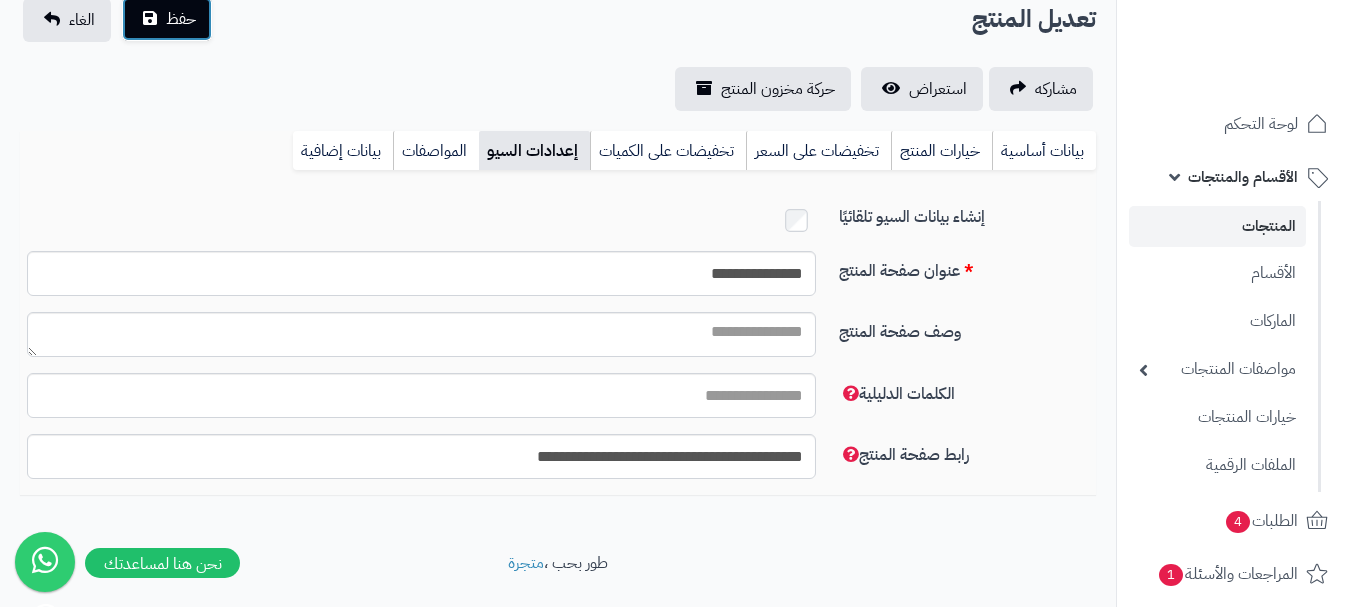 click on "حفظ" at bounding box center (181, 19) 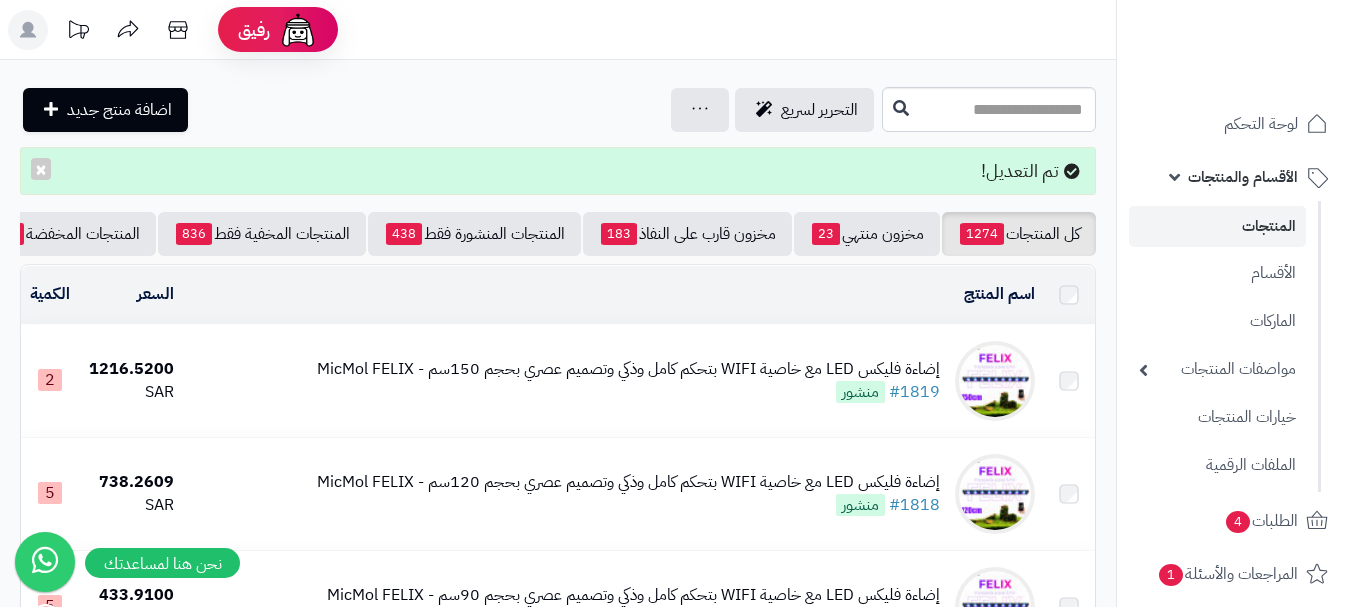 scroll, scrollTop: 0, scrollLeft: 0, axis: both 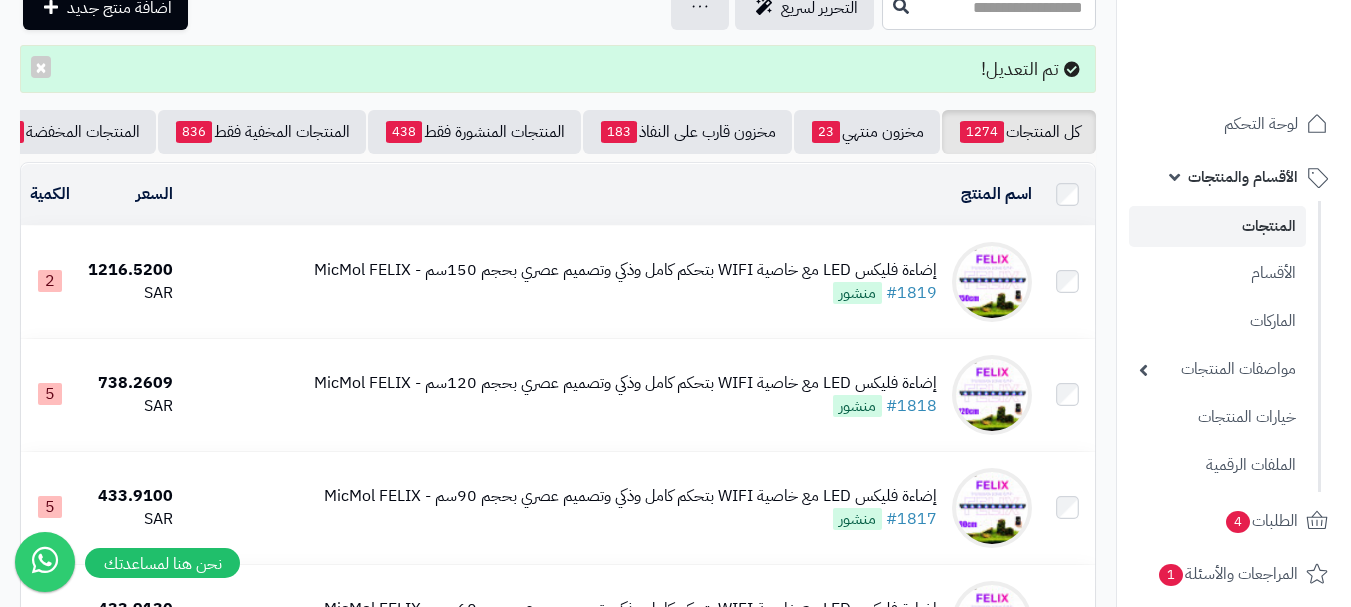 click on "إضاءة فليكس LED مع خاصية WIFI بتحكم كامل وذكي وتصميم عصري بحجم 150سم  - MicMol FELIX
#1819
منشور" at bounding box center [625, 282] 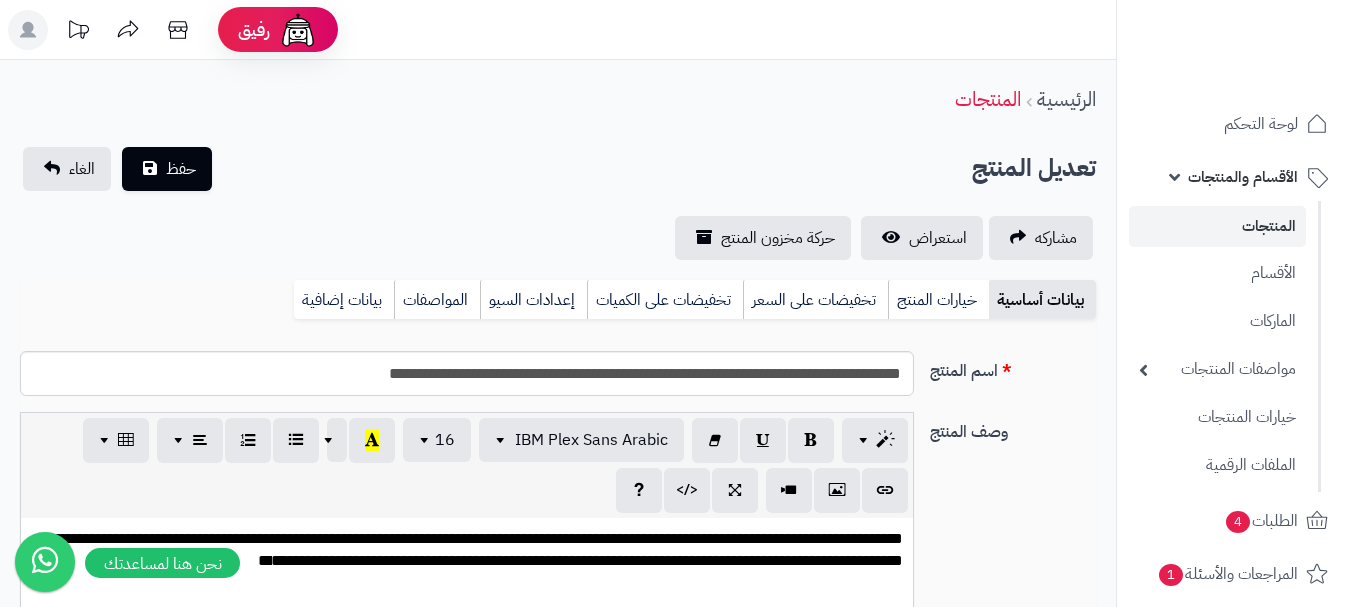scroll, scrollTop: 0, scrollLeft: 0, axis: both 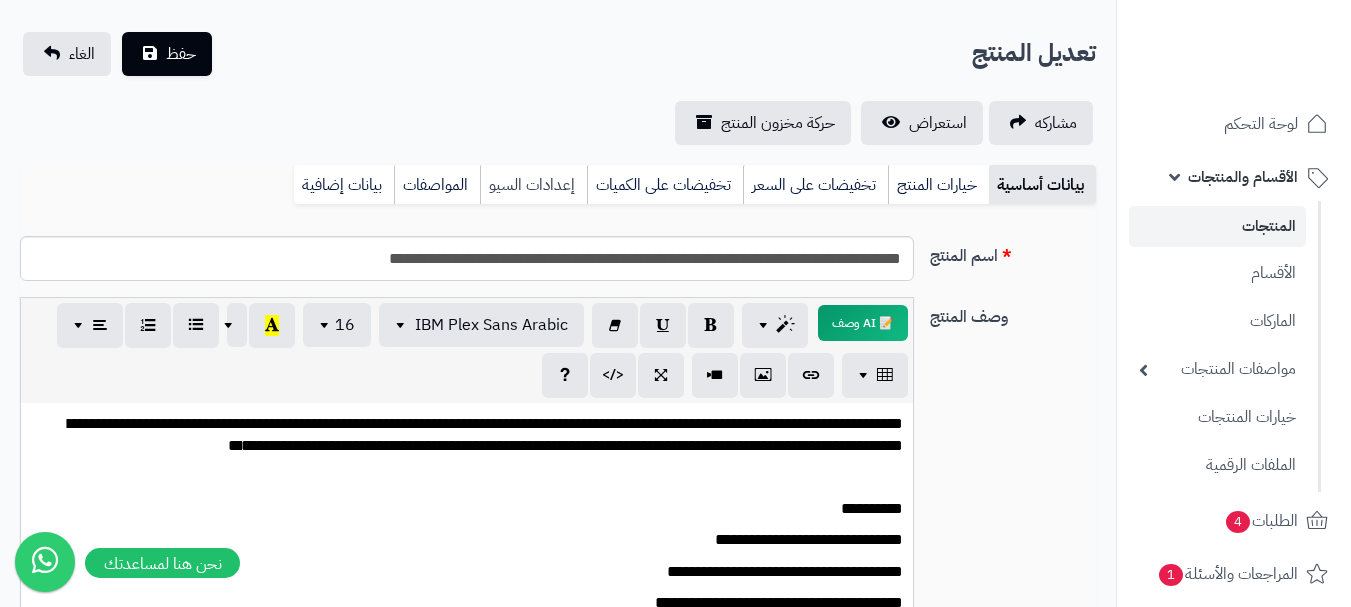 click on "إعدادات السيو" at bounding box center [533, 185] 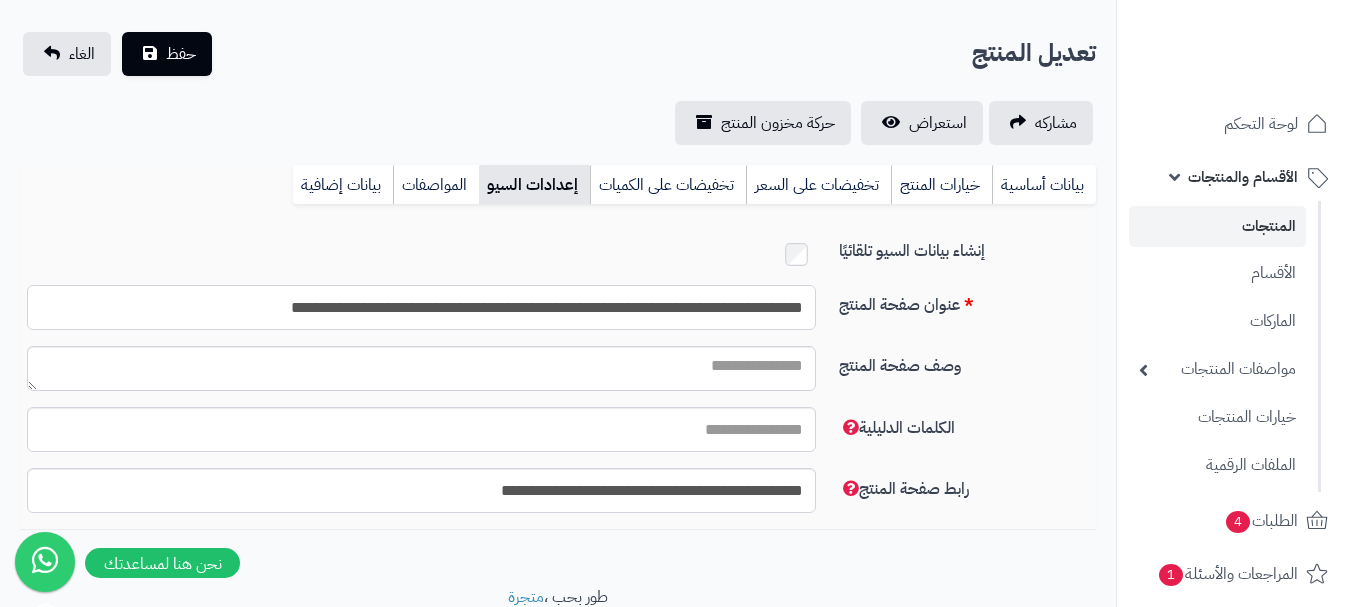 drag, startPoint x: 686, startPoint y: 302, endPoint x: 0, endPoint y: 311, distance: 686.059 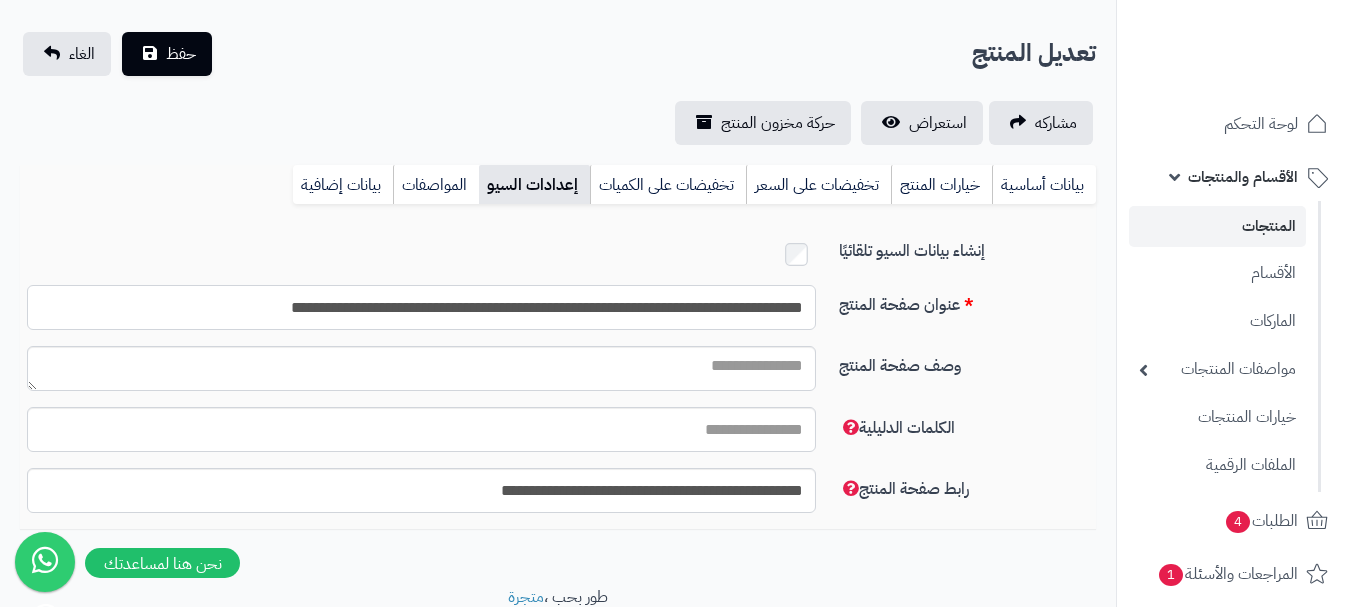 click on "**********" at bounding box center [421, 307] 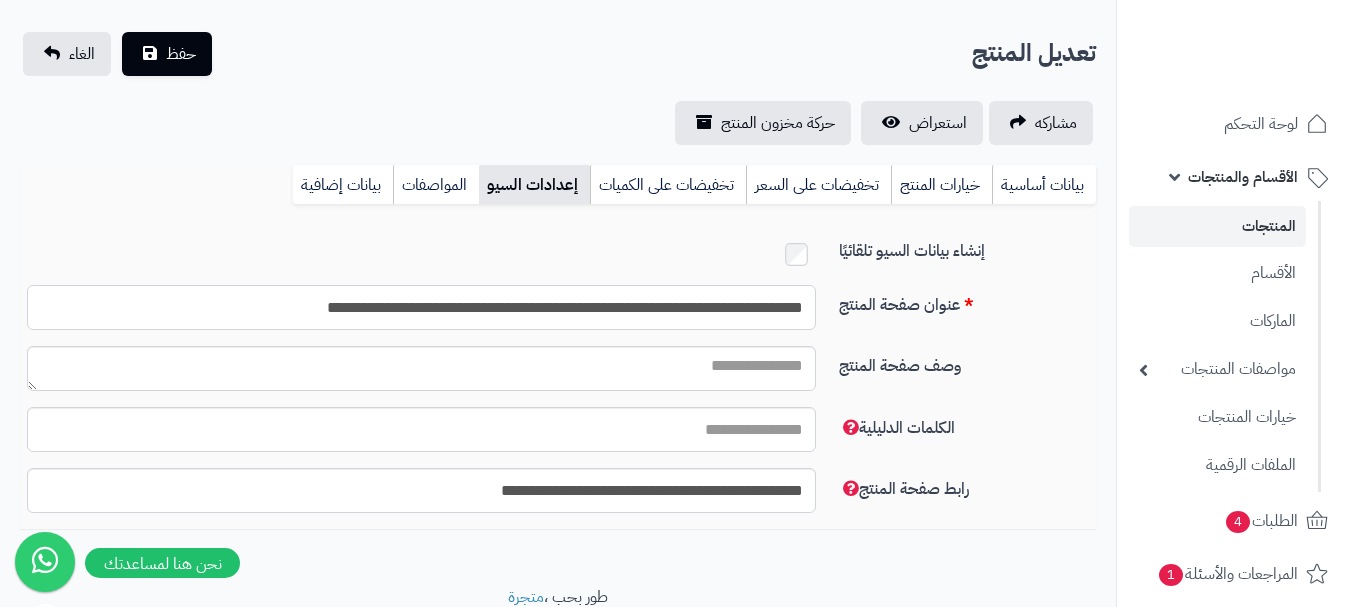 drag, startPoint x: 634, startPoint y: 300, endPoint x: 0, endPoint y: 302, distance: 634.0032 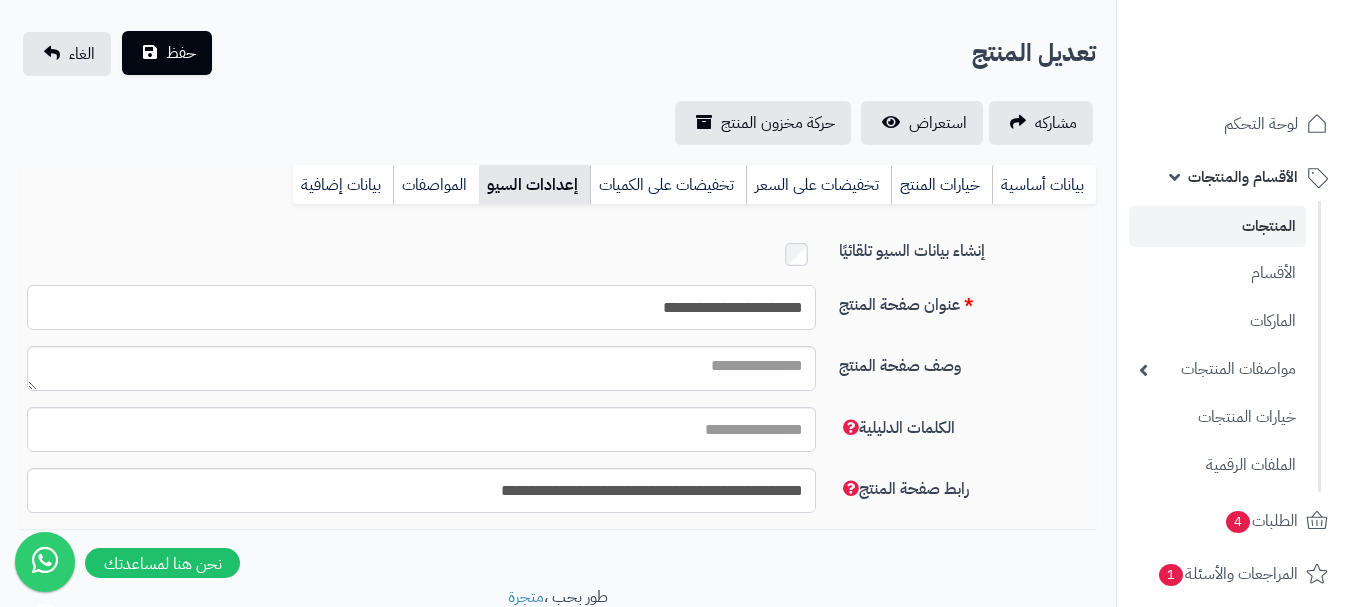 type on "**********" 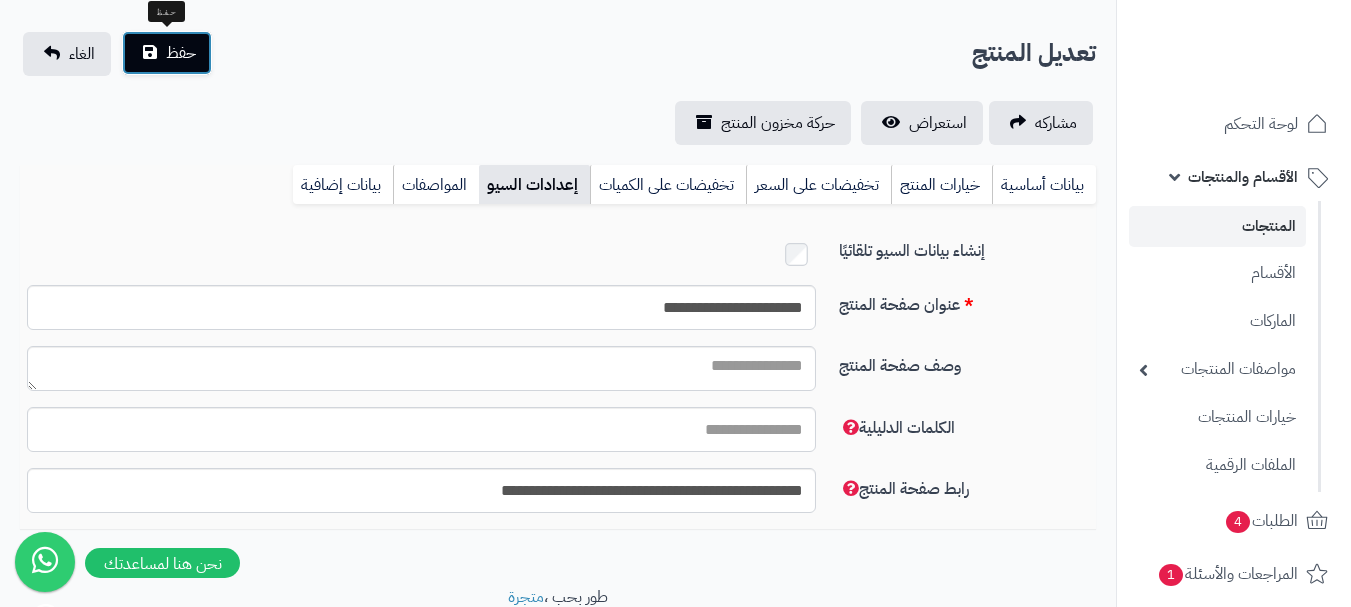 click on "حفظ" at bounding box center [167, 53] 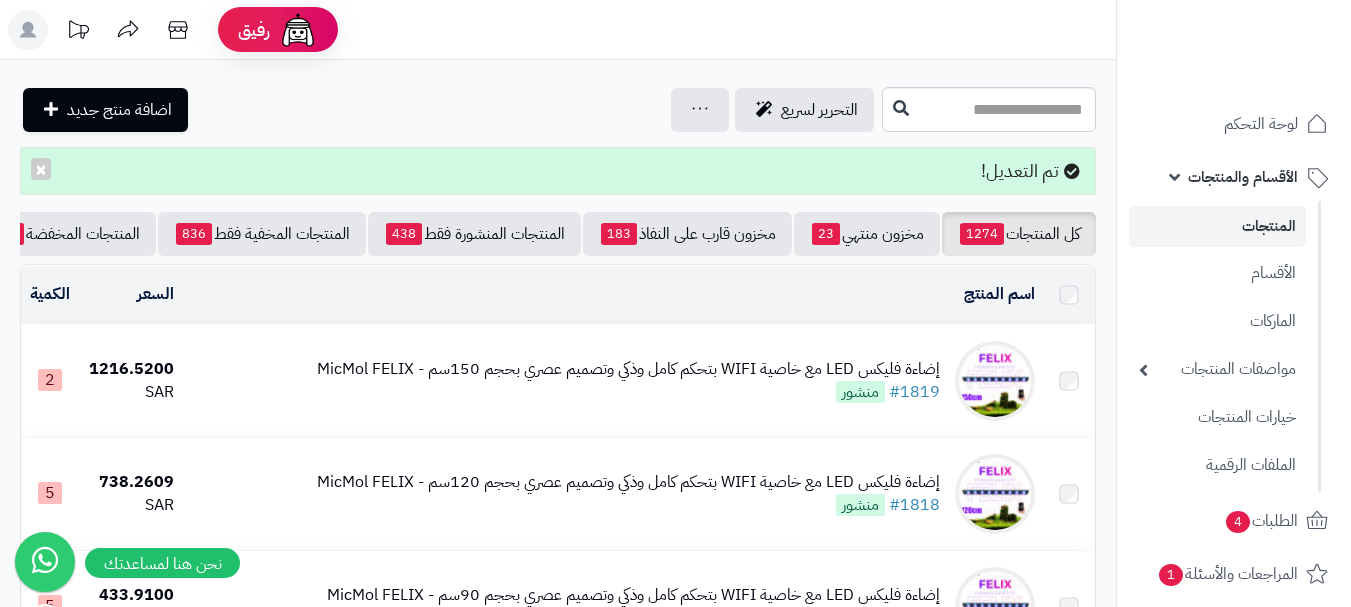scroll, scrollTop: 0, scrollLeft: 0, axis: both 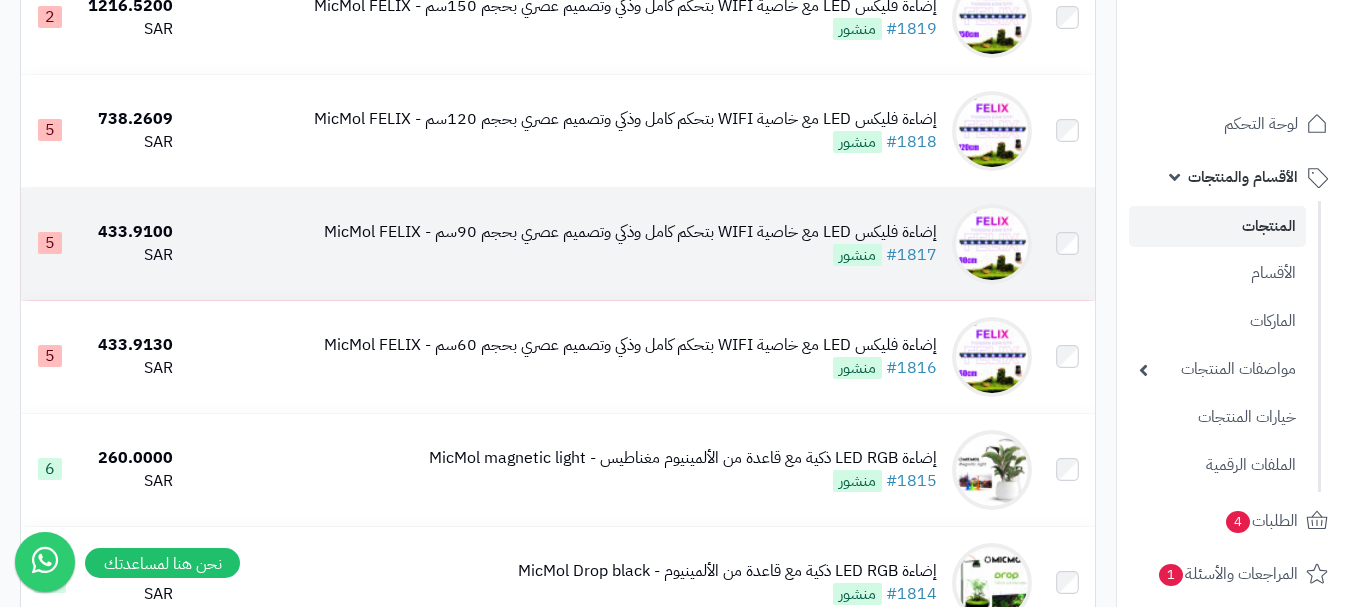 click on "إضاءة فليكس LED مع خاصية WIFI بتحكم كامل وذكي وتصميم عصري بحجم 90سم  - MicMol FELIX" at bounding box center (630, 232) 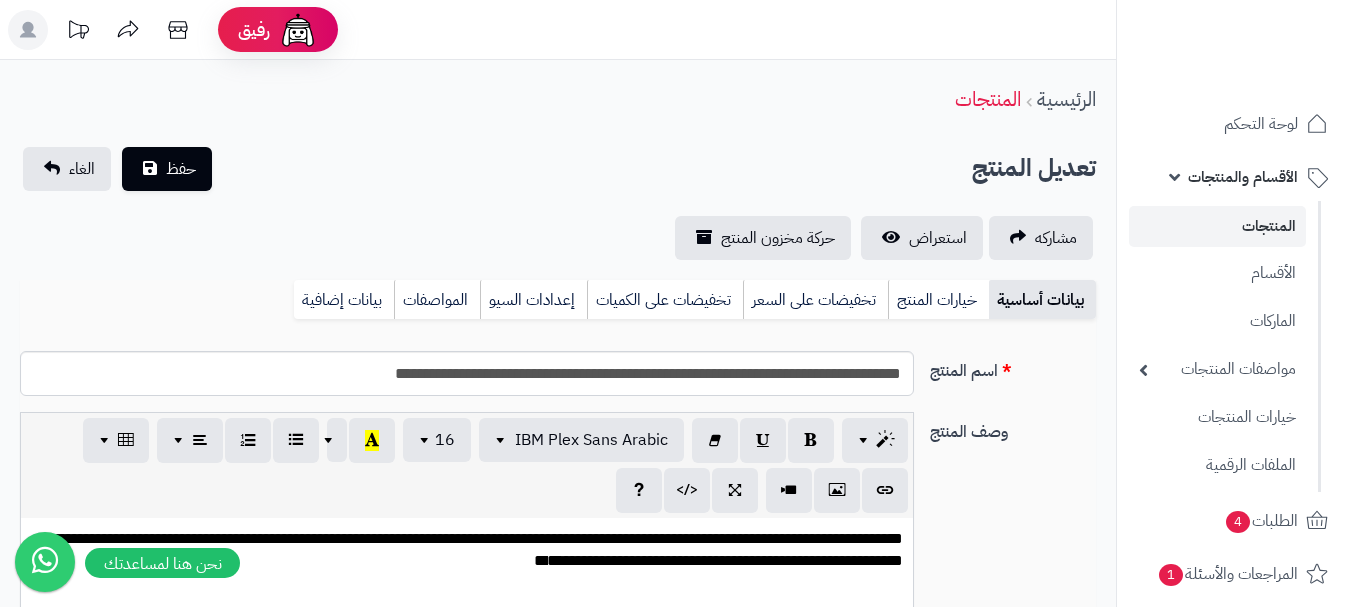 scroll, scrollTop: 0, scrollLeft: 0, axis: both 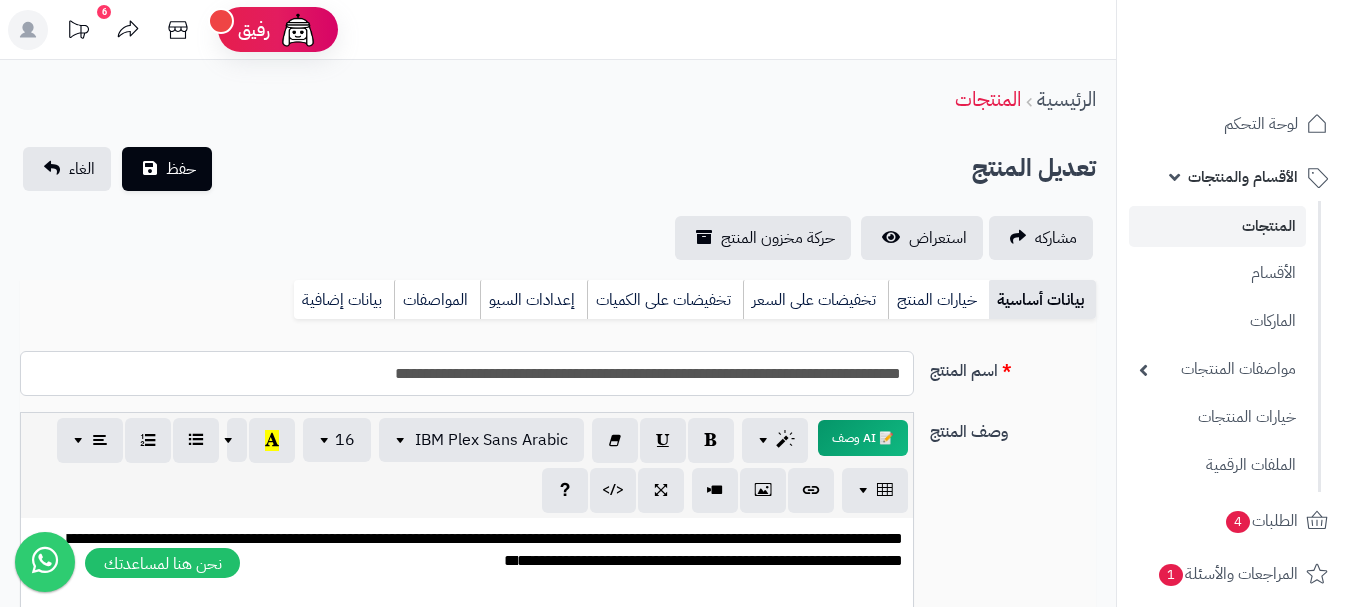 drag, startPoint x: 859, startPoint y: 369, endPoint x: 717, endPoint y: 355, distance: 142.68848 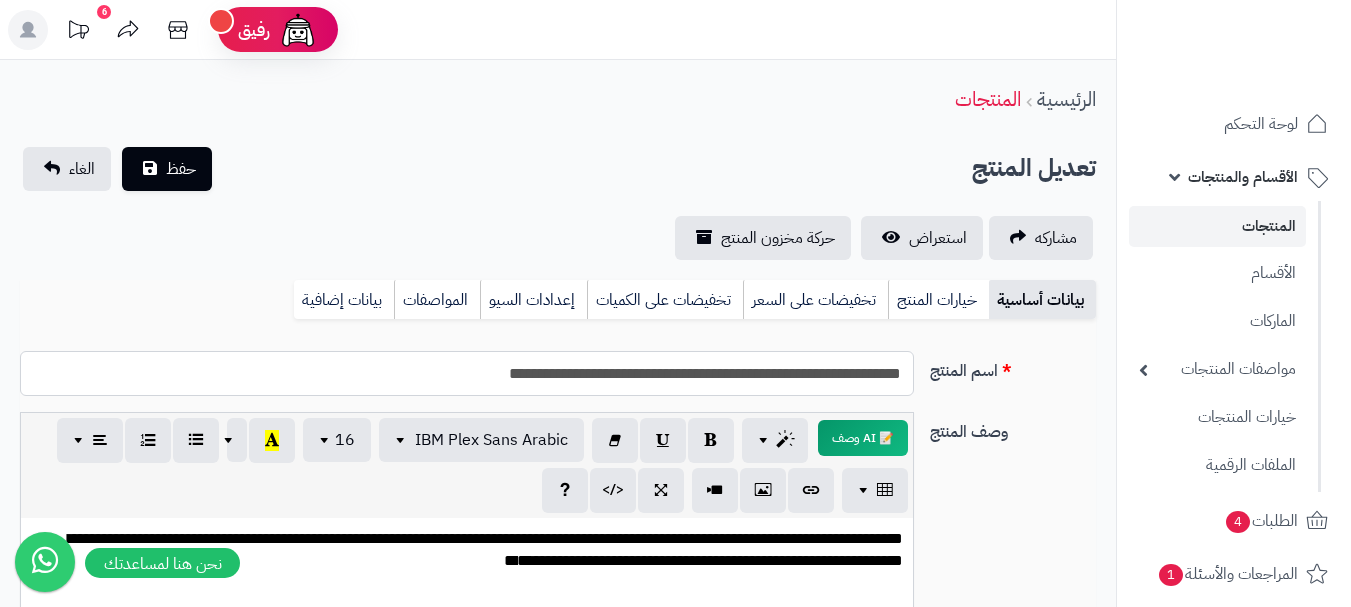 click on "**********" at bounding box center [467, 373] 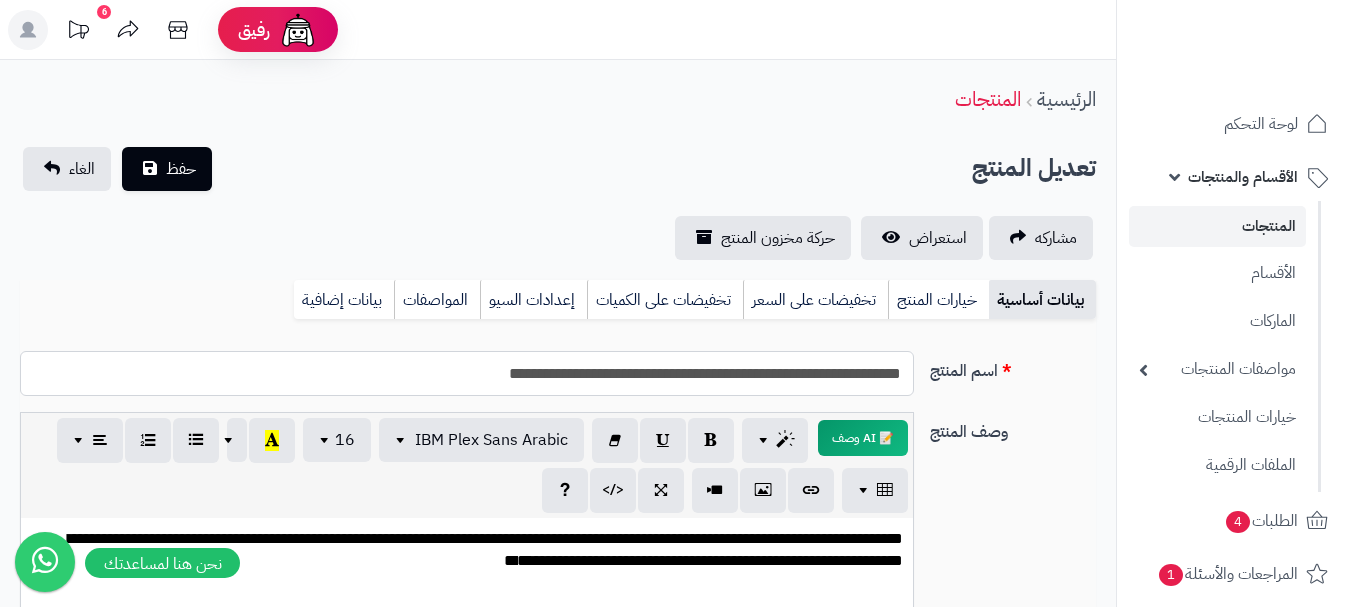 drag, startPoint x: 834, startPoint y: 366, endPoint x: 935, endPoint y: 371, distance: 101.12369 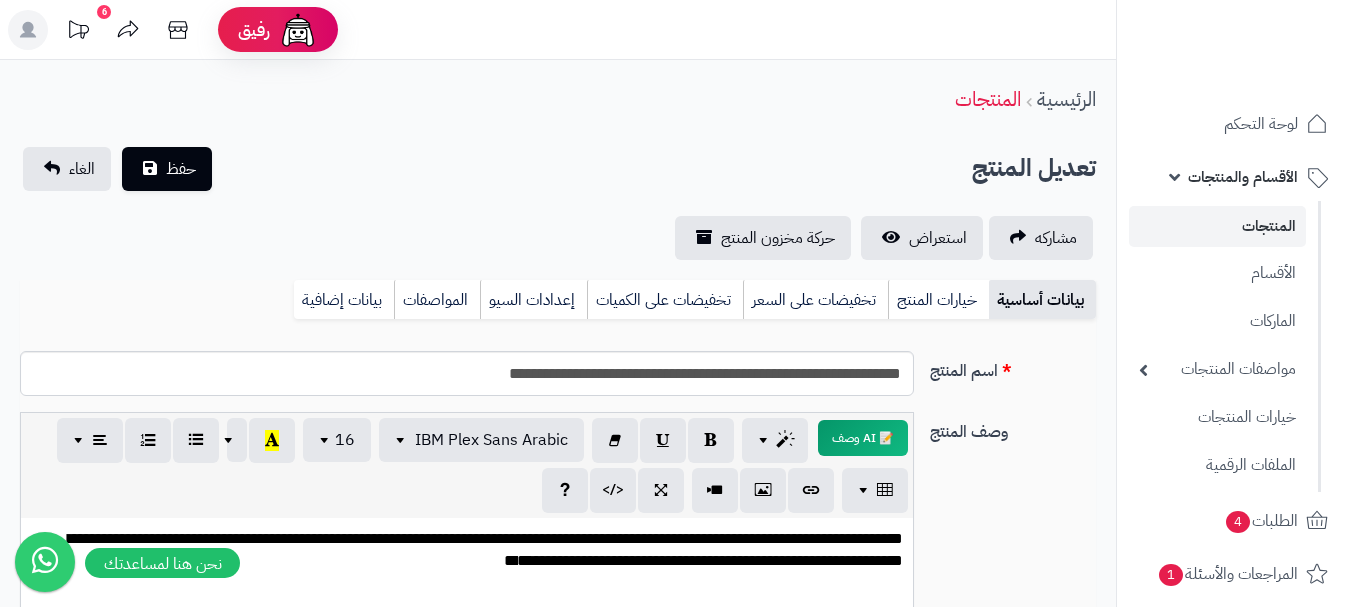 click on "اسم المنتج" at bounding box center [1013, 367] 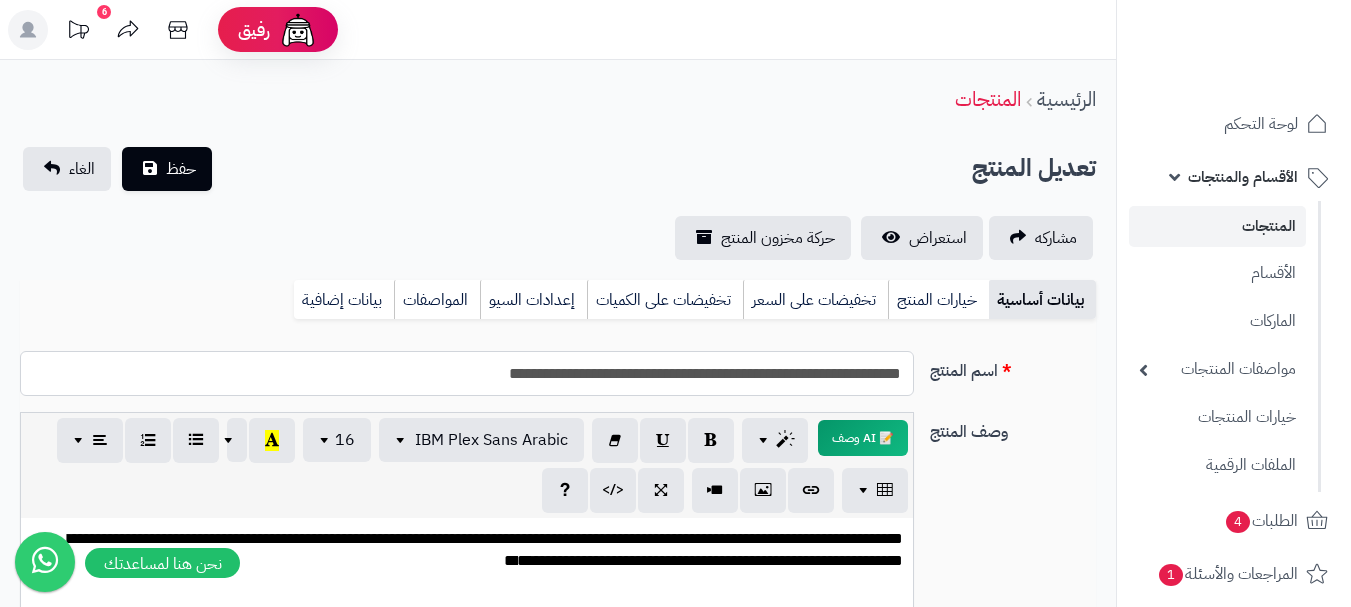 click on "**********" at bounding box center (467, 373) 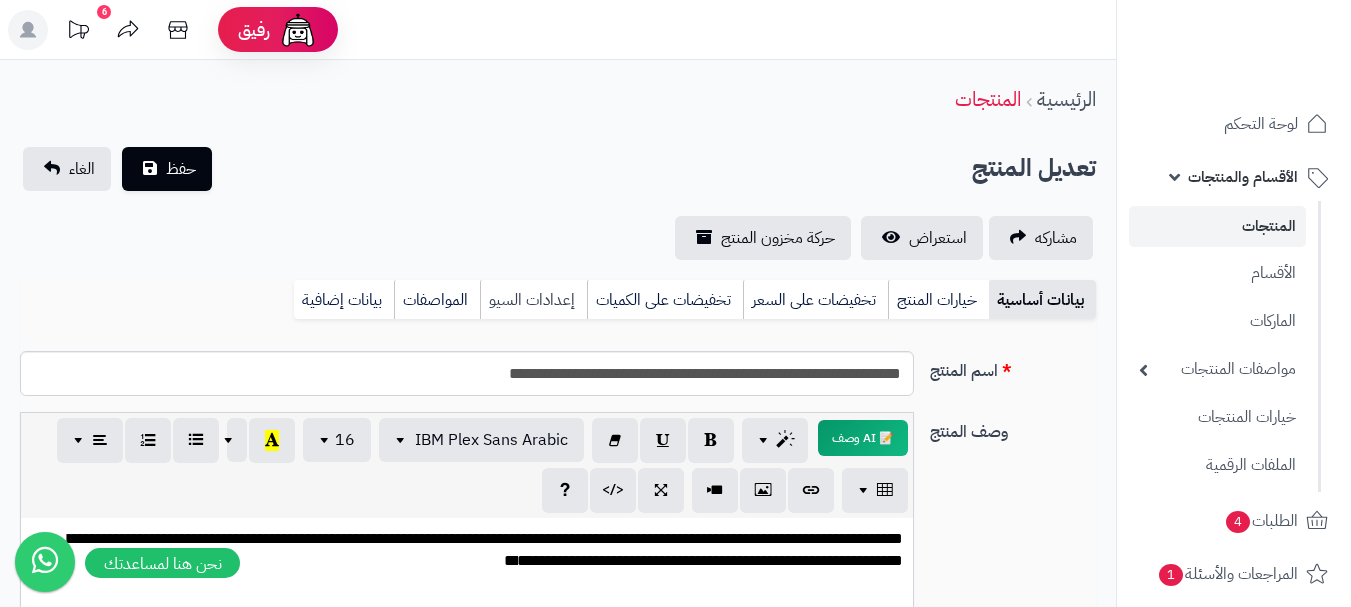 click on "إعدادات السيو" at bounding box center (533, 300) 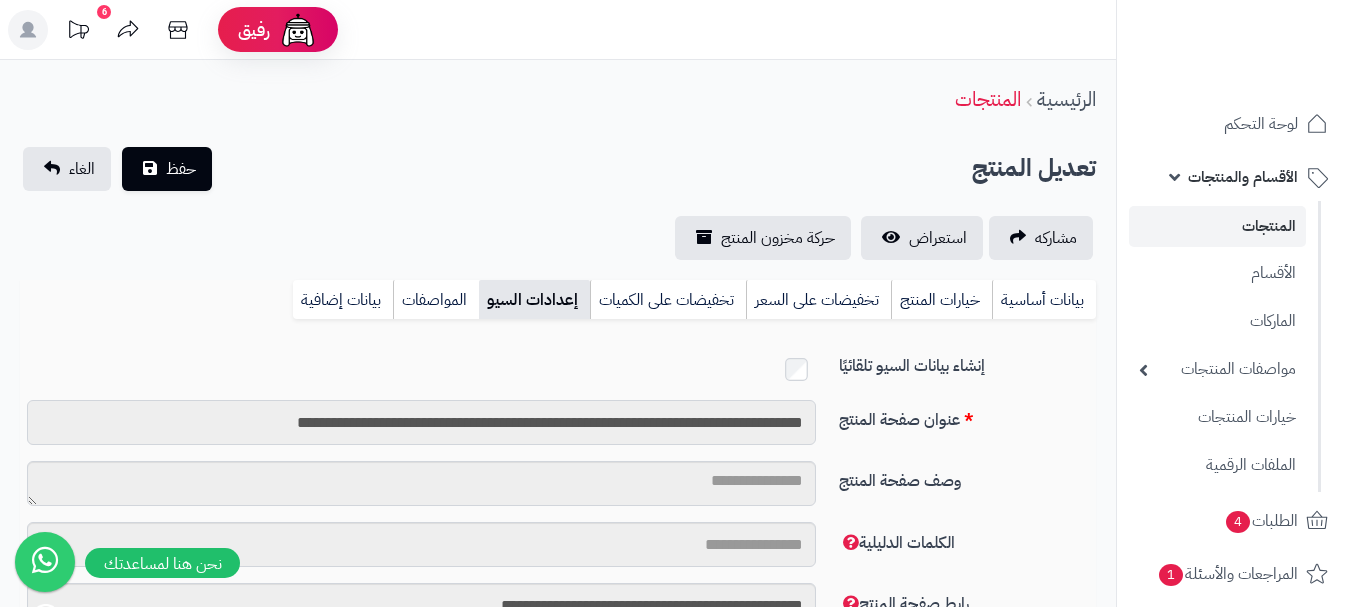 click on "**********" at bounding box center (421, 422) 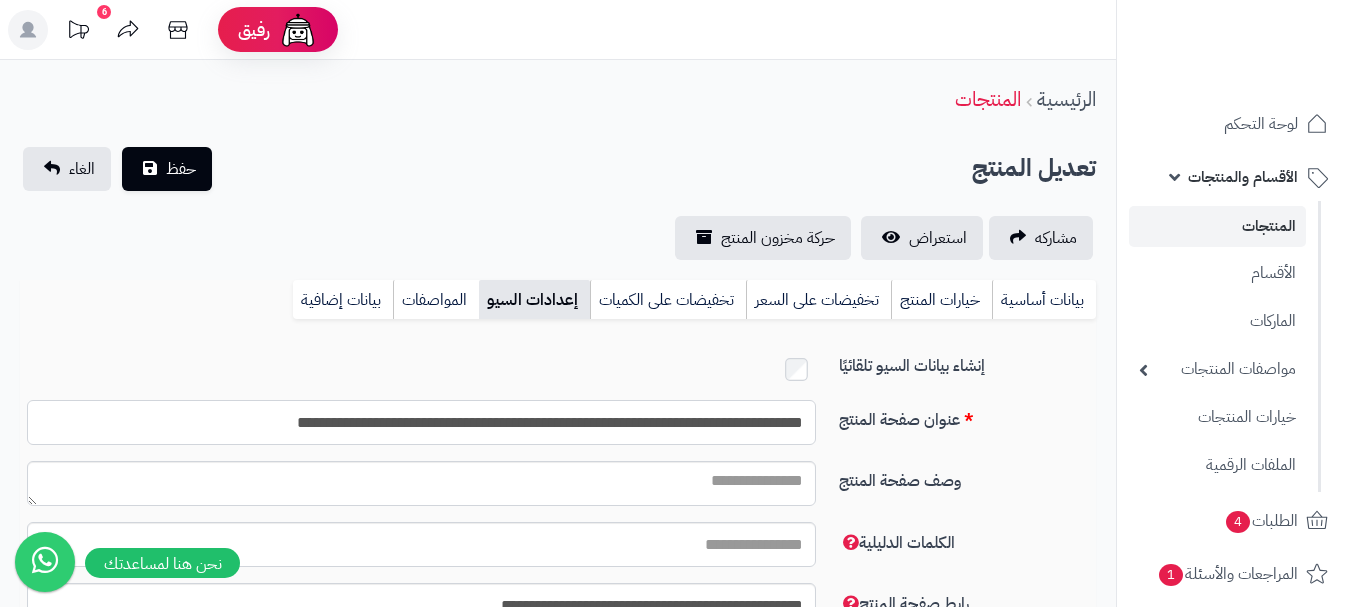 click on "**********" at bounding box center [421, 422] 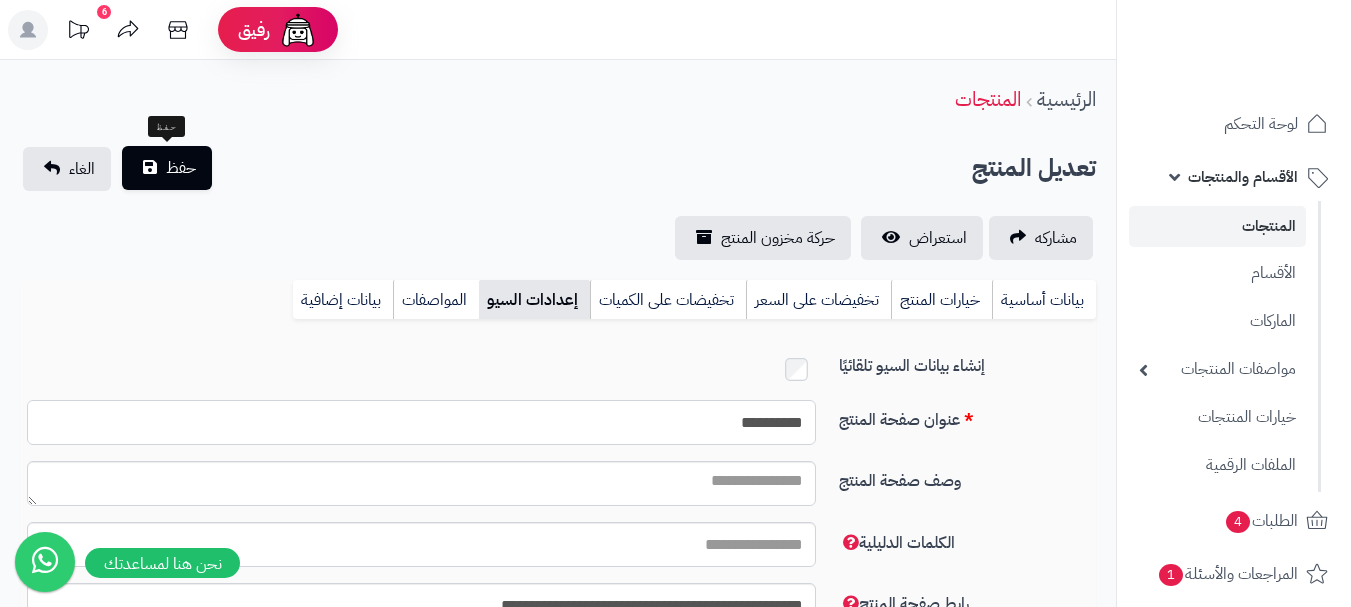 type on "**********" 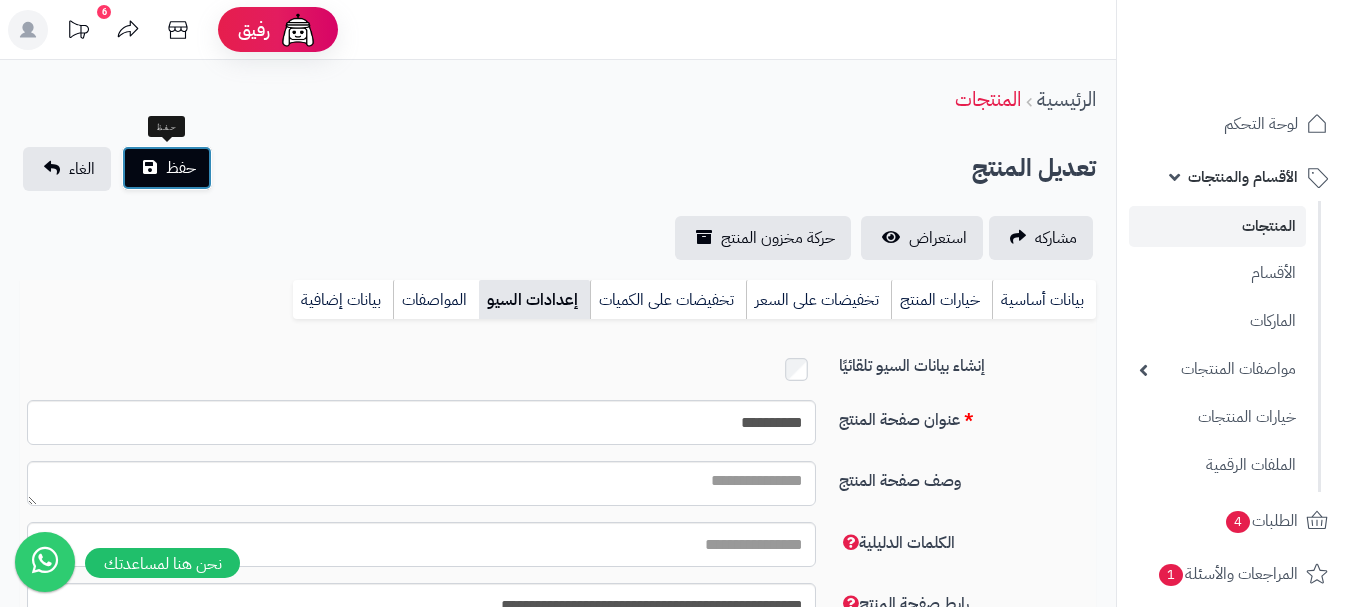 click on "حفظ" at bounding box center (181, 168) 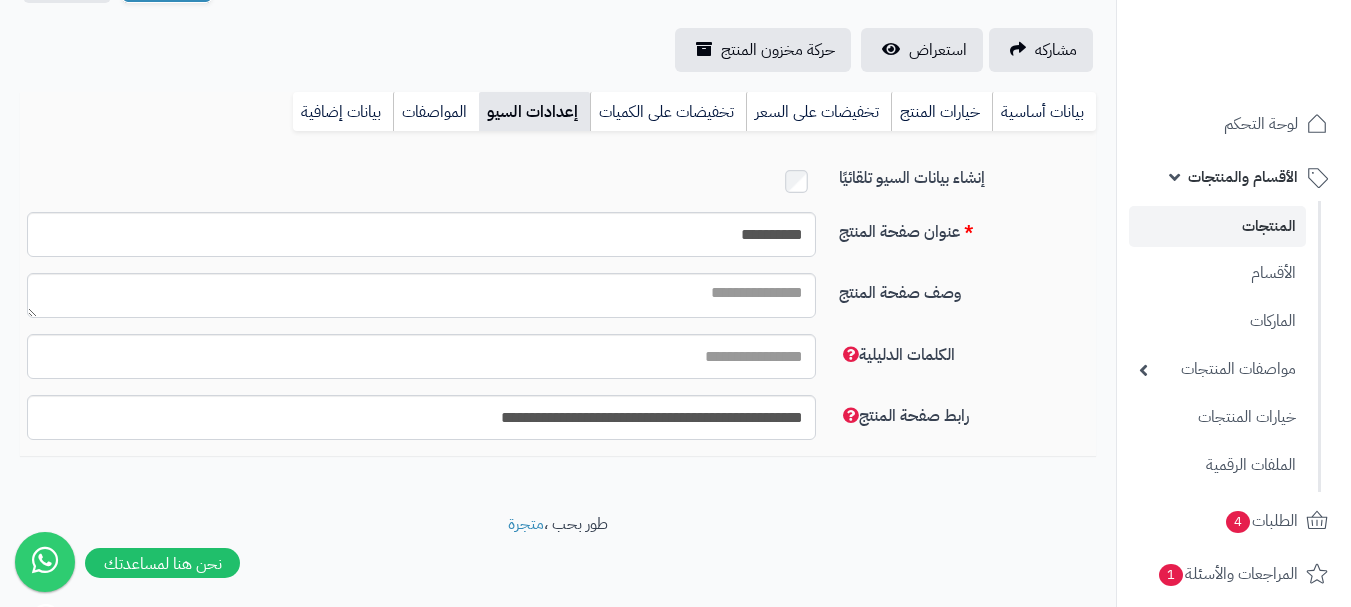scroll, scrollTop: 191, scrollLeft: 0, axis: vertical 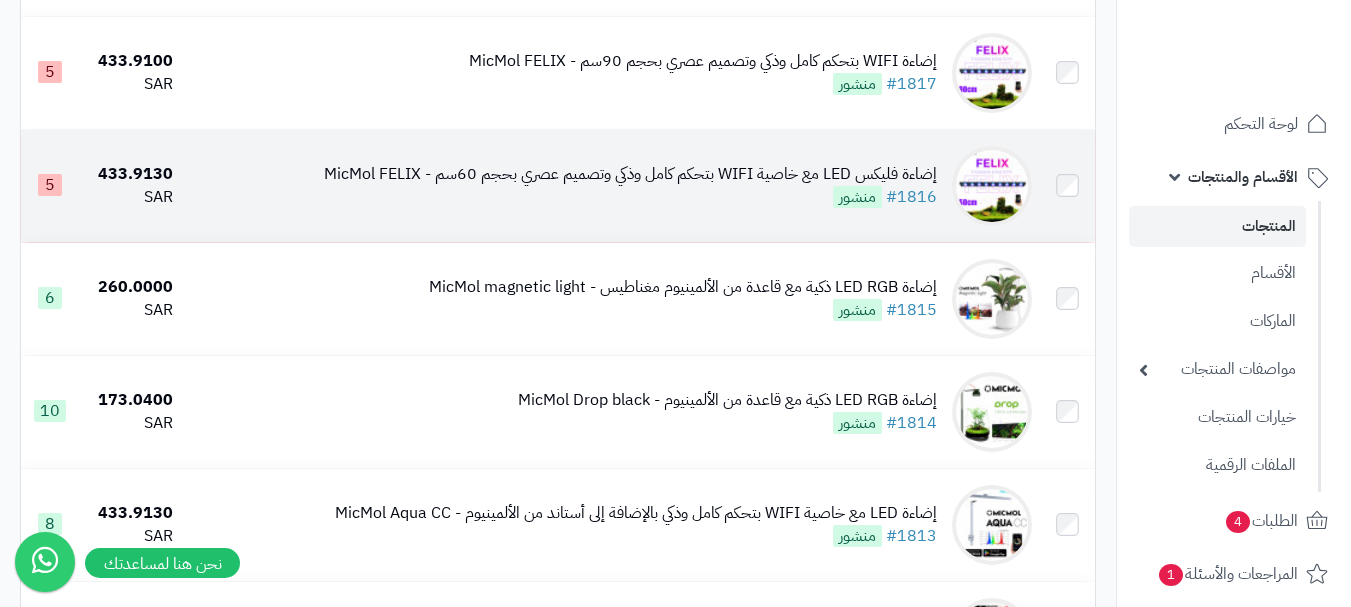 click on "إضاءة فليكس LED مع خاصية WIFI بتحكم كامل وذكي وتصميم عصري بحجم 60سم  - MicMol FELIX" at bounding box center (630, 174) 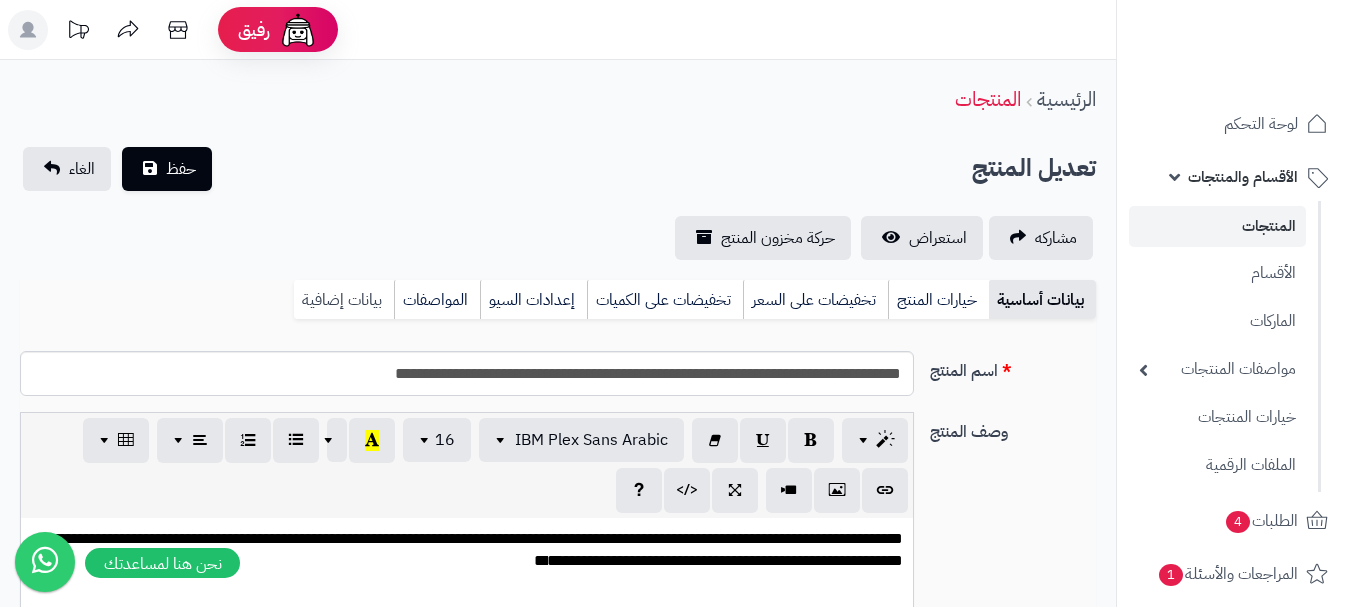 scroll, scrollTop: 0, scrollLeft: 0, axis: both 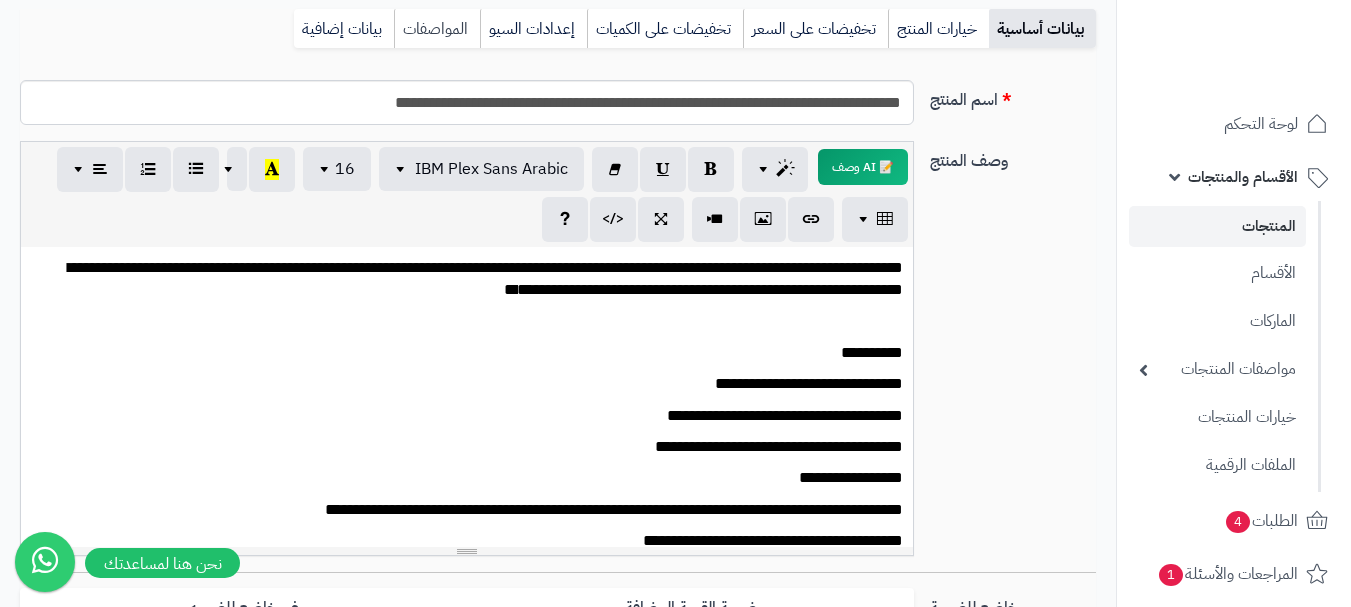 click on "المواصفات" at bounding box center [437, 29] 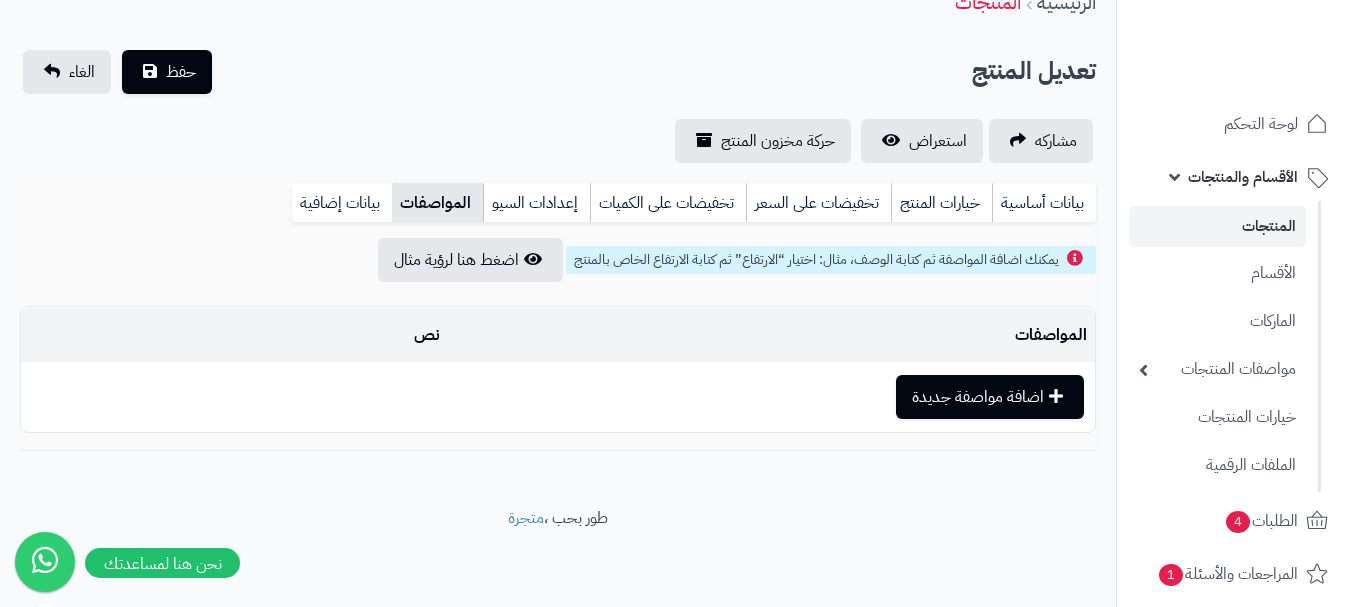scroll, scrollTop: 97, scrollLeft: 0, axis: vertical 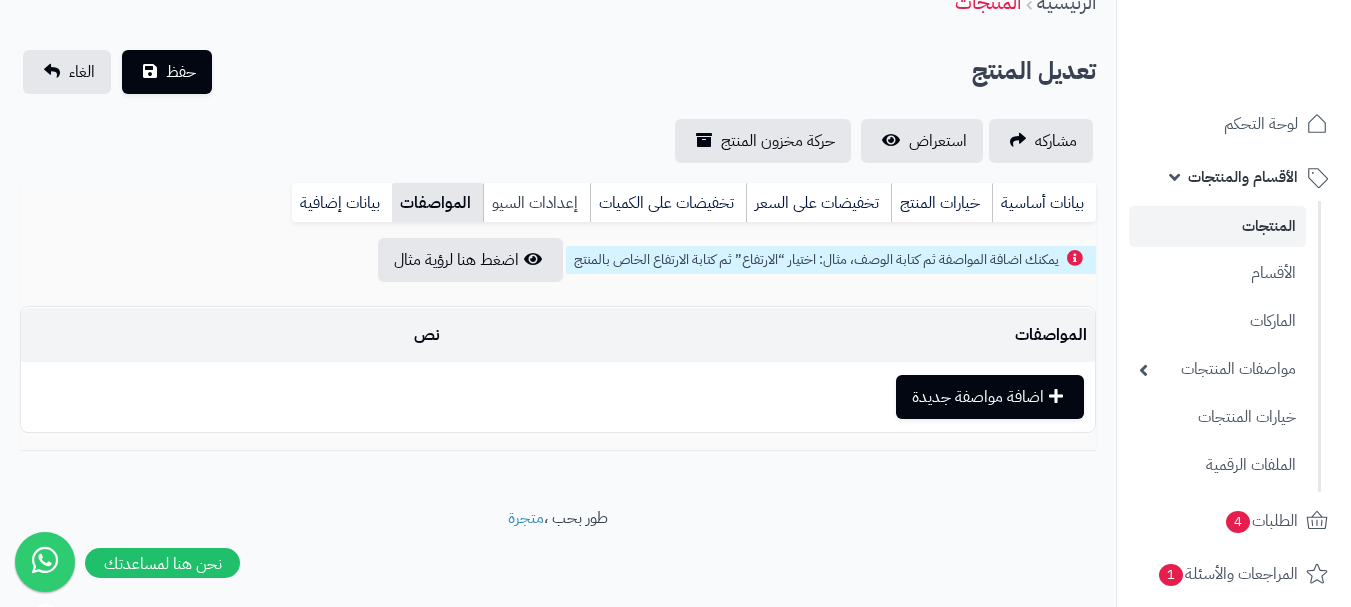click on "إعدادات السيو" at bounding box center (536, 203) 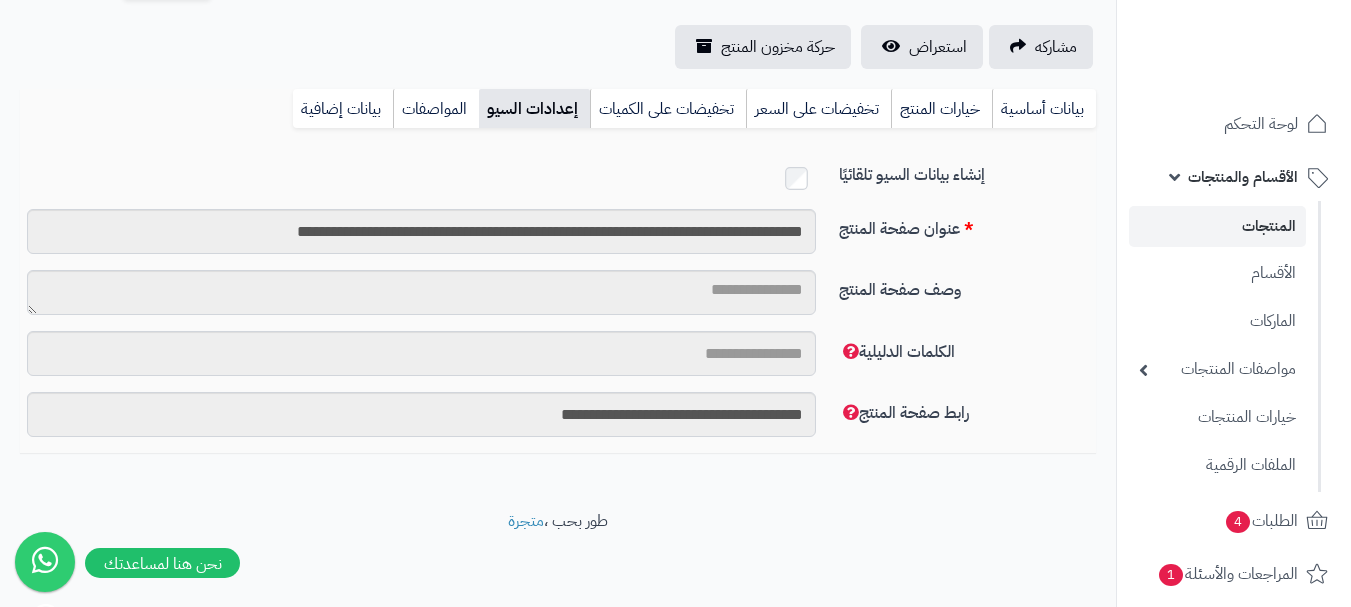 click at bounding box center (421, 178) 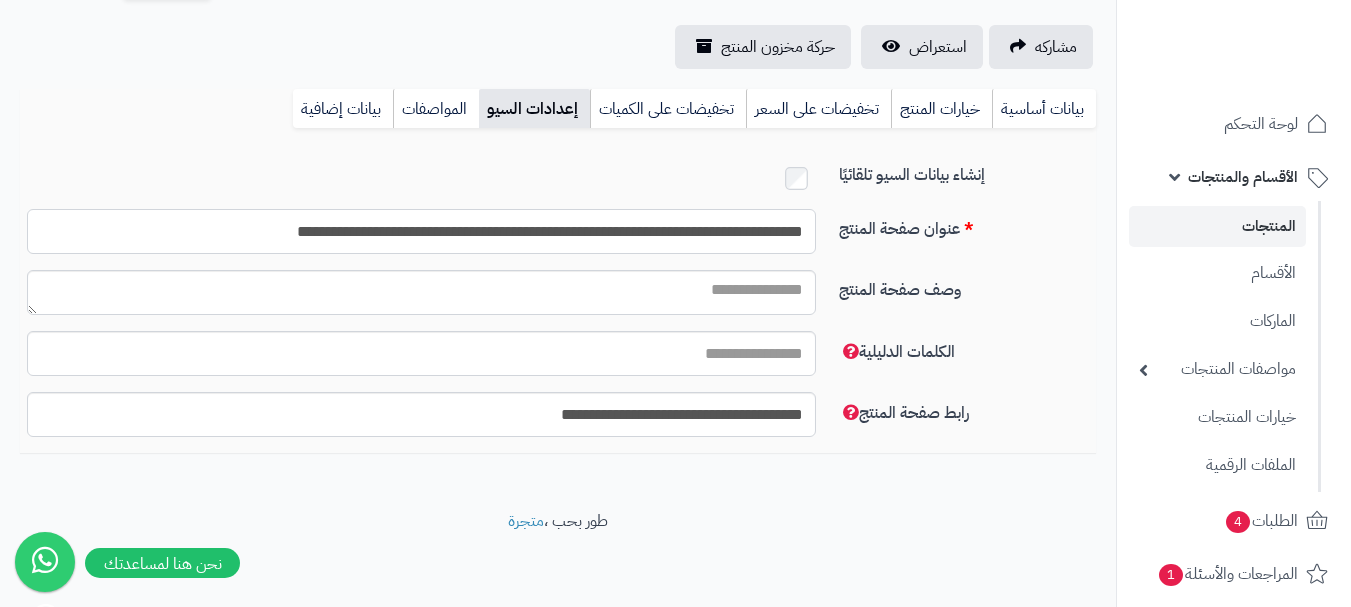 drag, startPoint x: 766, startPoint y: 228, endPoint x: 660, endPoint y: 228, distance: 106 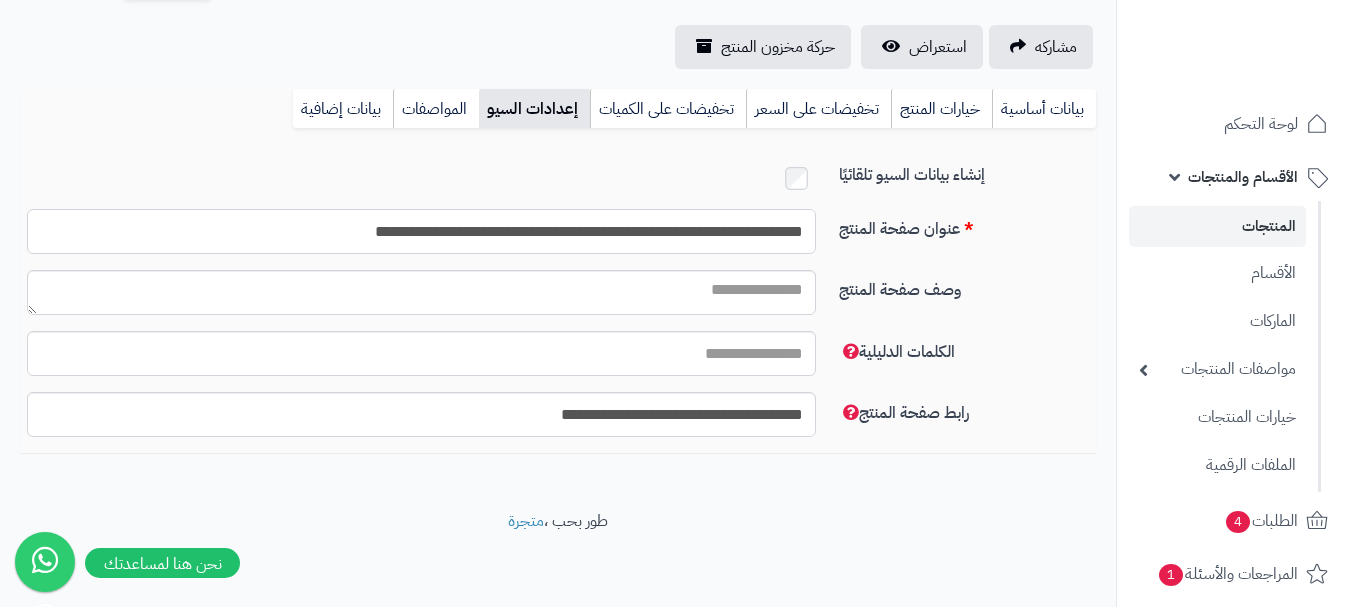 drag, startPoint x: 761, startPoint y: 225, endPoint x: 679, endPoint y: 219, distance: 82.219215 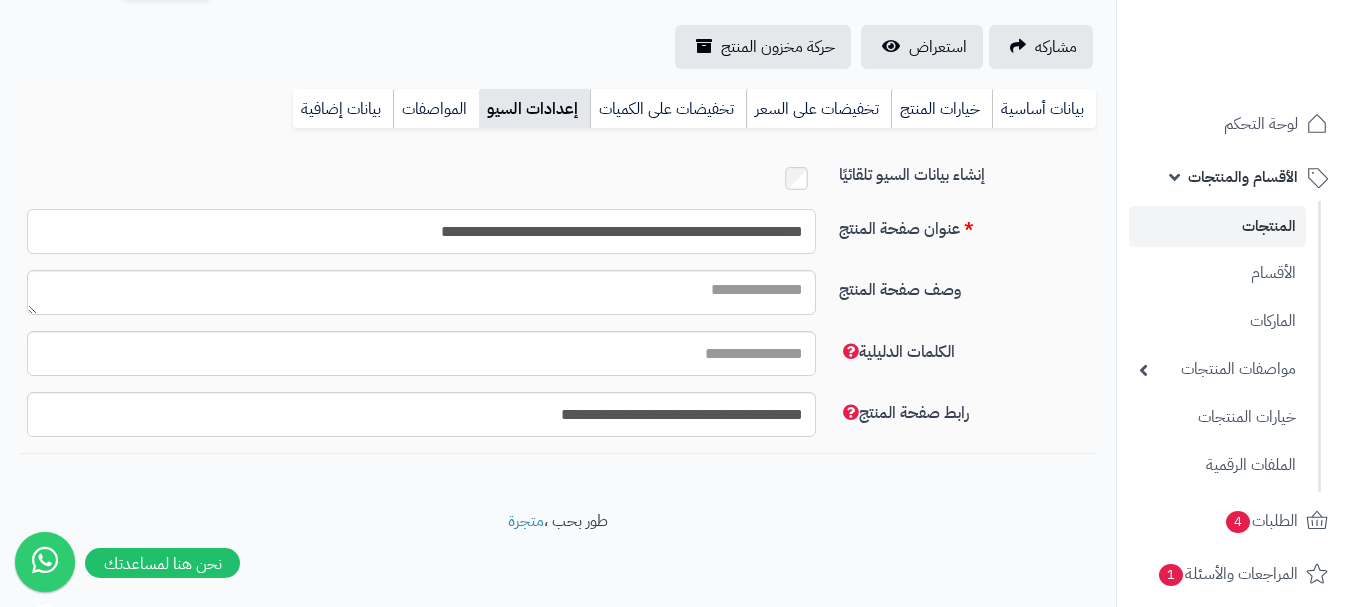 scroll, scrollTop: 46, scrollLeft: 0, axis: vertical 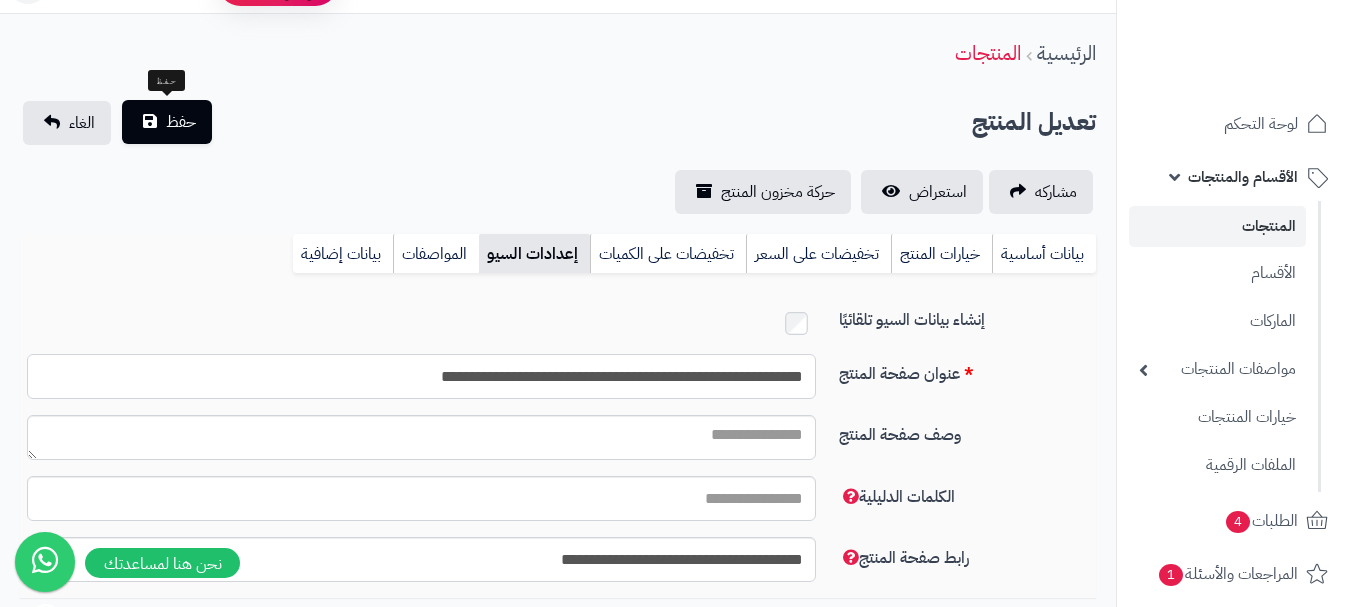 type on "**********" 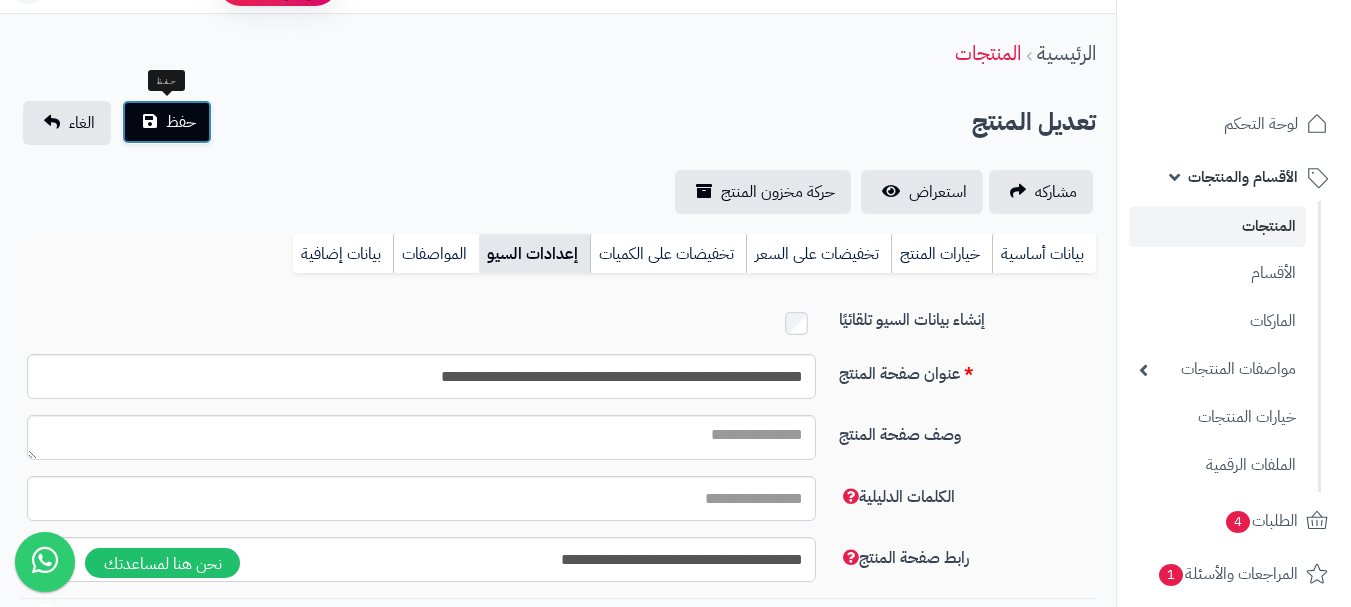 click on "حفظ" at bounding box center [167, 122] 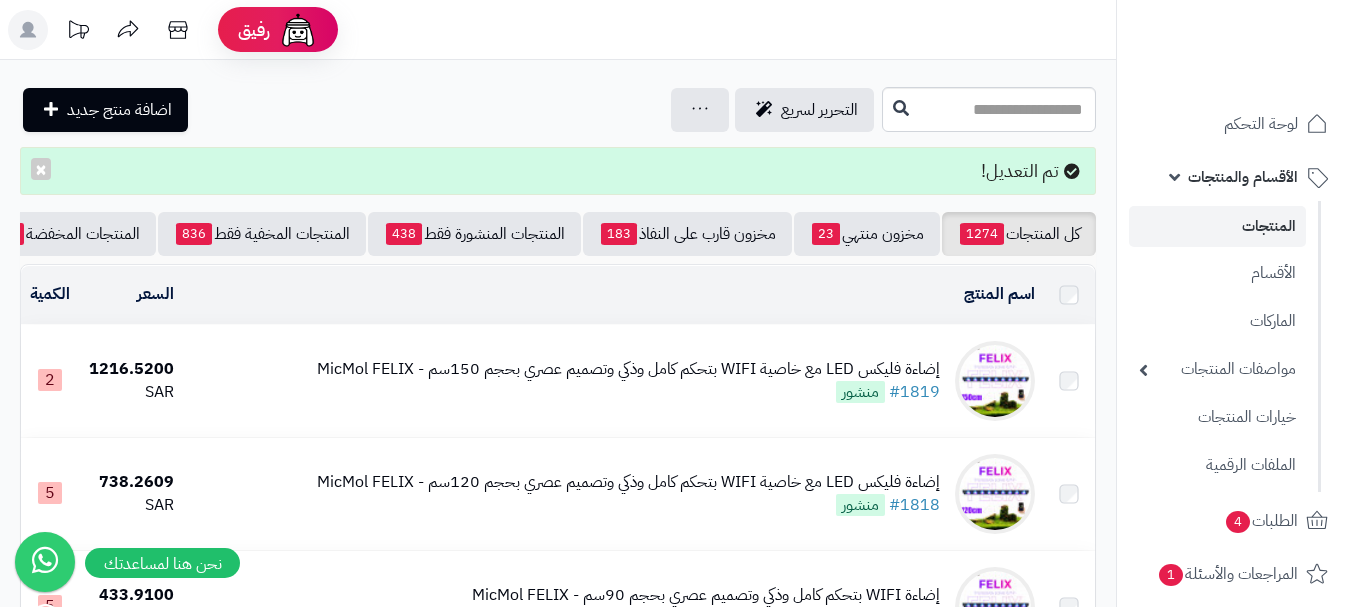 scroll, scrollTop: 0, scrollLeft: 0, axis: both 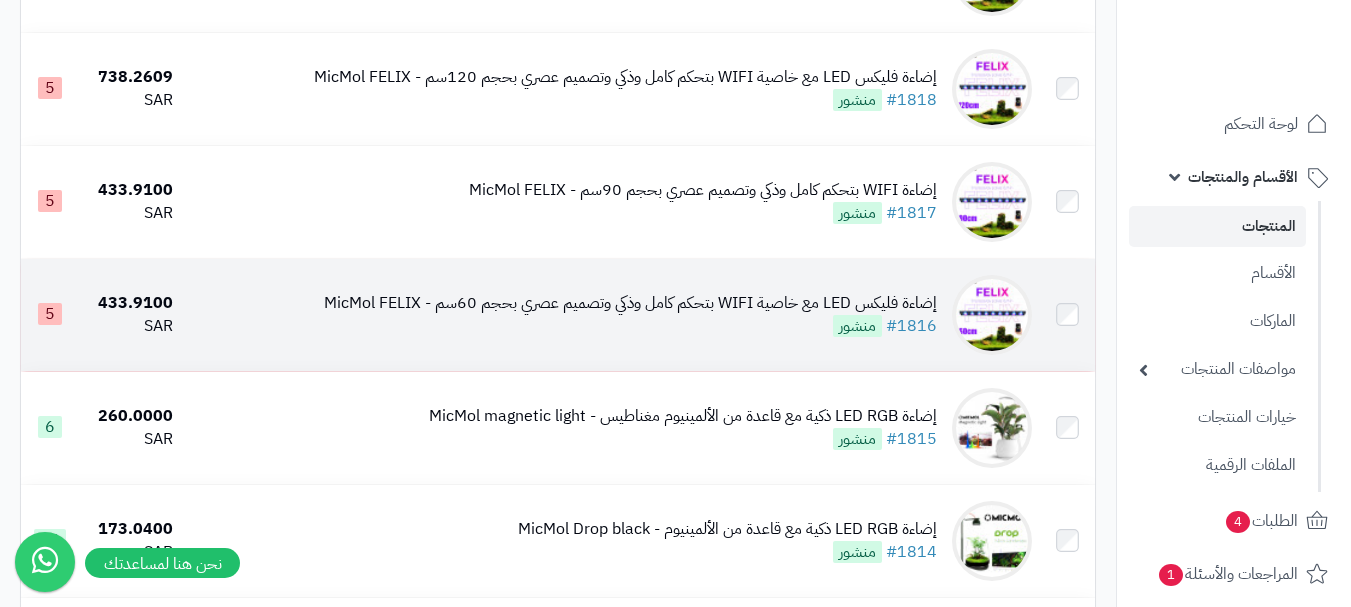 click on "إضاءة فليكس LED مع خاصية WIFI بتحكم كامل وذكي وتصميم عصري بحجم 60سم  - MicMol FELIX
#1816
منشور" at bounding box center [630, 315] 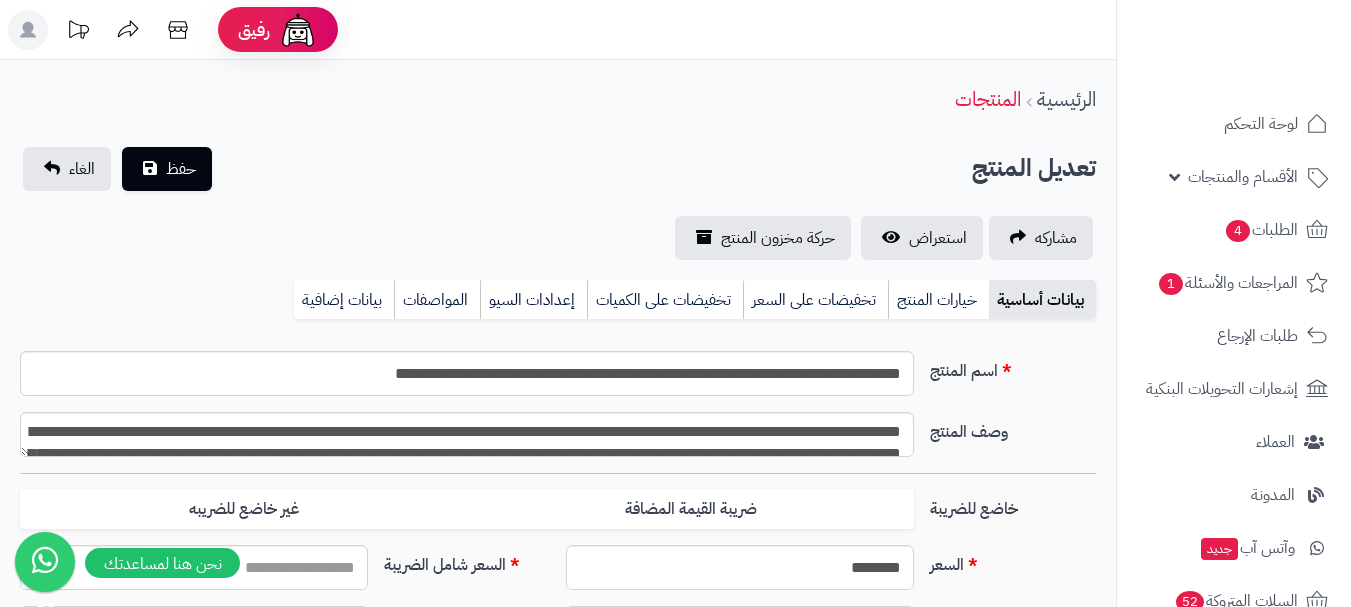 scroll, scrollTop: 0, scrollLeft: 0, axis: both 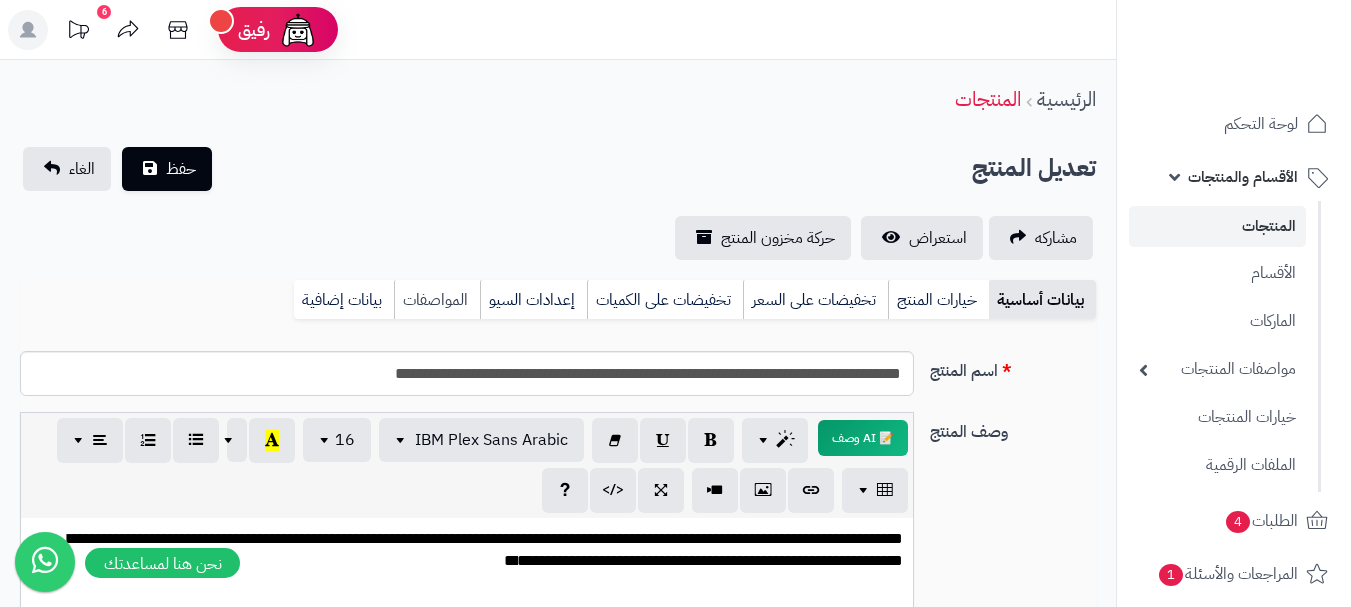 click on "المواصفات" at bounding box center [437, 300] 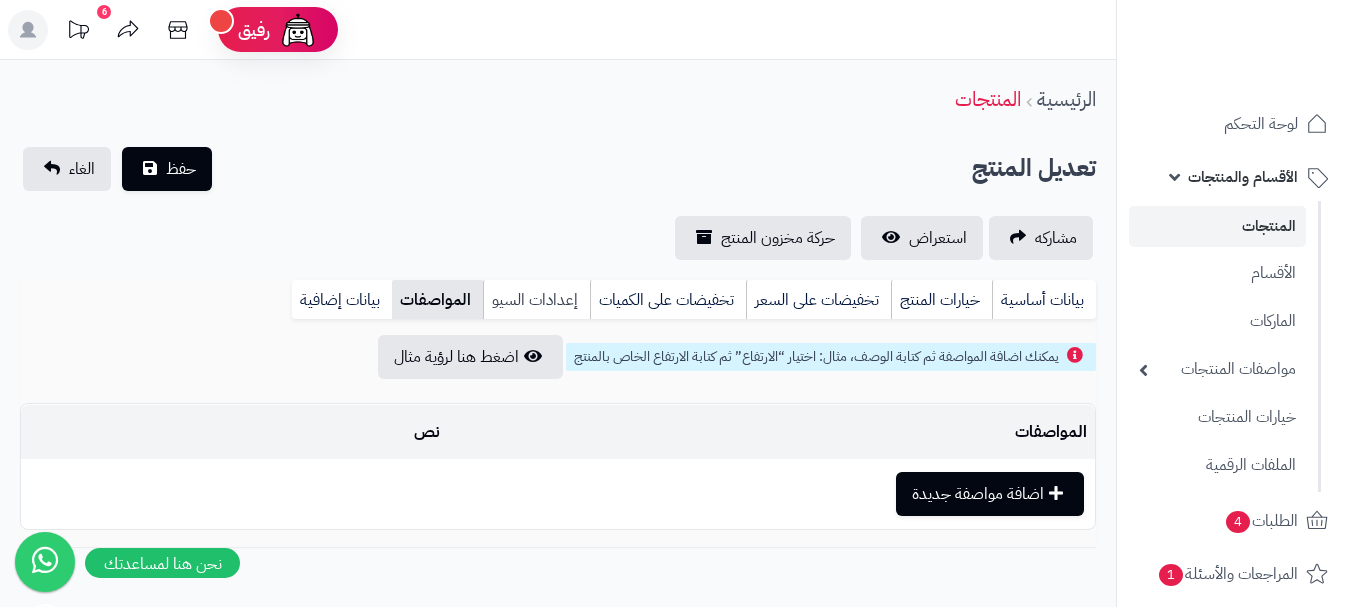 click on "إعدادات السيو" at bounding box center [536, 300] 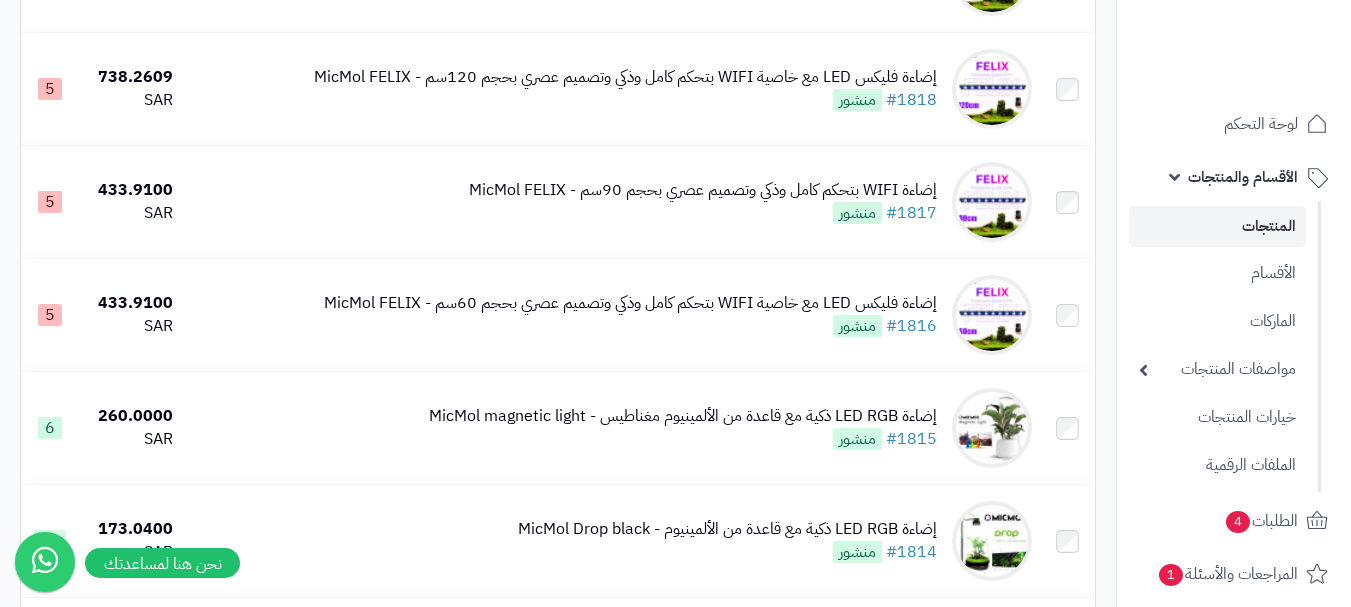 scroll, scrollTop: 343, scrollLeft: 0, axis: vertical 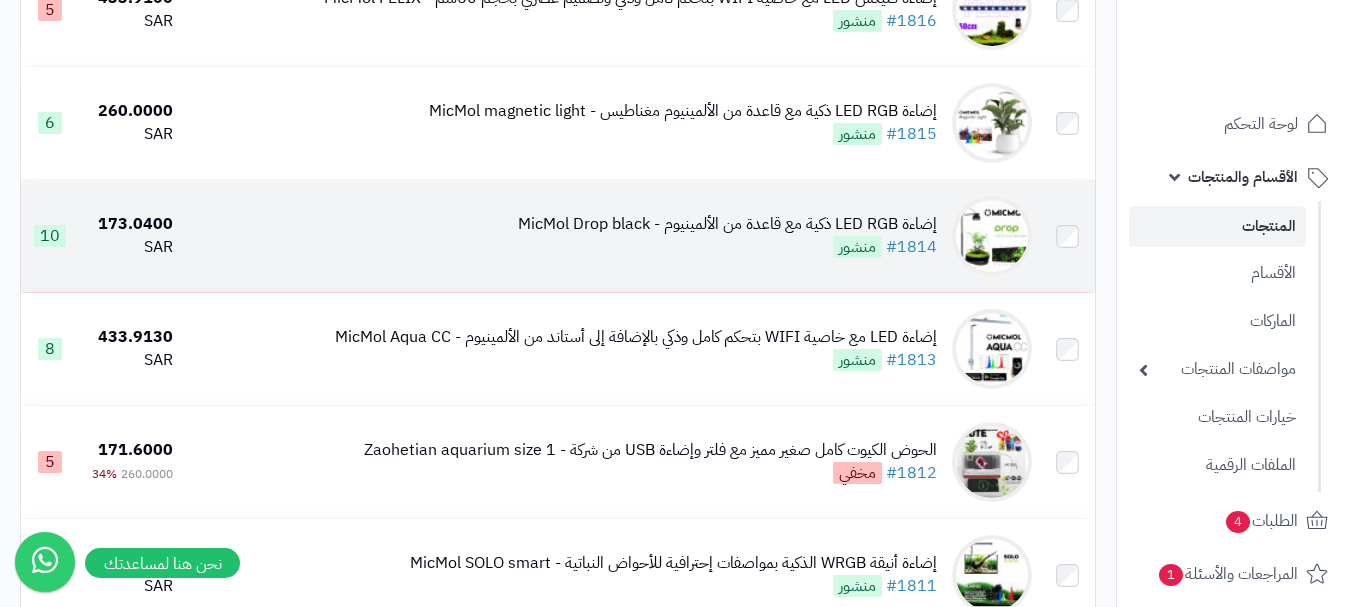 click on "إضاءة LED RGB ذكية مع قاعدة من الألمينيوم - MicMol Drop black" at bounding box center [727, 224] 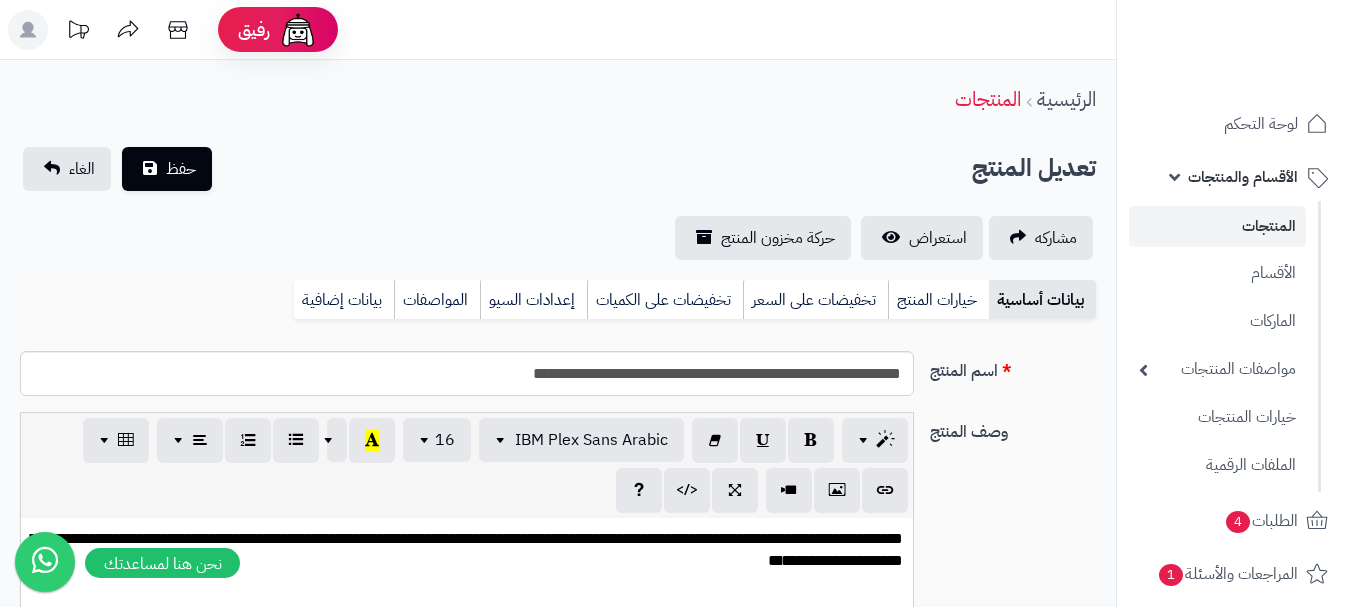 scroll, scrollTop: 0, scrollLeft: 0, axis: both 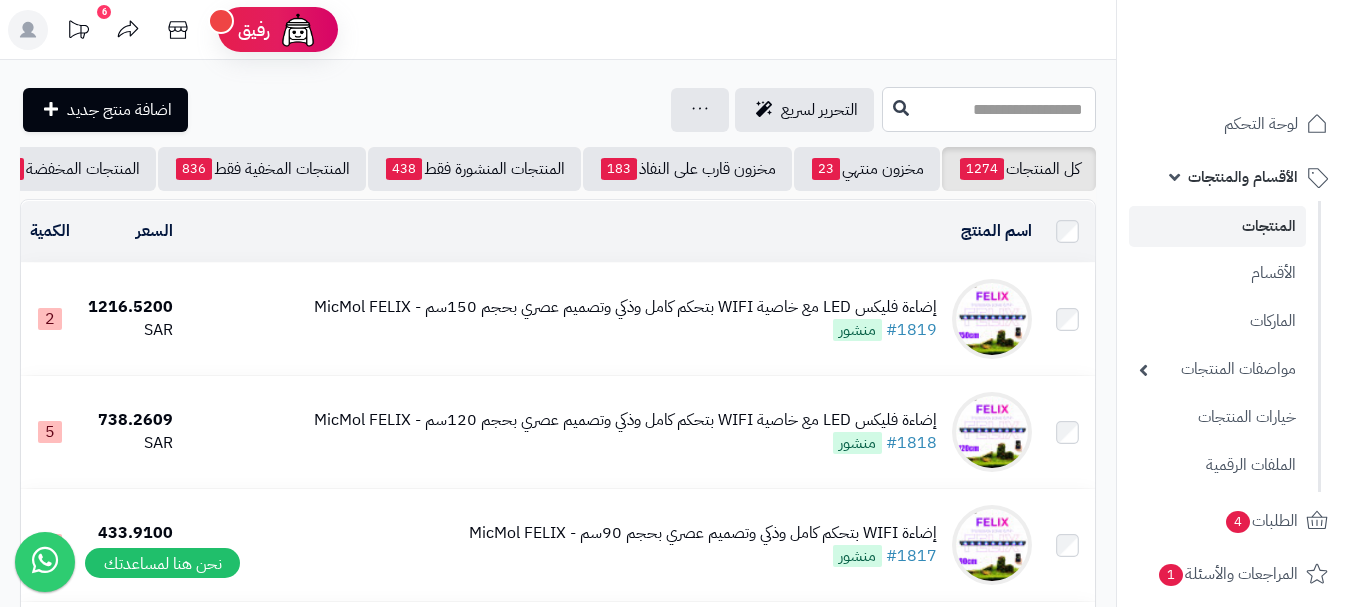 click at bounding box center (989, 109) 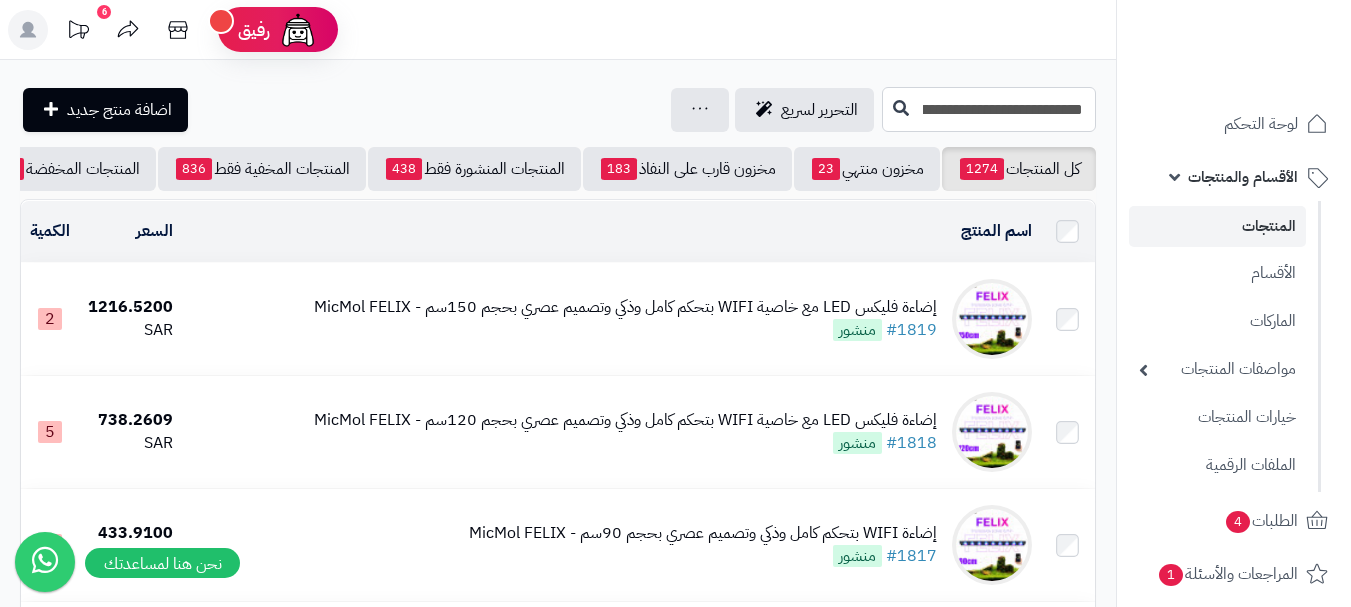 scroll, scrollTop: 0, scrollLeft: -58, axis: horizontal 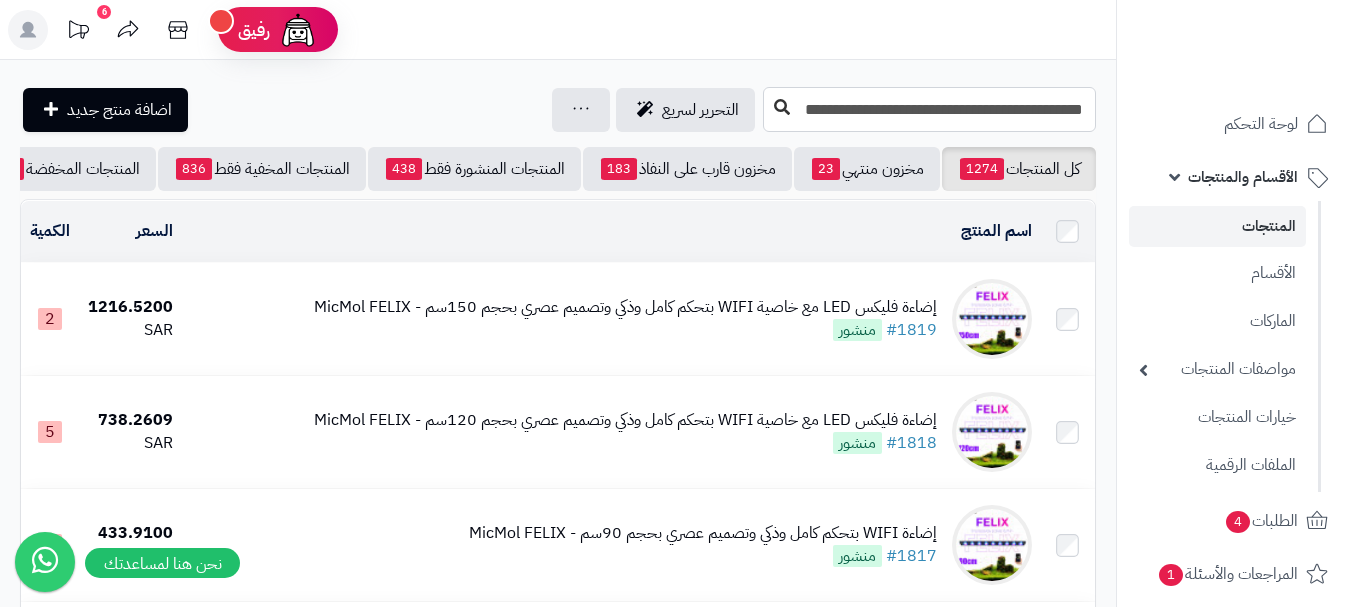 type on "**********" 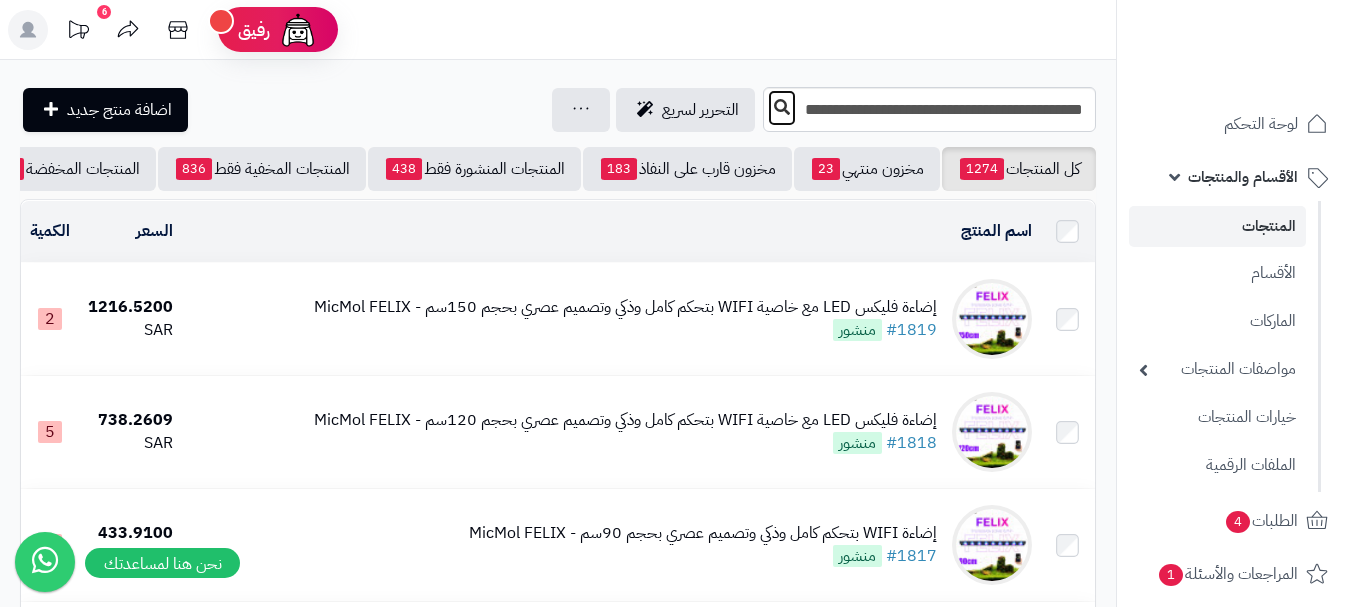 scroll, scrollTop: 0, scrollLeft: 0, axis: both 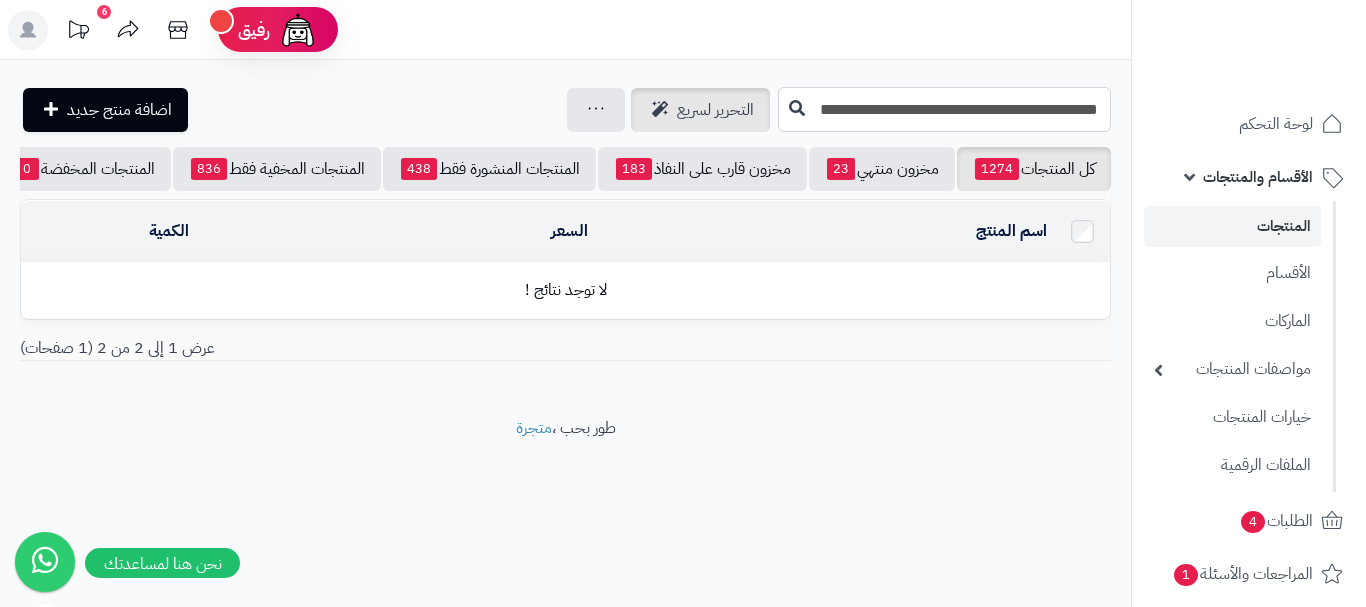 drag, startPoint x: 912, startPoint y: 108, endPoint x: 713, endPoint y: 120, distance: 199.36148 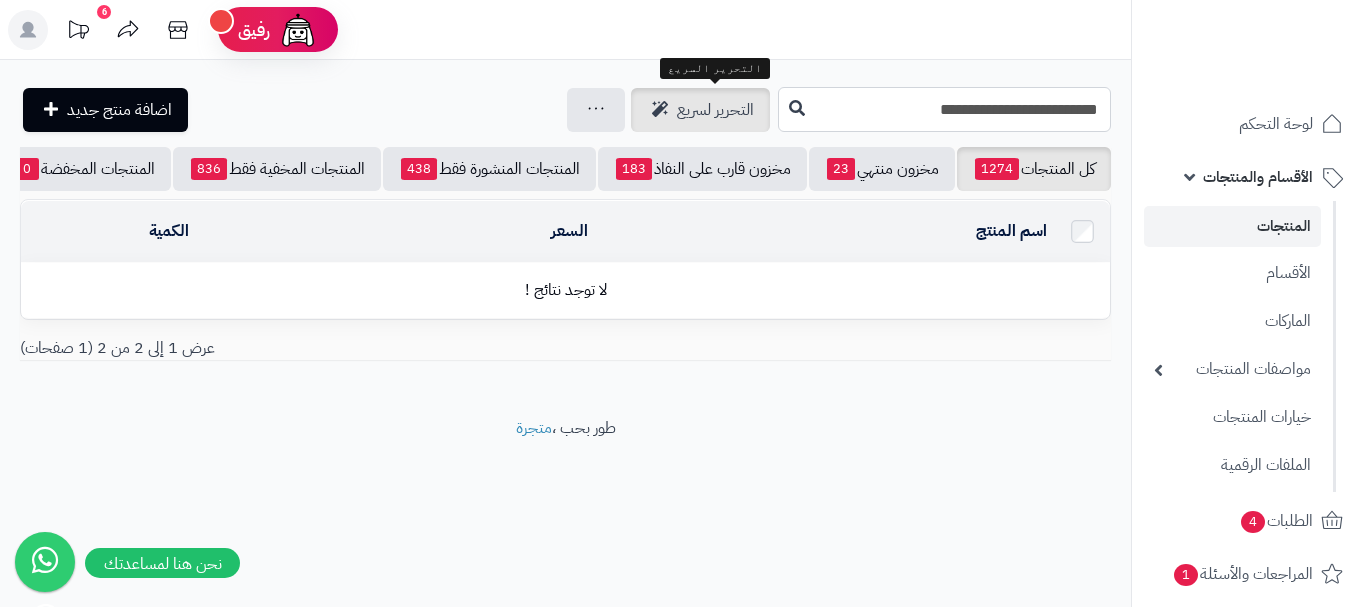 scroll, scrollTop: 0, scrollLeft: 0, axis: both 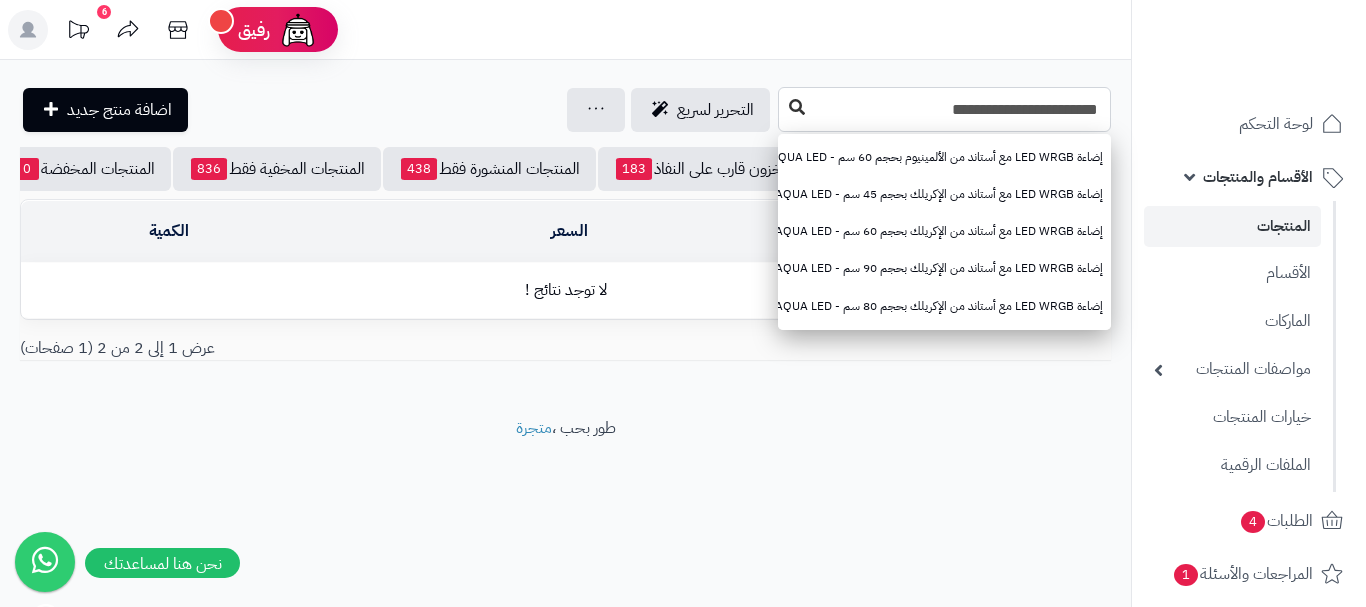 type on "**********" 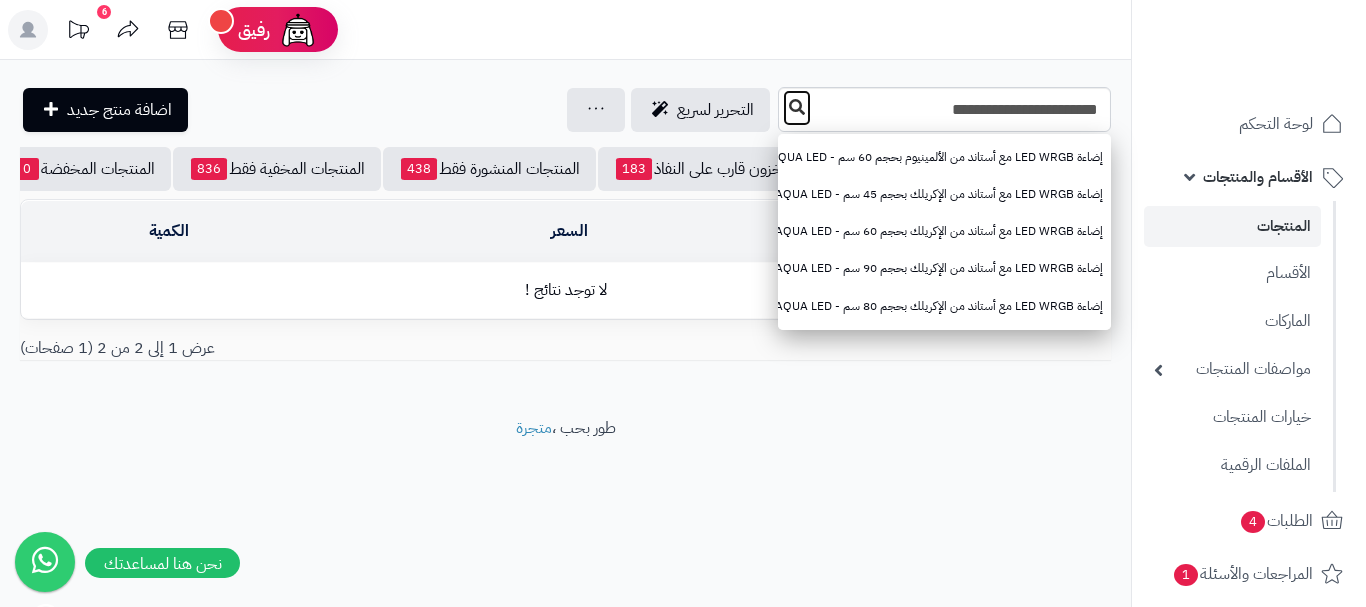 click at bounding box center (797, 107) 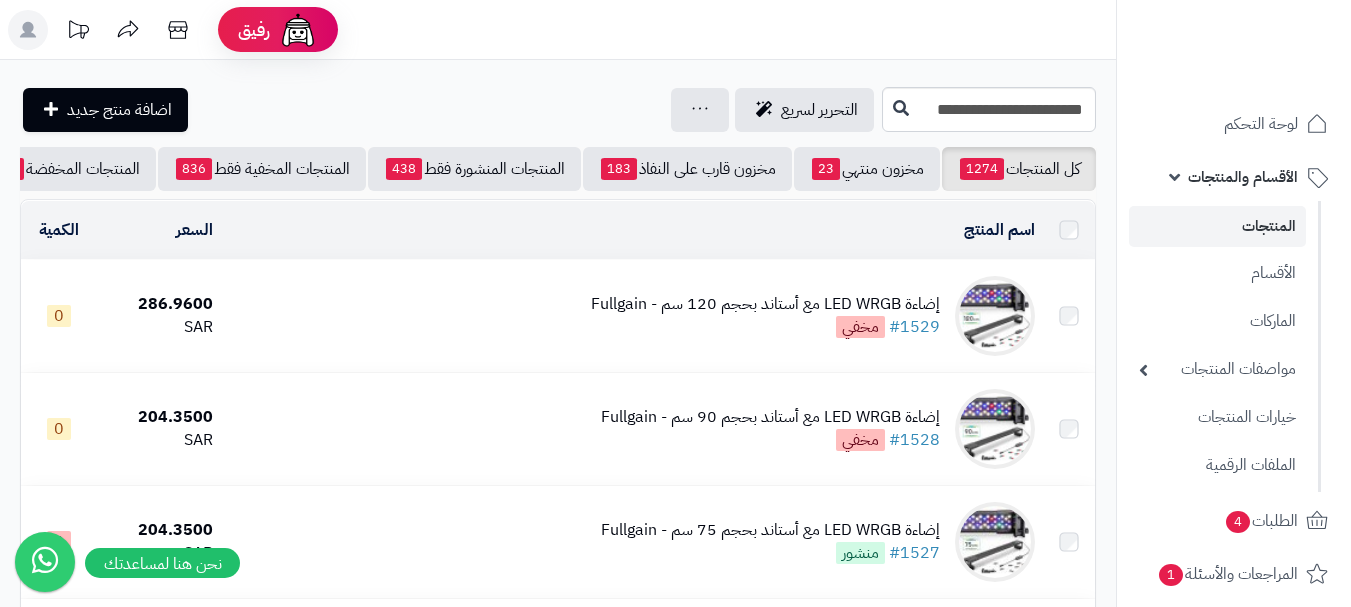 scroll, scrollTop: 0, scrollLeft: 0, axis: both 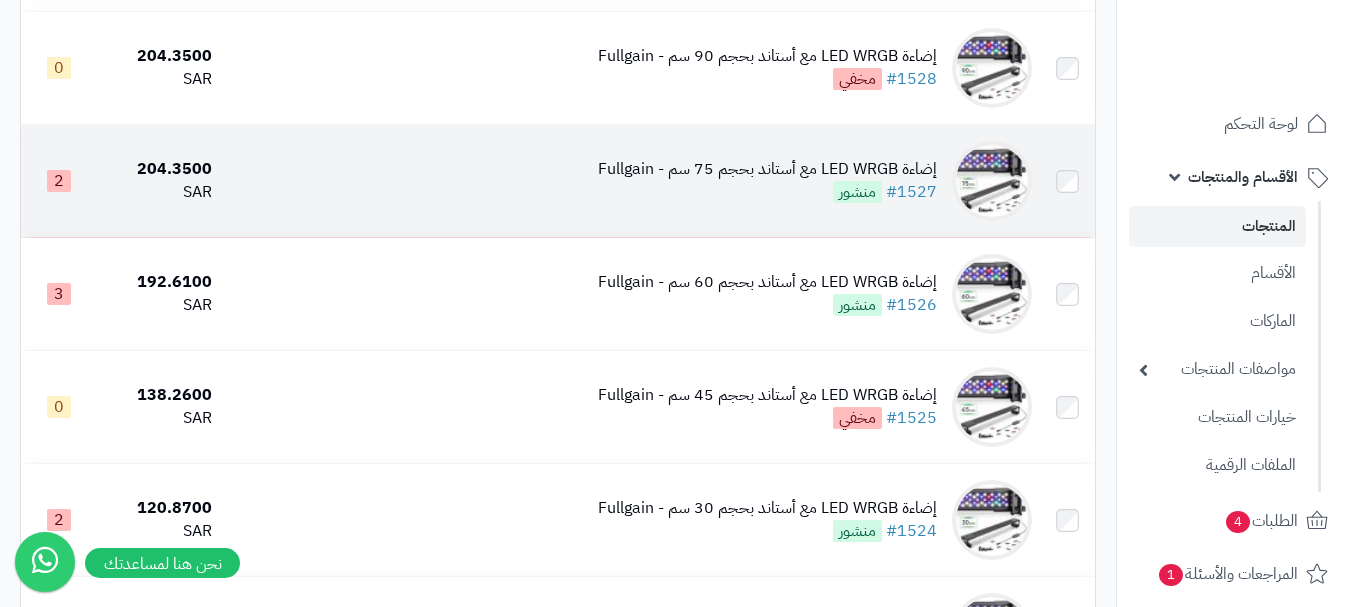 click on "إضاءة LED WRGB مع أستاند بحجم 75 سم -  Fullgain" at bounding box center [767, 169] 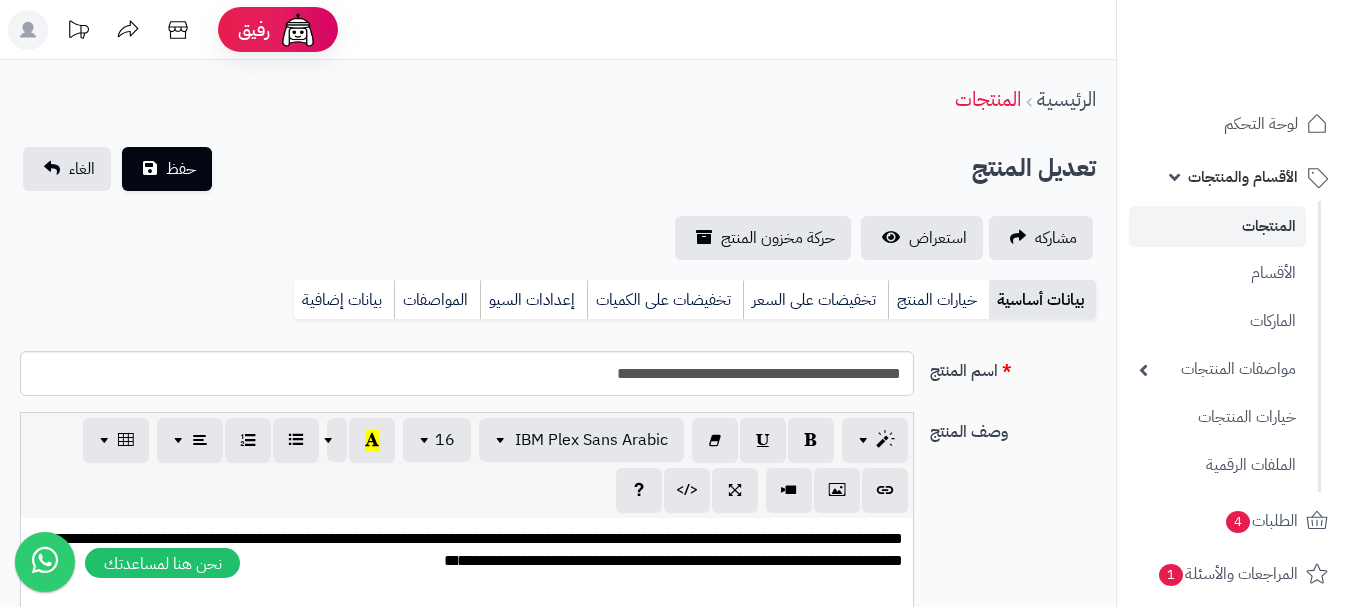 scroll, scrollTop: 0, scrollLeft: 0, axis: both 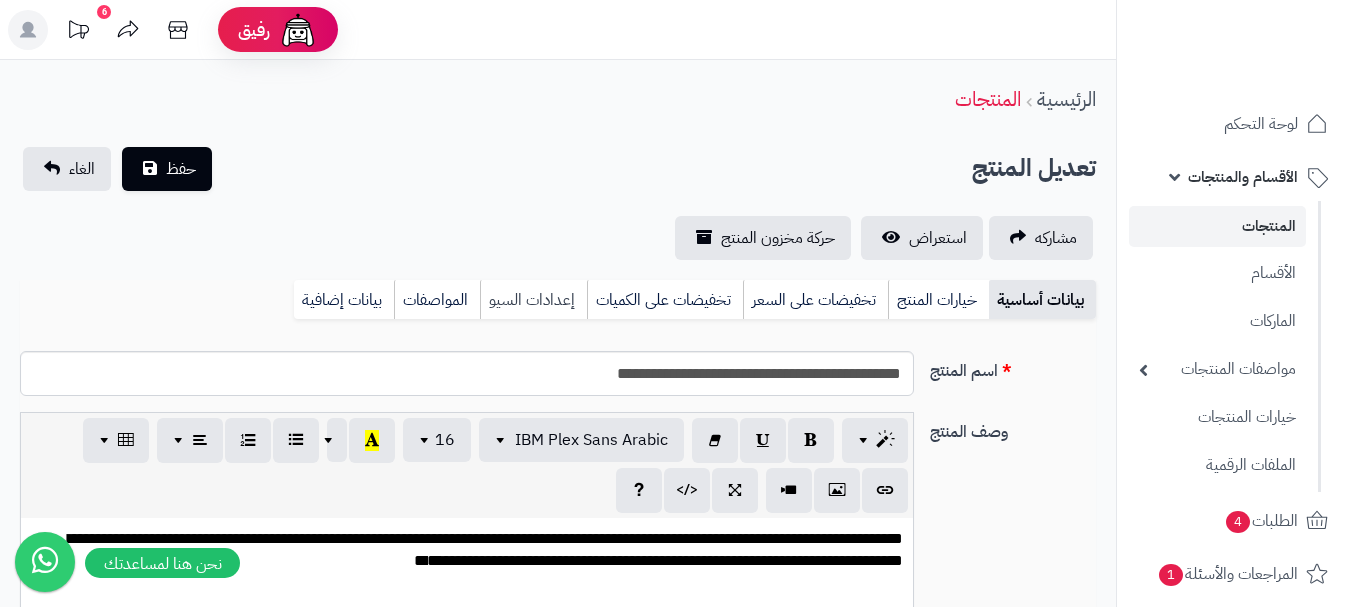 click on "إعدادات السيو" at bounding box center (533, 300) 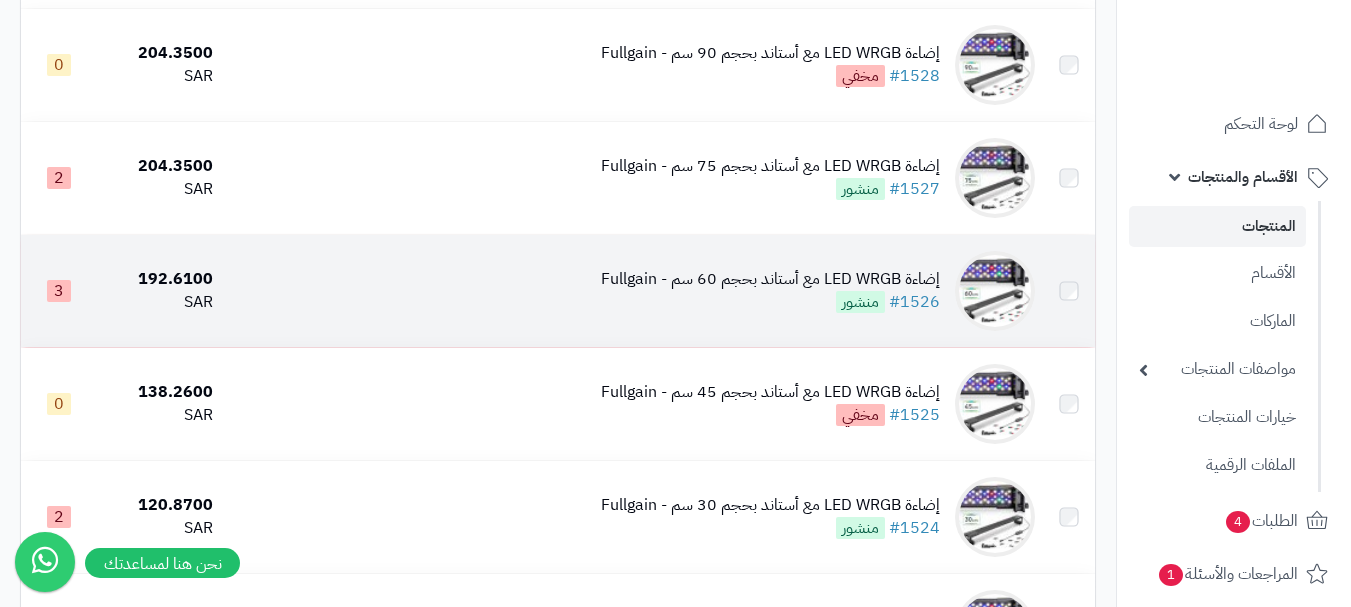 scroll, scrollTop: 364, scrollLeft: 0, axis: vertical 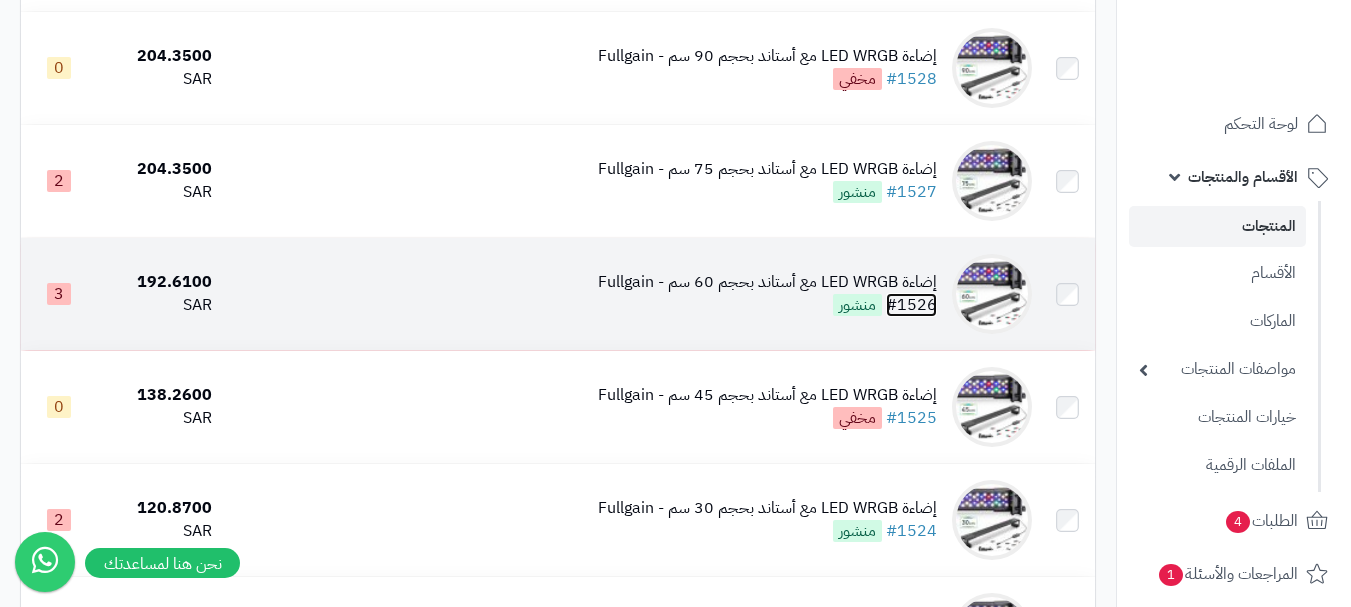 click on "#1526" at bounding box center (911, 305) 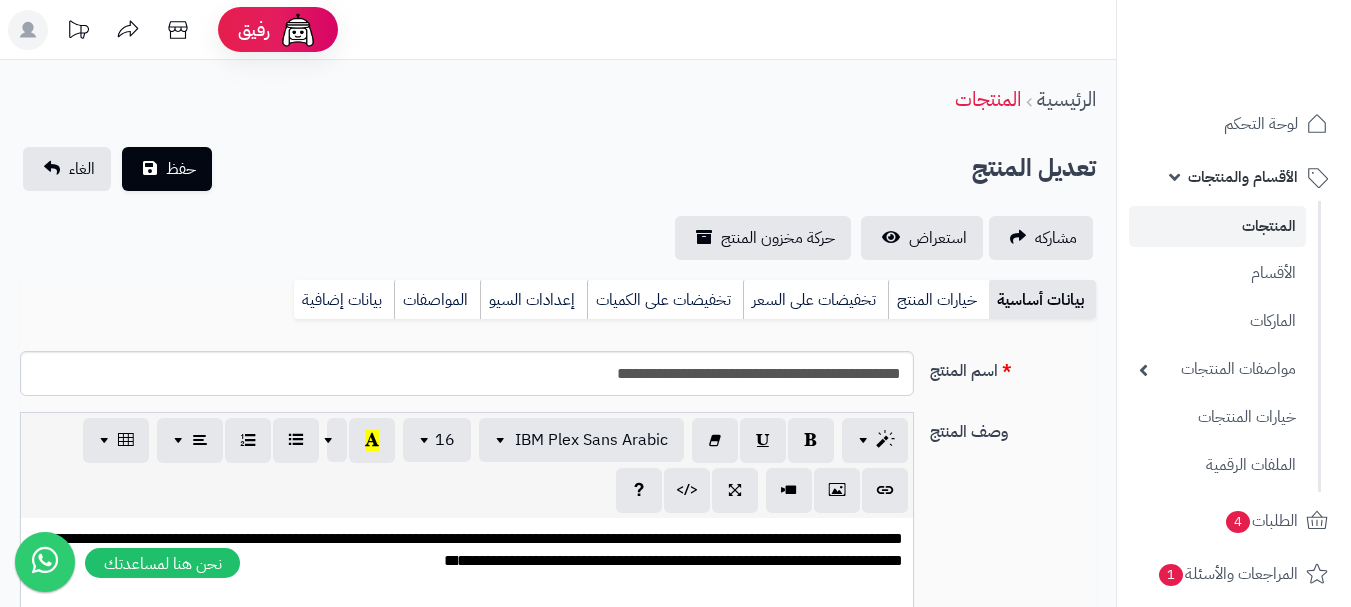 scroll, scrollTop: 0, scrollLeft: 0, axis: both 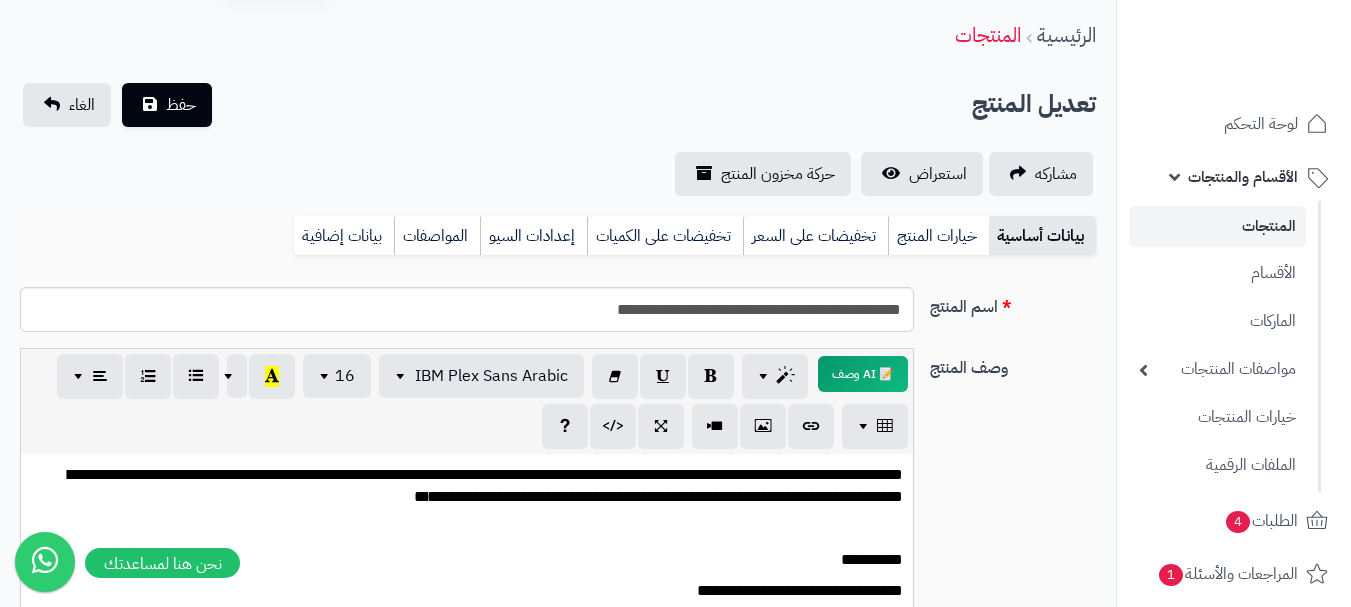 click on "بيانات أساسية خيارات المنتج تخفيضات على السعر تخفيضات على الكميات إعدادات السيو المواصفات نقاط المكافآت بيانات إضافية" at bounding box center [558, 243] 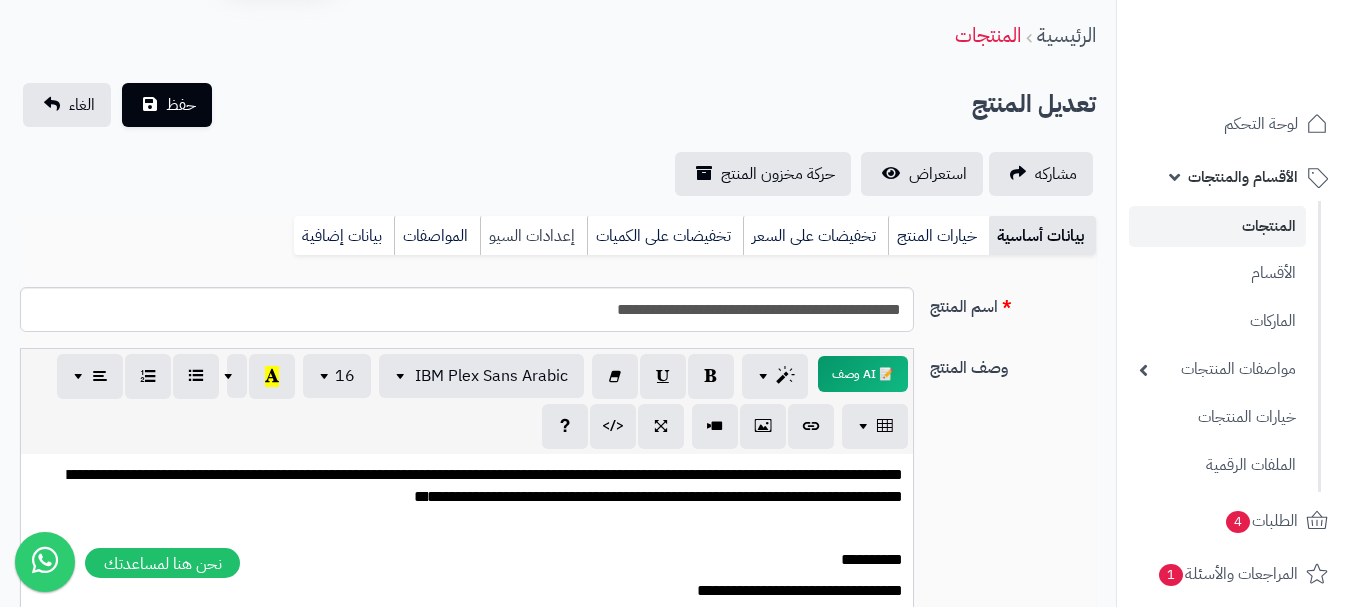 click on "إعدادات السيو" at bounding box center (533, 236) 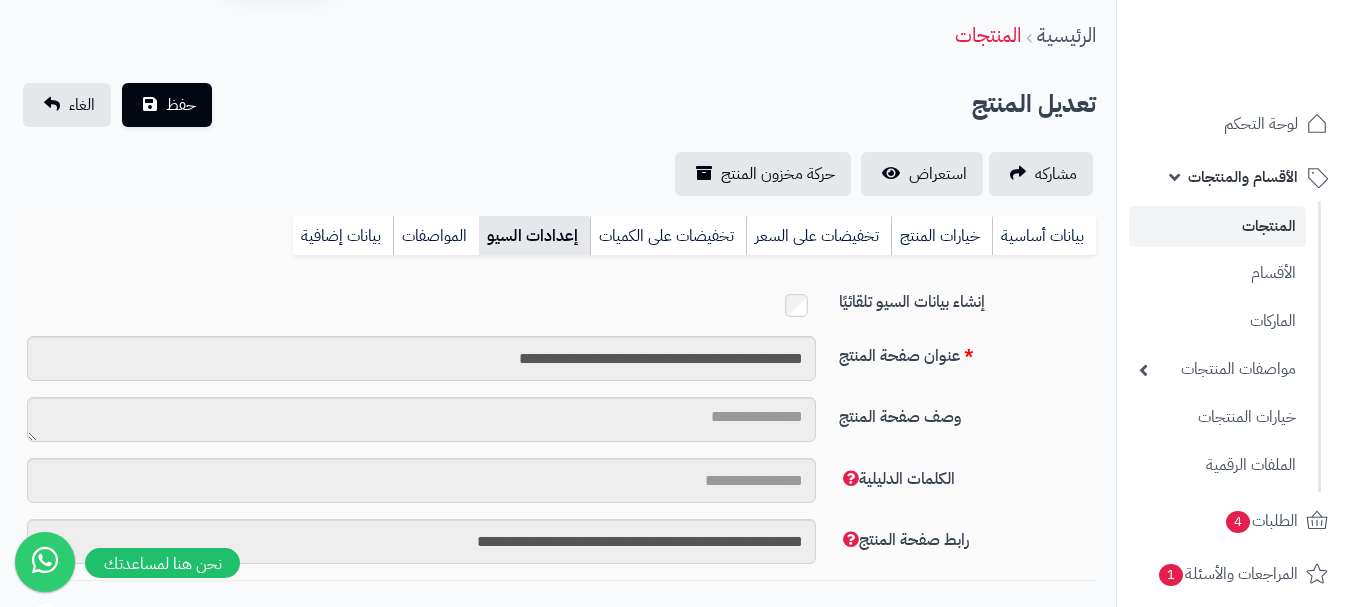 click on "إنشاء بيانات السيو تلقائيًا" at bounding box center (558, 313) 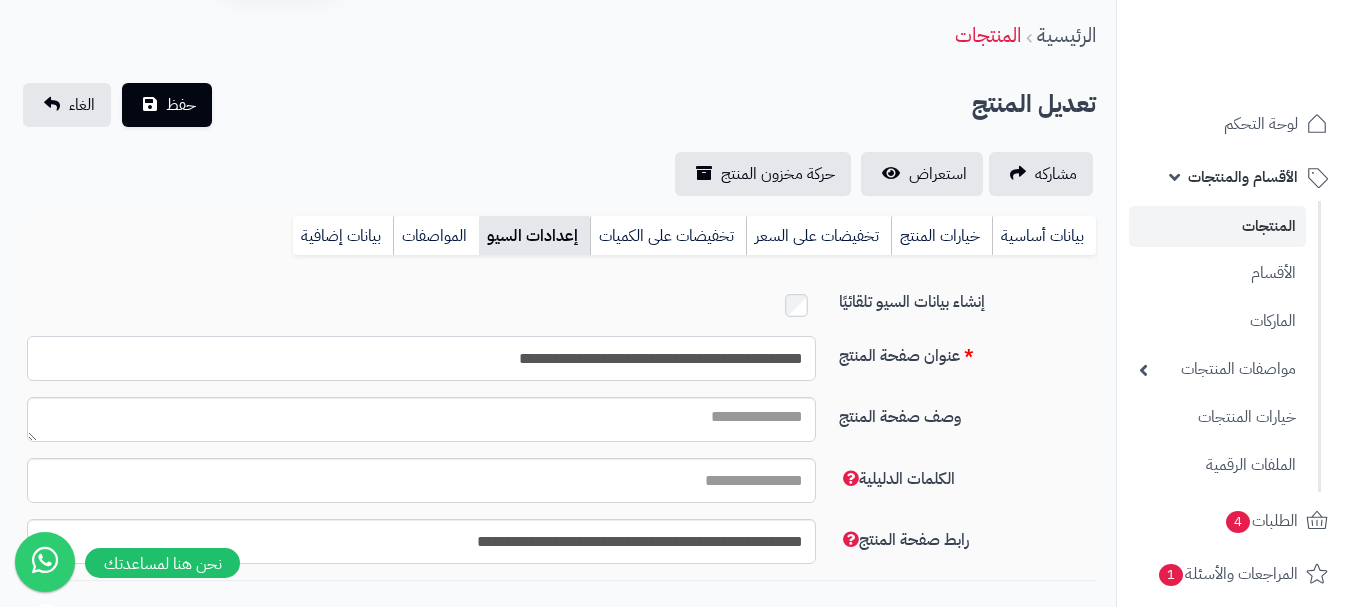 drag, startPoint x: 767, startPoint y: 355, endPoint x: 690, endPoint y: 354, distance: 77.00649 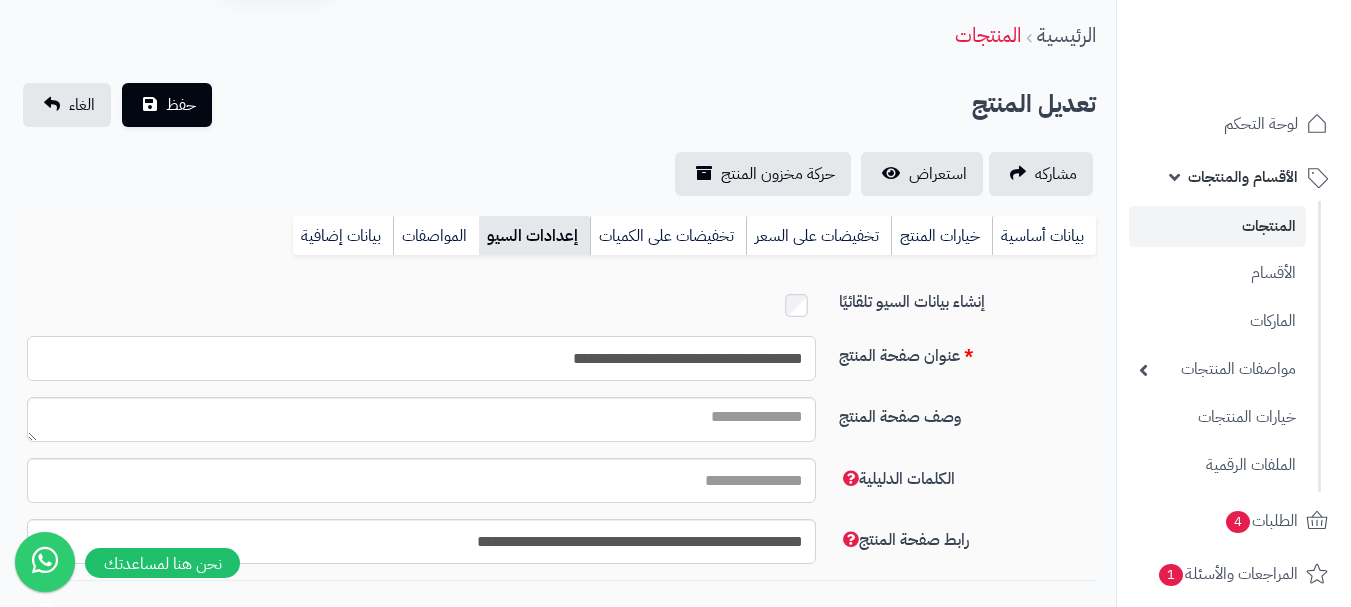 click on "**********" at bounding box center (421, 358) 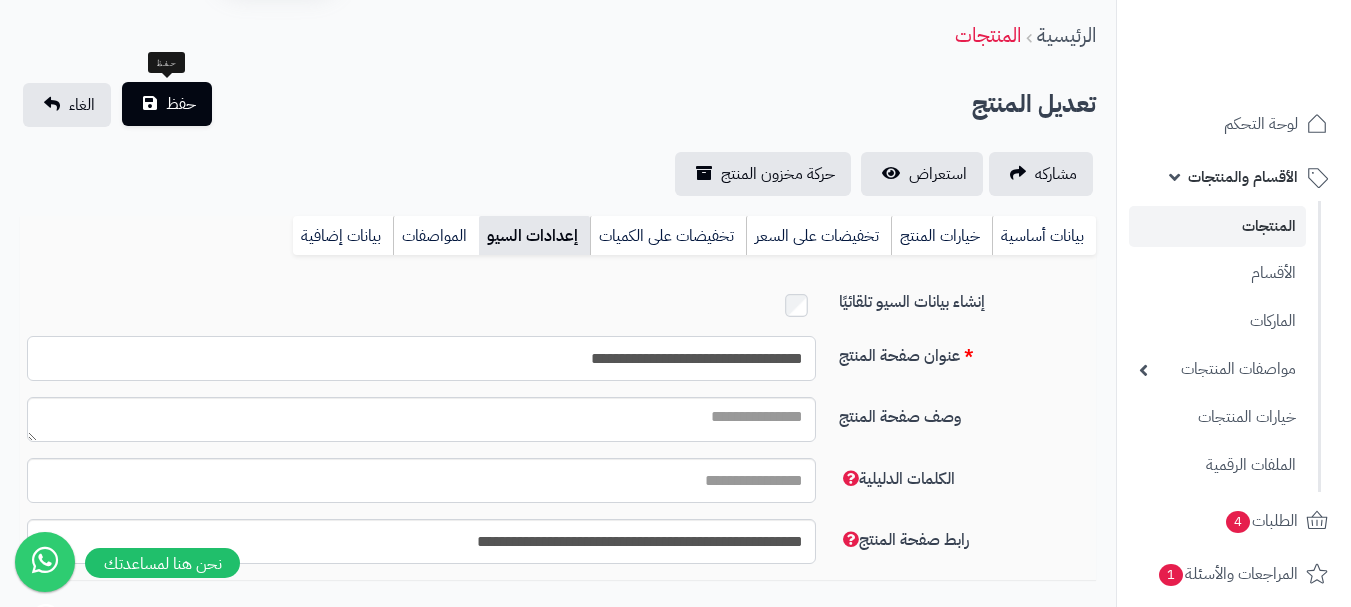 type on "**********" 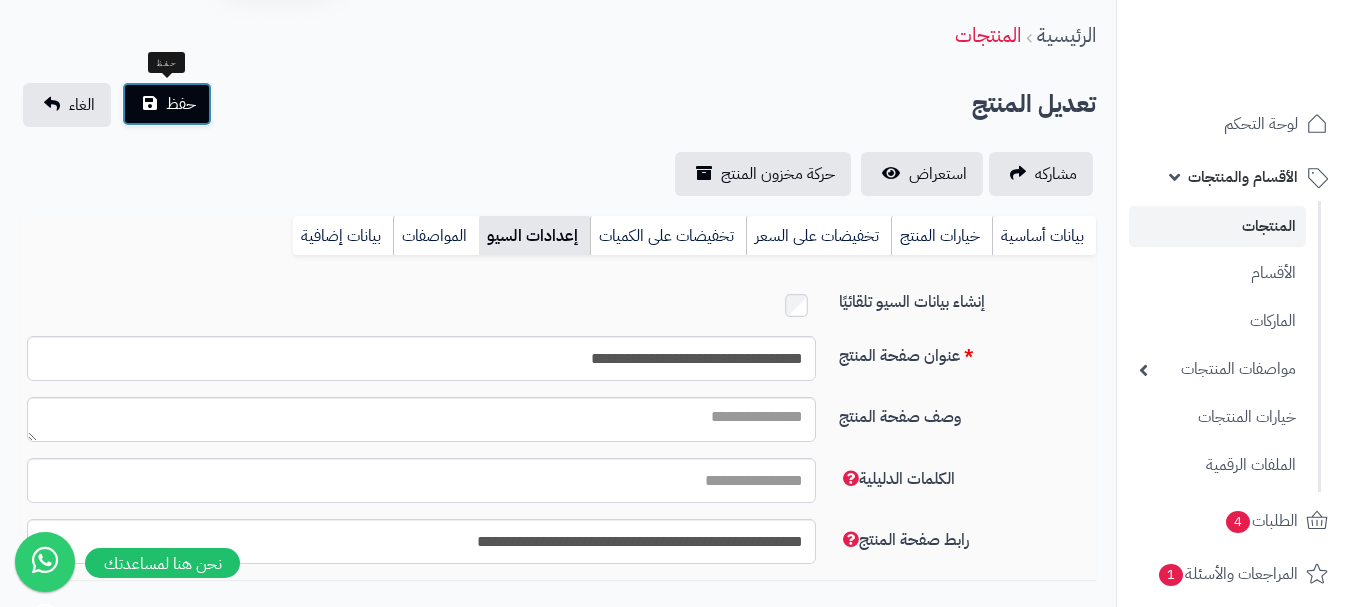 click on "حفظ" at bounding box center [167, 104] 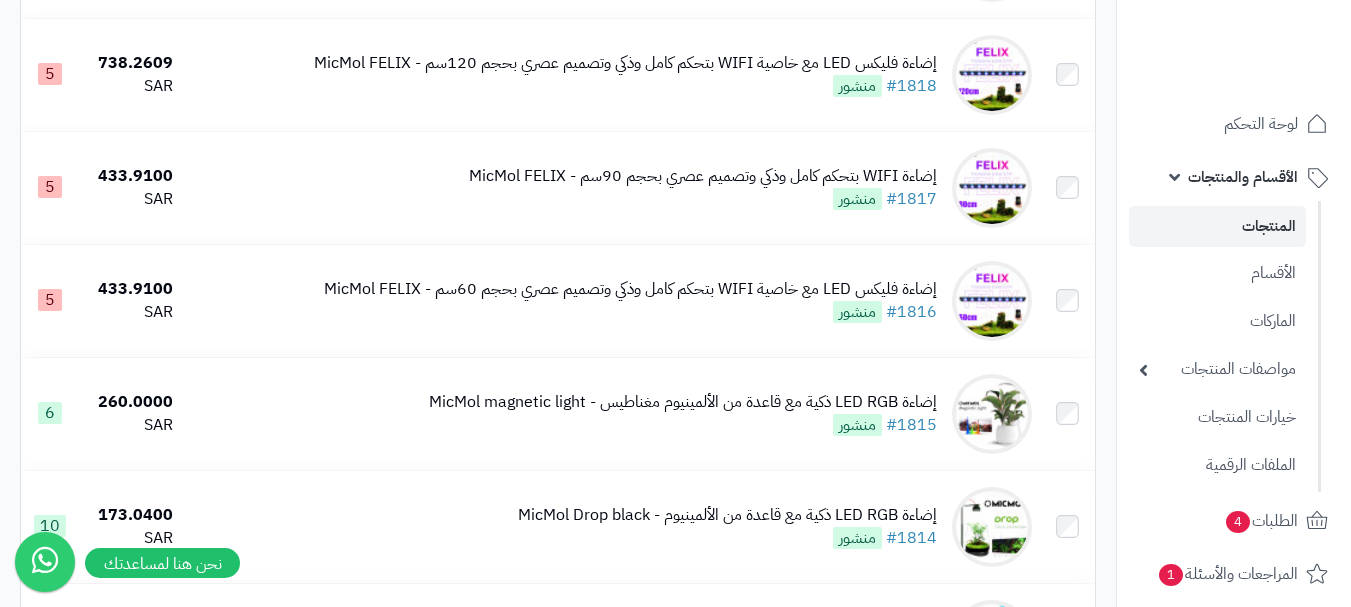 scroll, scrollTop: 450, scrollLeft: 0, axis: vertical 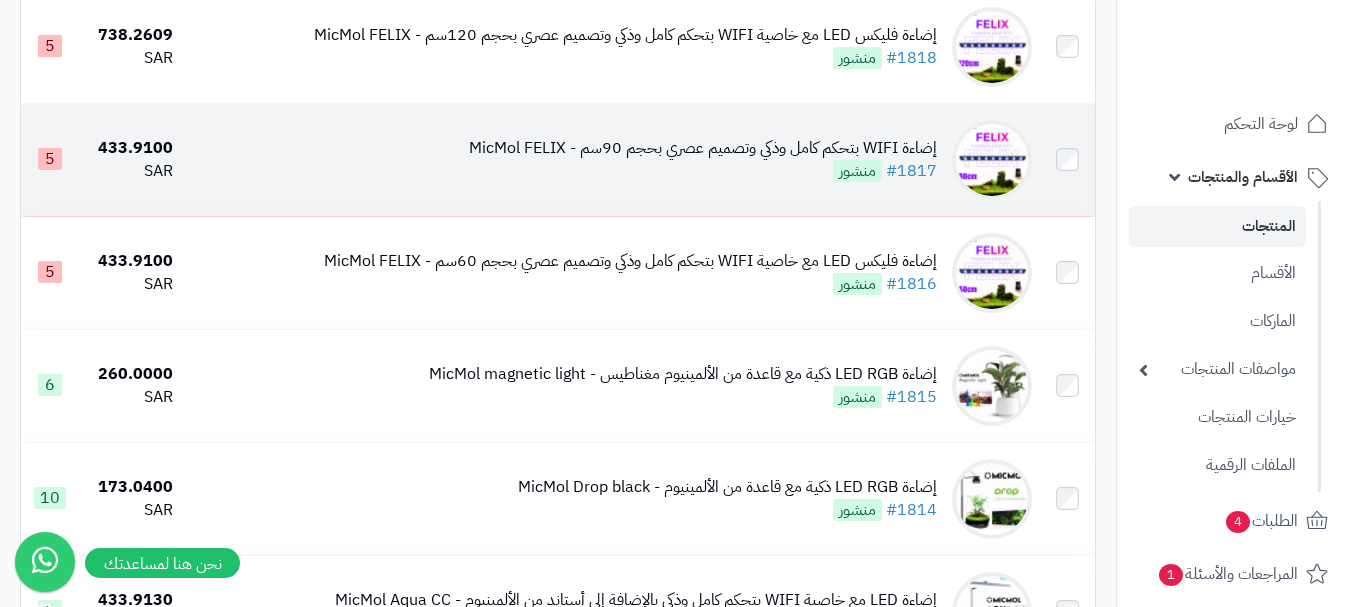 click on "إضاءة WIFI بتحكم كامل وذكي وتصميم عصري بحجم 90سم  - MicMol FELIX" at bounding box center [703, 148] 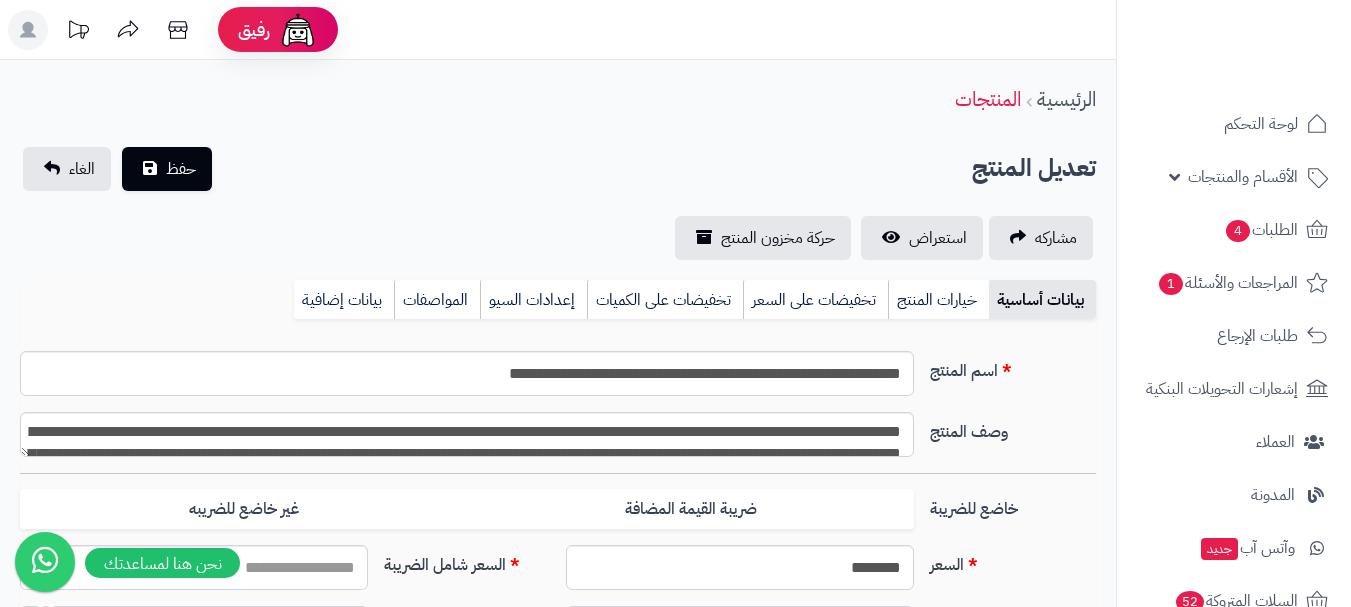 type on "******" 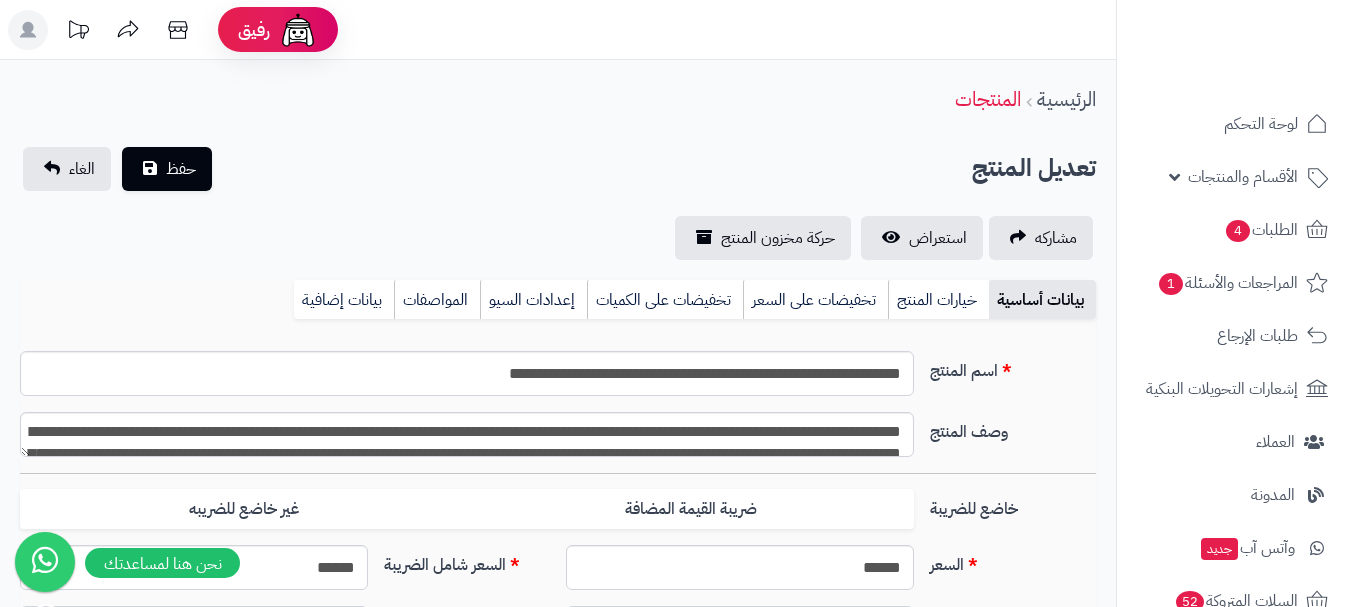 scroll, scrollTop: 0, scrollLeft: 0, axis: both 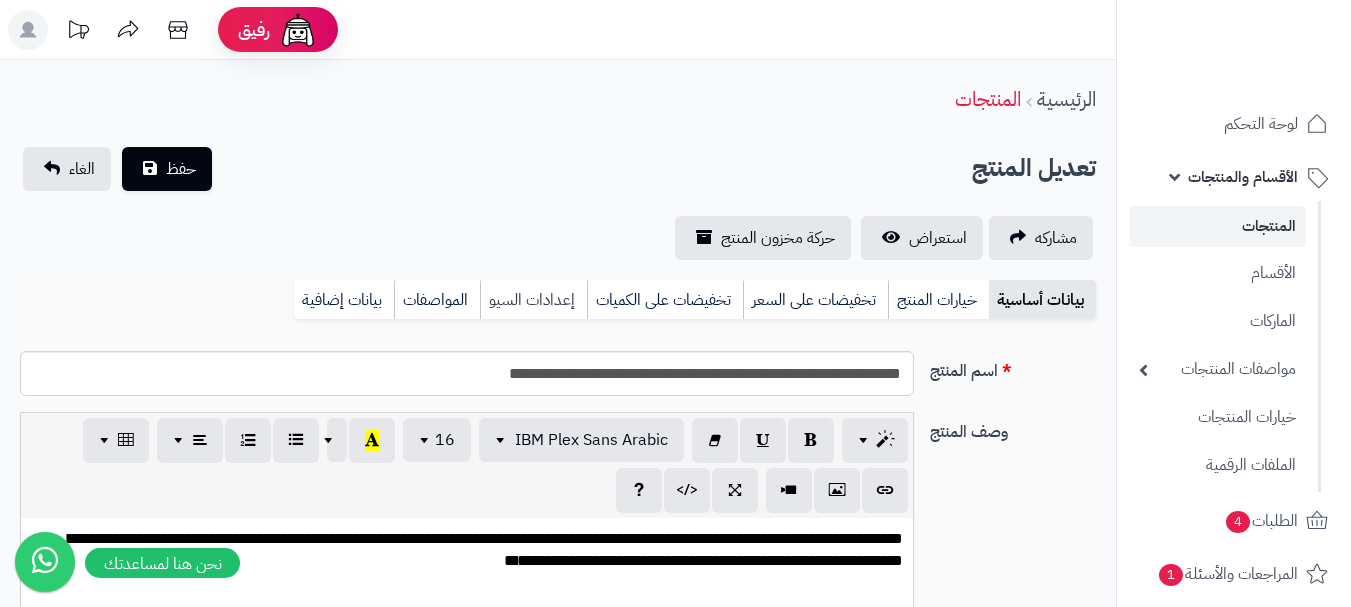 click on "إعدادات السيو" at bounding box center (533, 300) 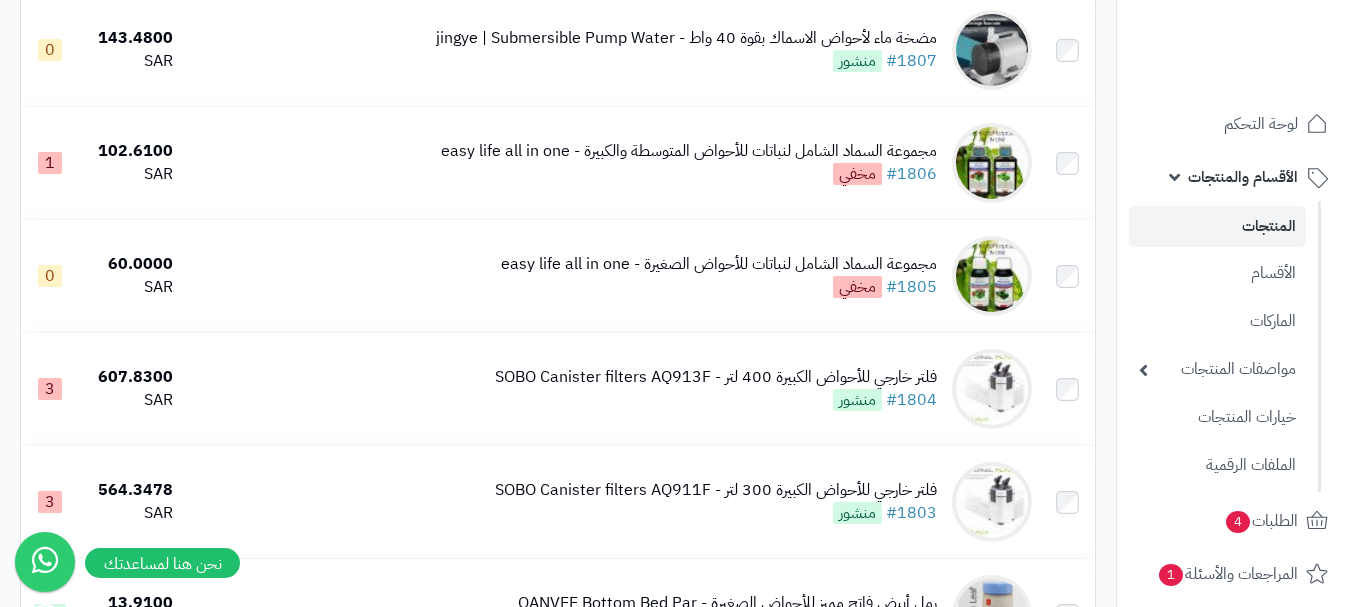 scroll, scrollTop: 1649, scrollLeft: 0, axis: vertical 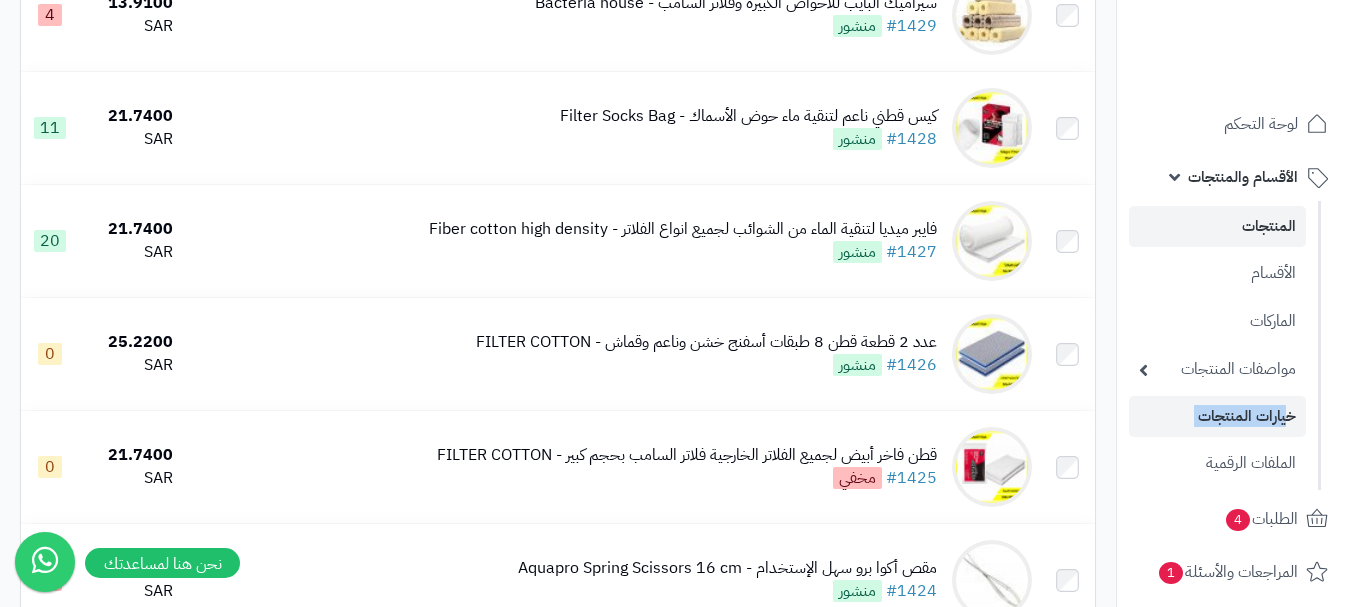drag, startPoint x: 1317, startPoint y: 436, endPoint x: 1315, endPoint y: 422, distance: 14.142136 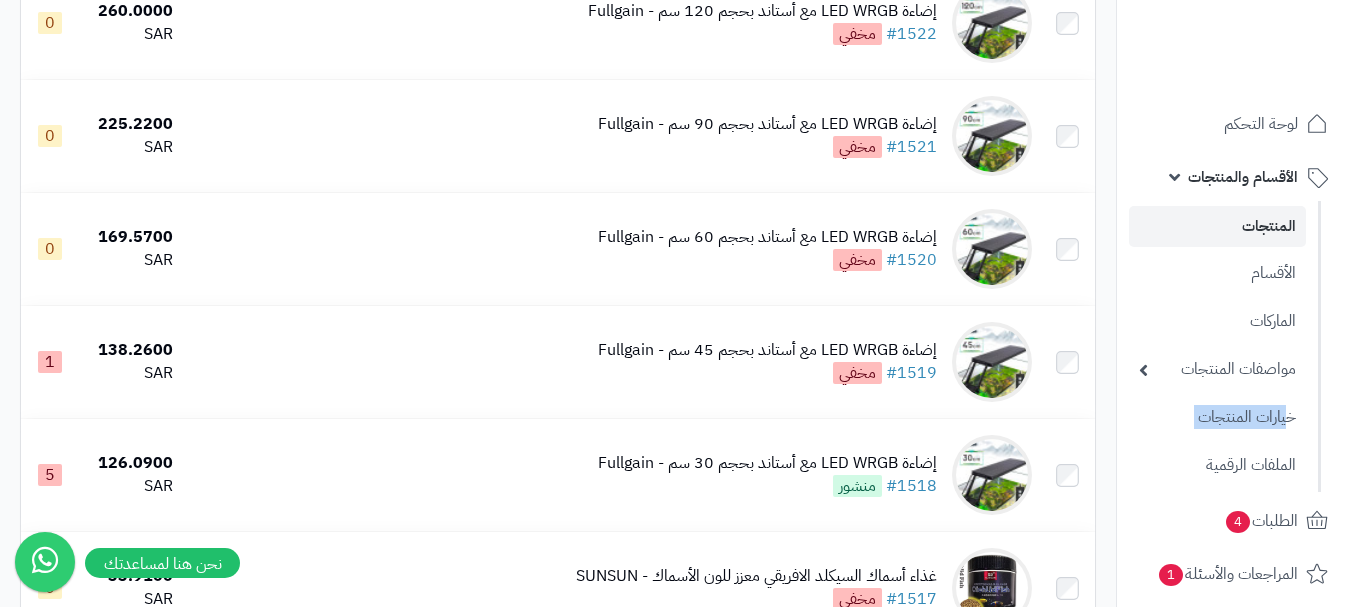 scroll, scrollTop: 34117, scrollLeft: 0, axis: vertical 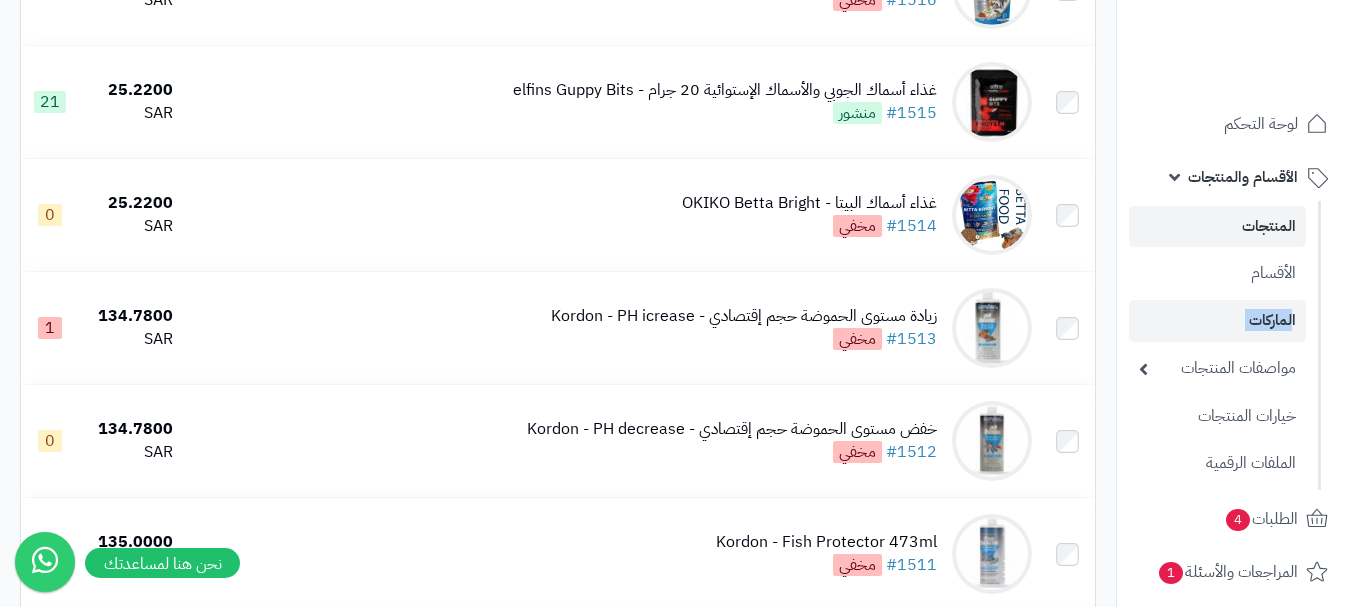 drag, startPoint x: 1318, startPoint y: 355, endPoint x: 1313, endPoint y: 337, distance: 18.681541 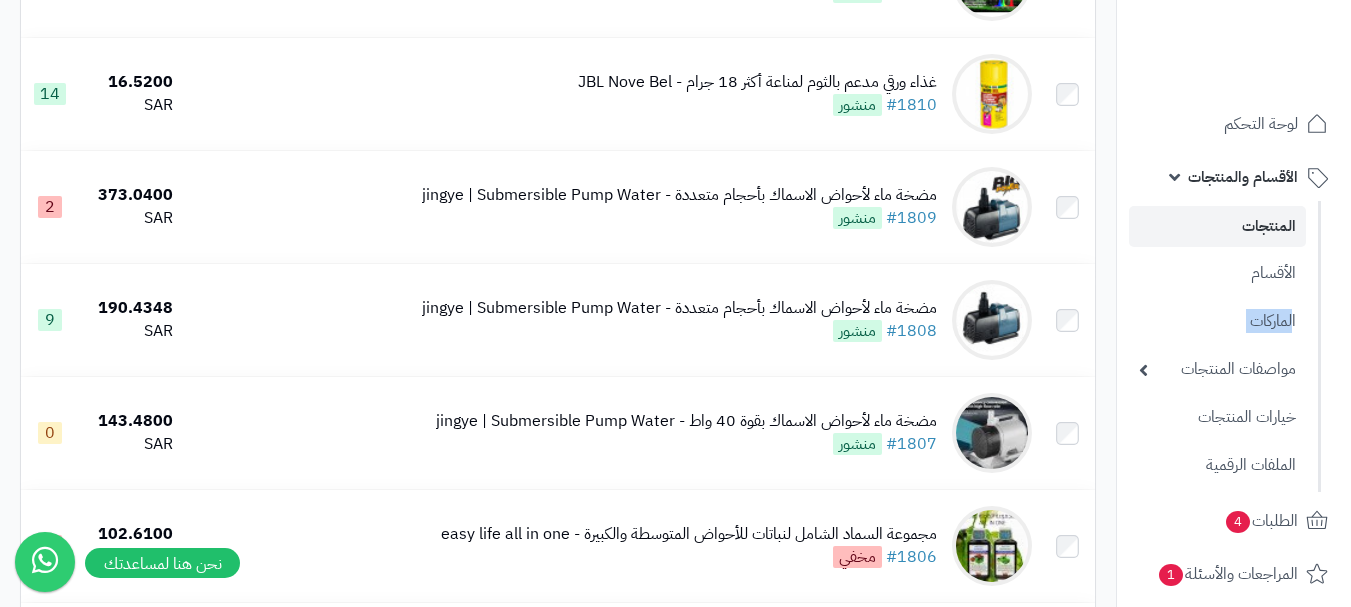 scroll, scrollTop: 0, scrollLeft: 0, axis: both 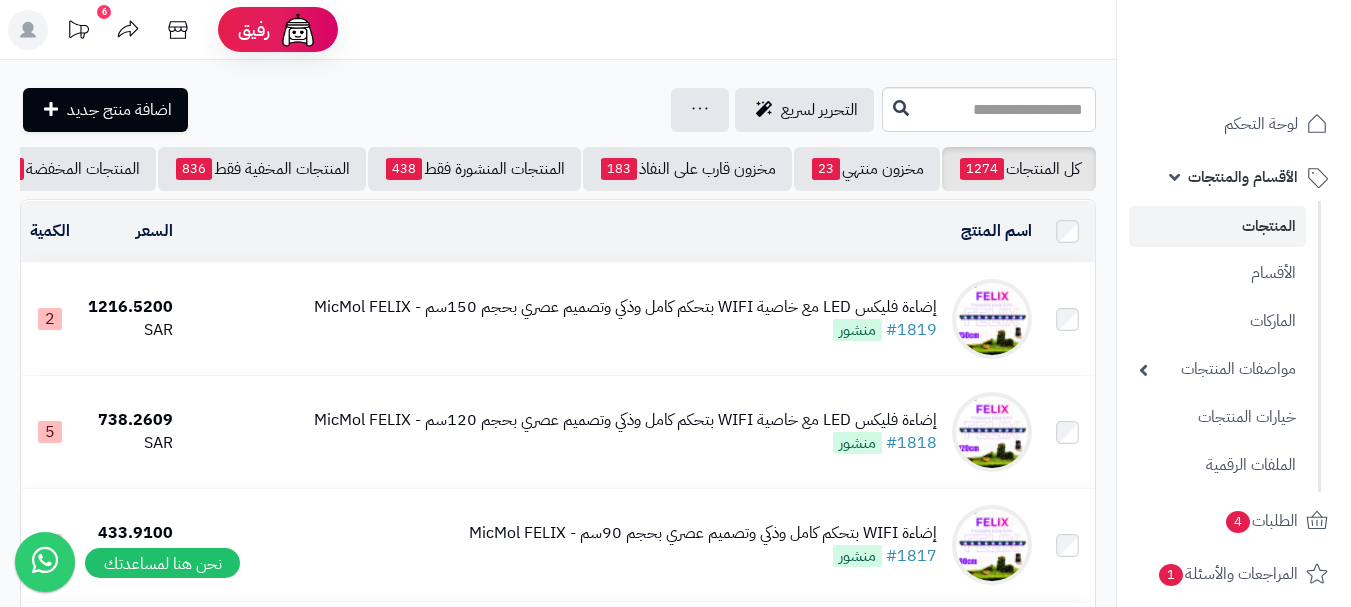 drag, startPoint x: 1310, startPoint y: -1, endPoint x: 1310, endPoint y: -20, distance: 19 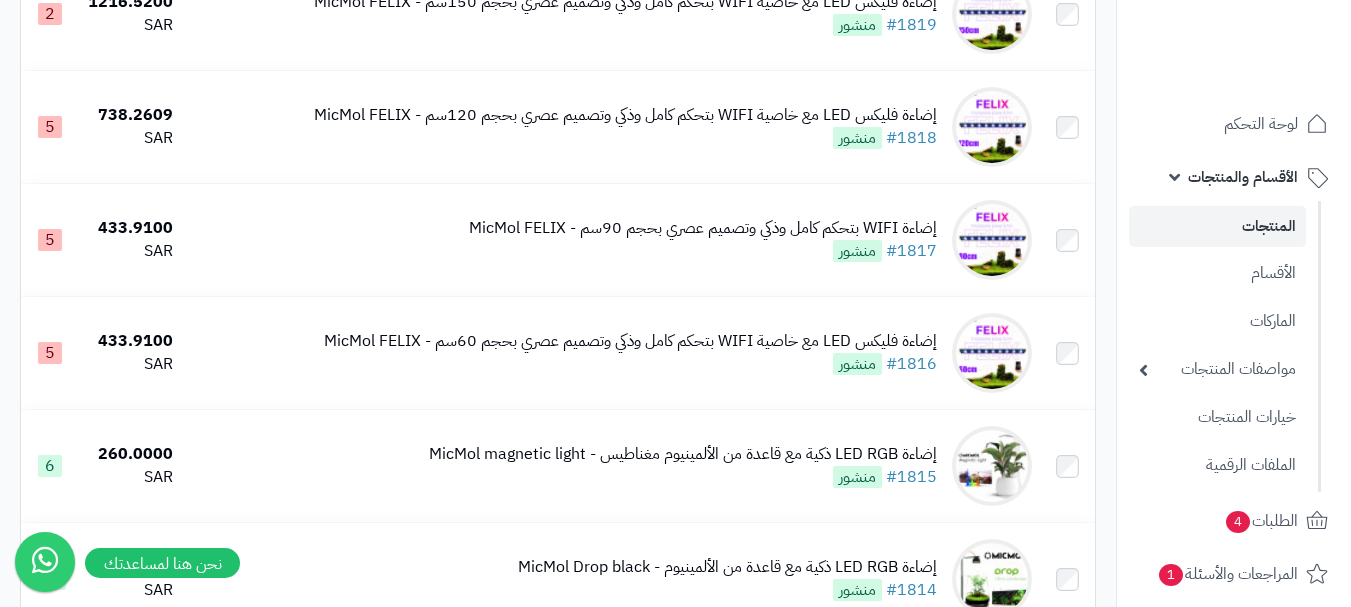 scroll, scrollTop: 407, scrollLeft: 0, axis: vertical 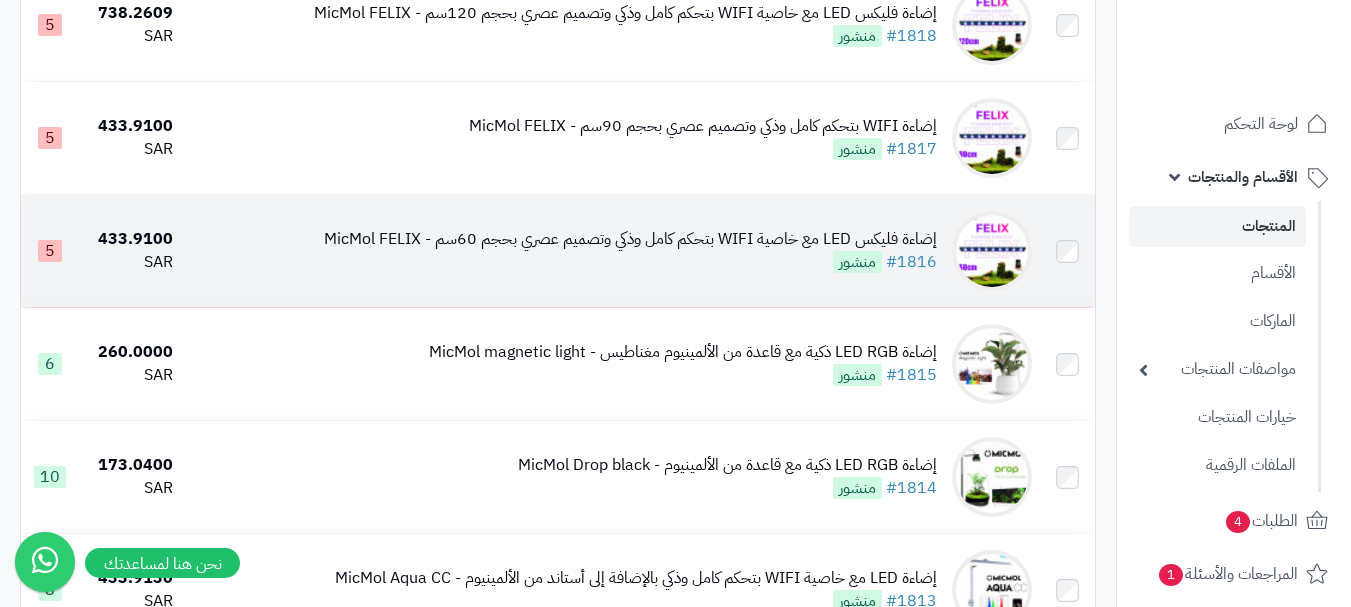click on "إضاءة فليكس LED مع خاصية WIFI بتحكم كامل وذكي وتصميم عصري بحجم 60سم  - MicMol FELIX
#1816
منشور" at bounding box center [630, 251] 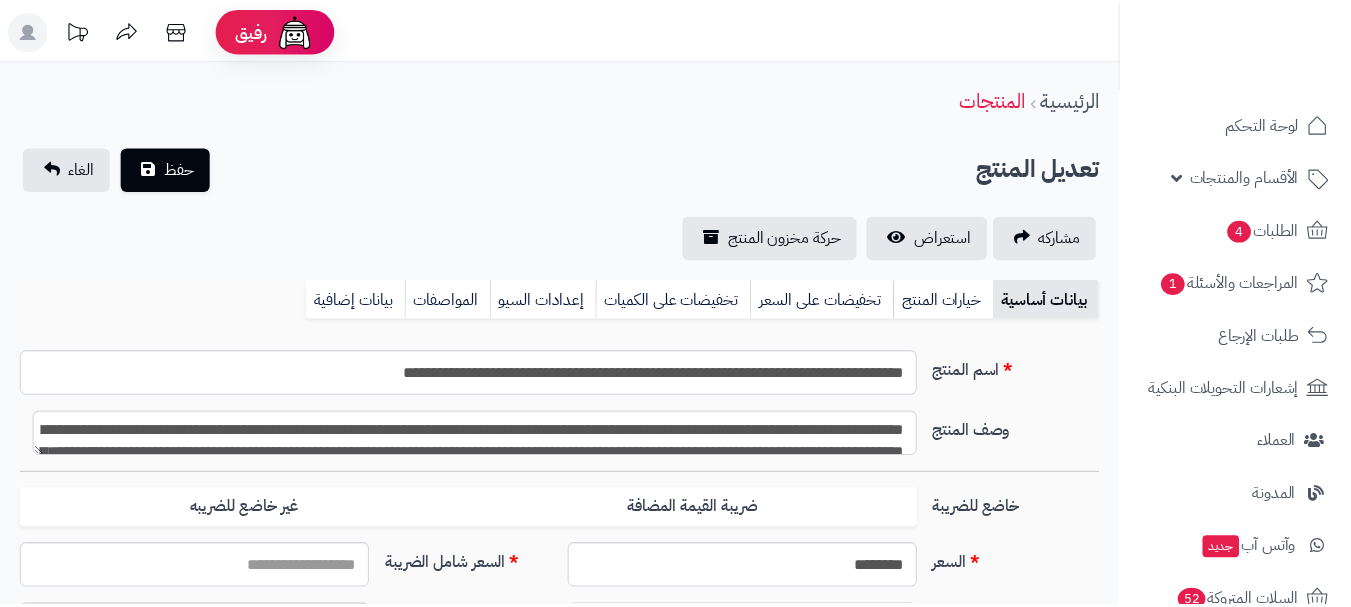 scroll, scrollTop: 0, scrollLeft: 0, axis: both 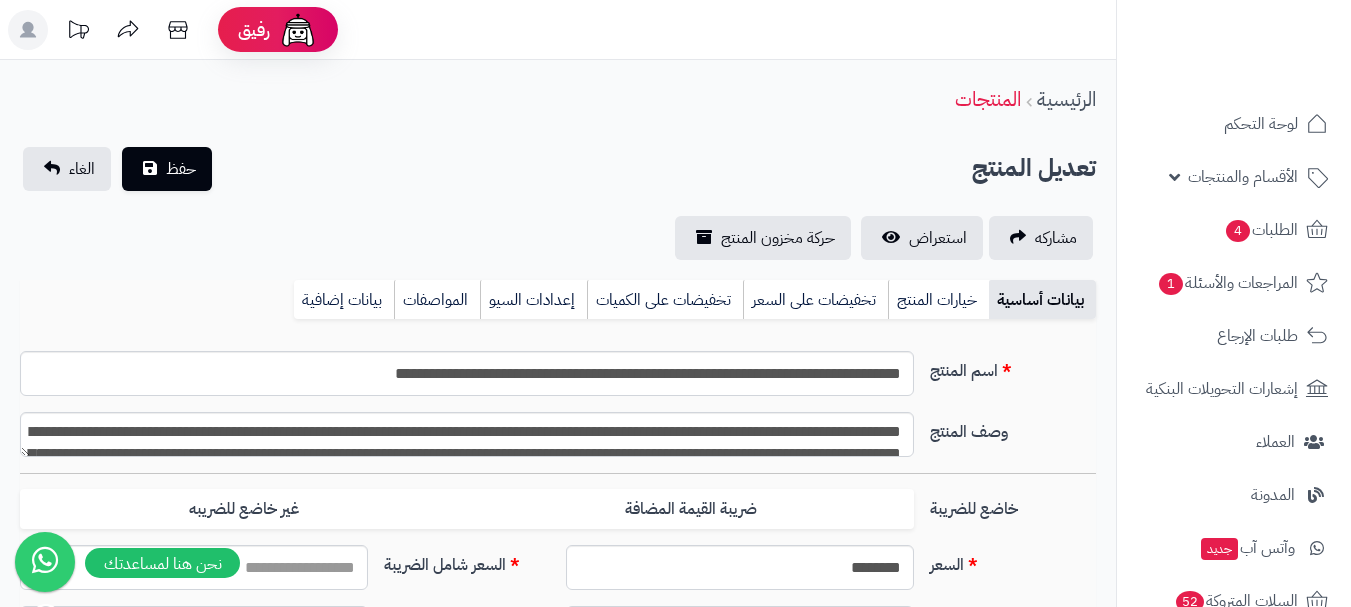 type on "******" 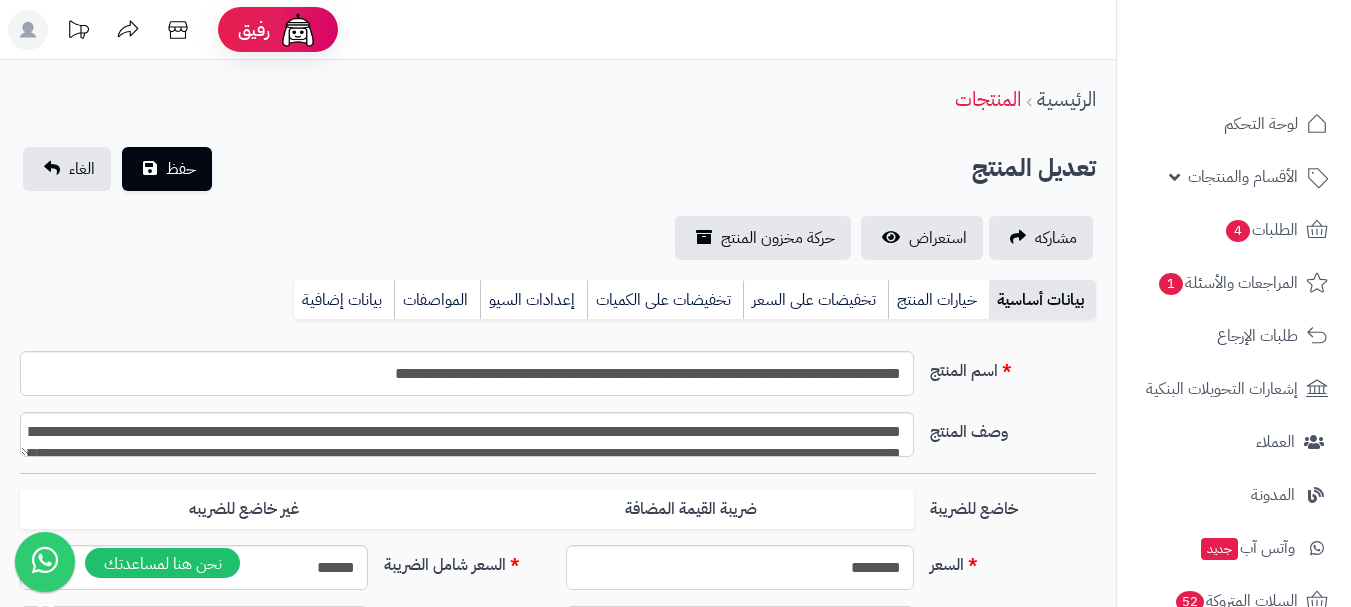 type on "******" 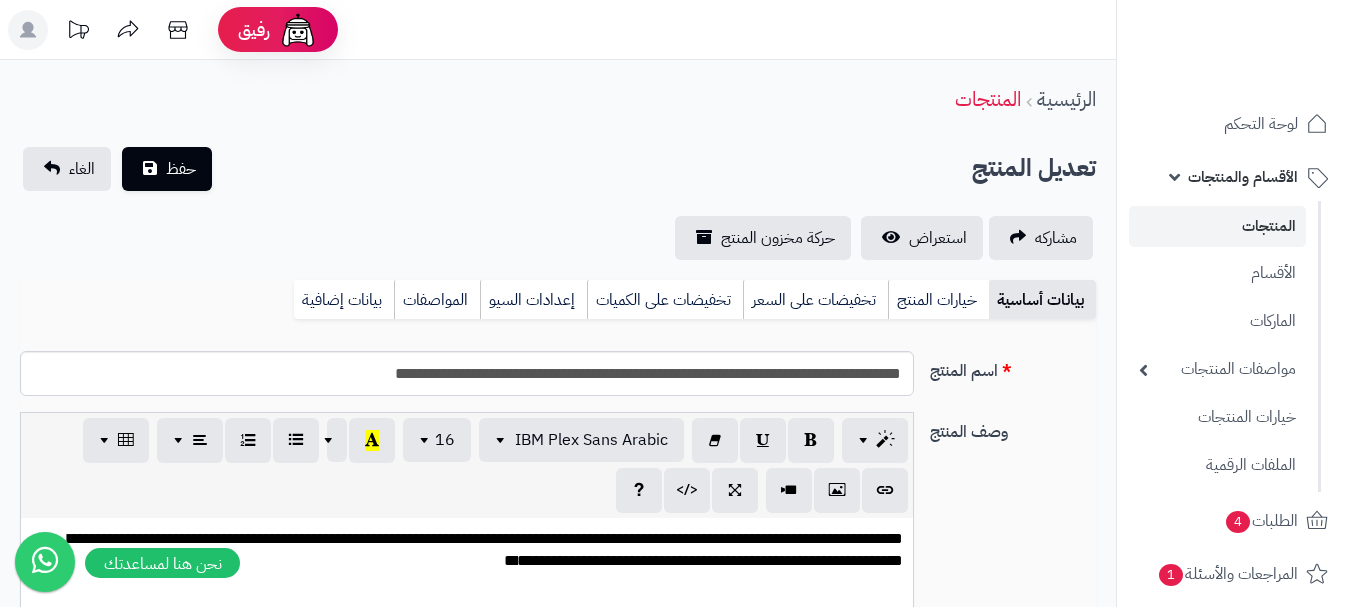 scroll, scrollTop: 34, scrollLeft: 0, axis: vertical 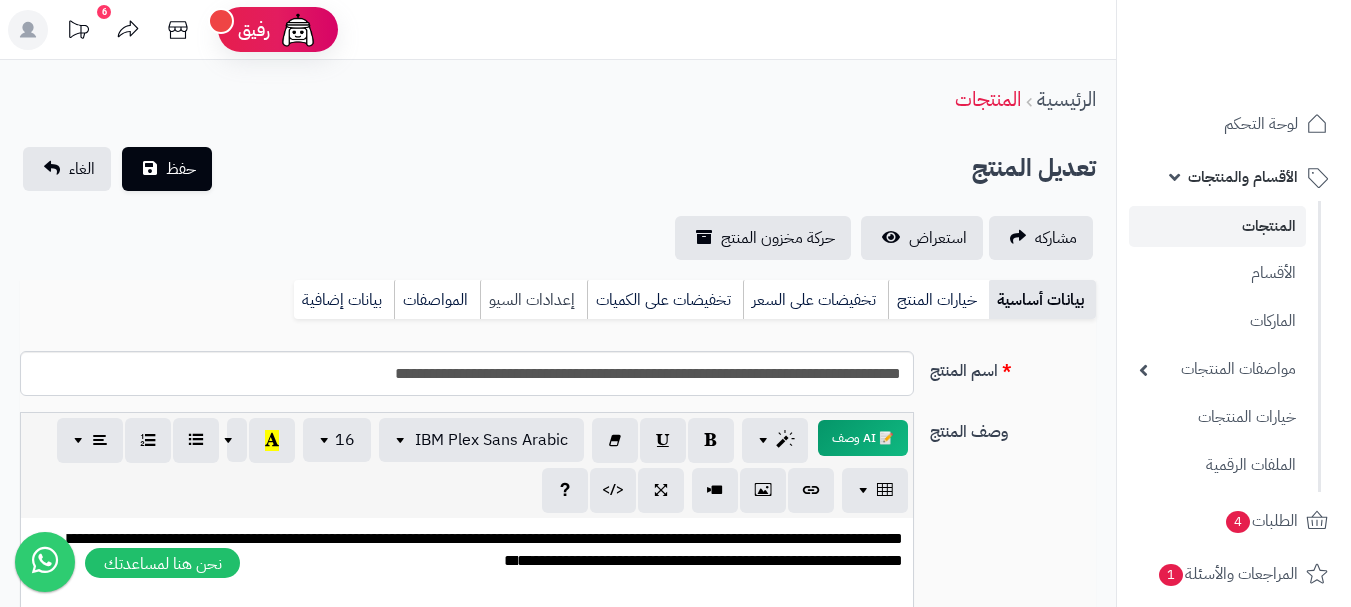 click on "إعدادات السيو" at bounding box center [533, 300] 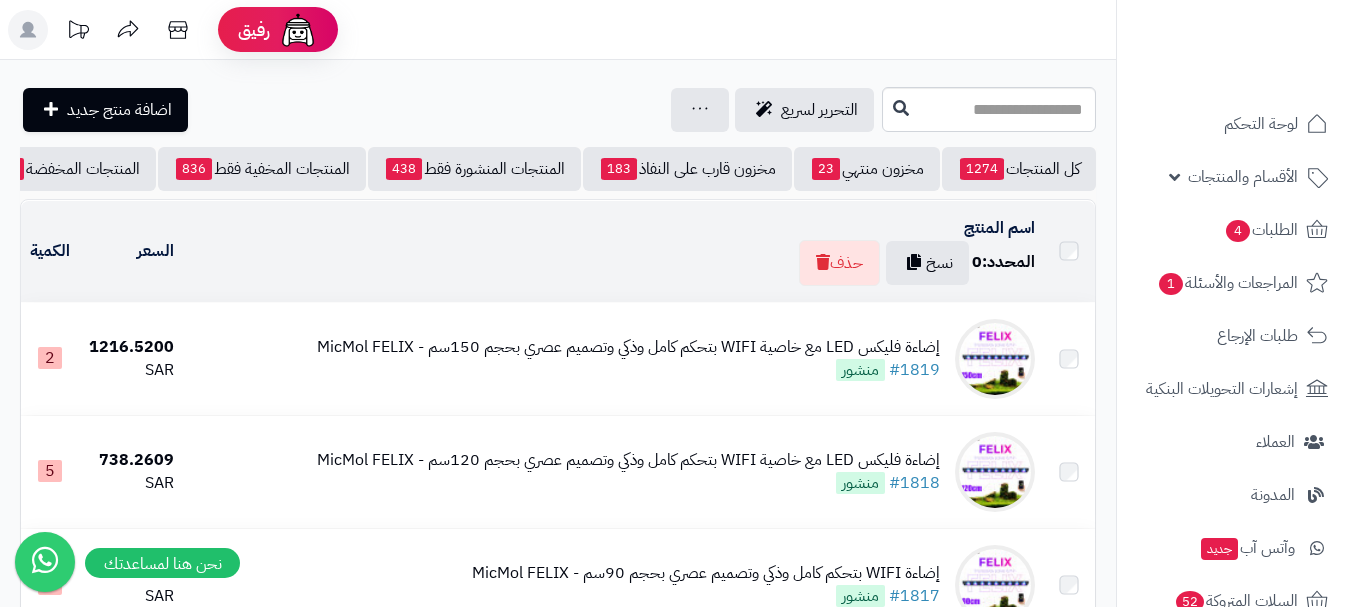 scroll, scrollTop: 450, scrollLeft: 0, axis: vertical 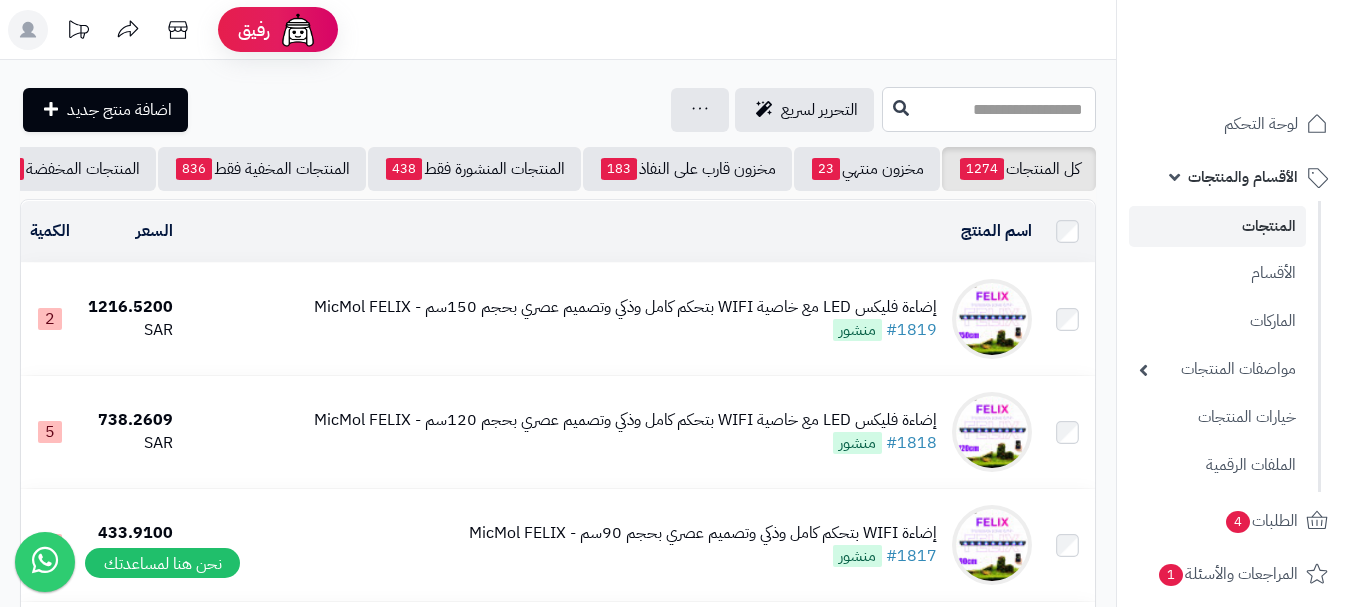 click at bounding box center [989, 109] 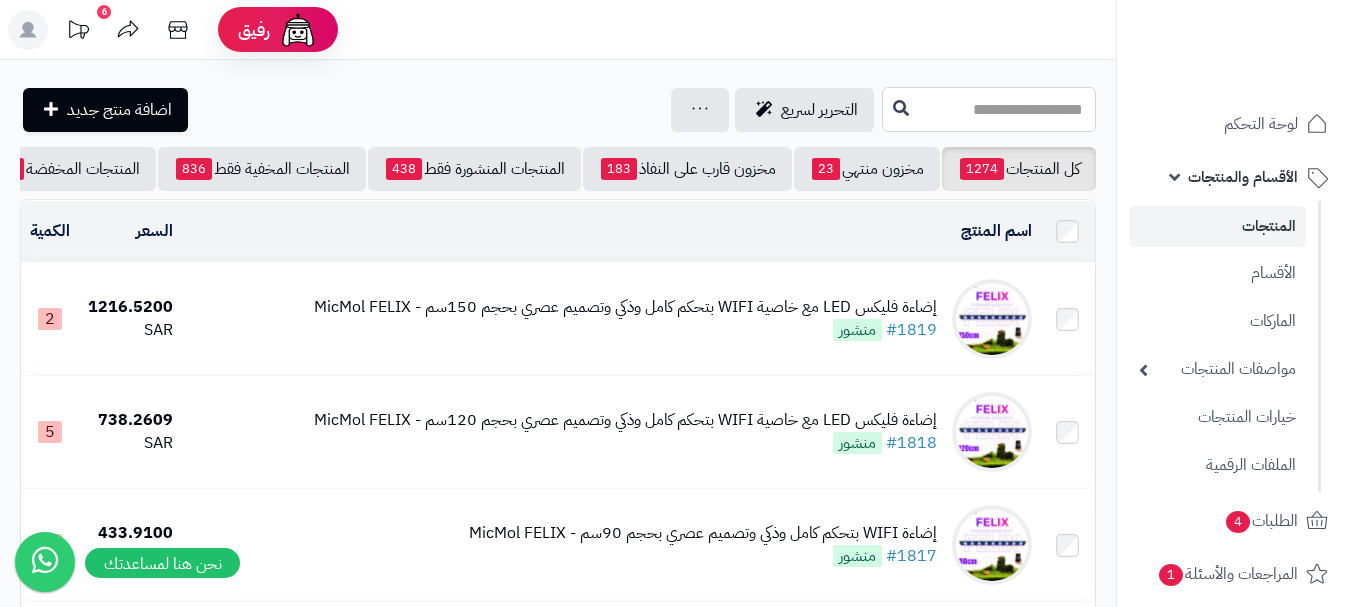 paste on "**********" 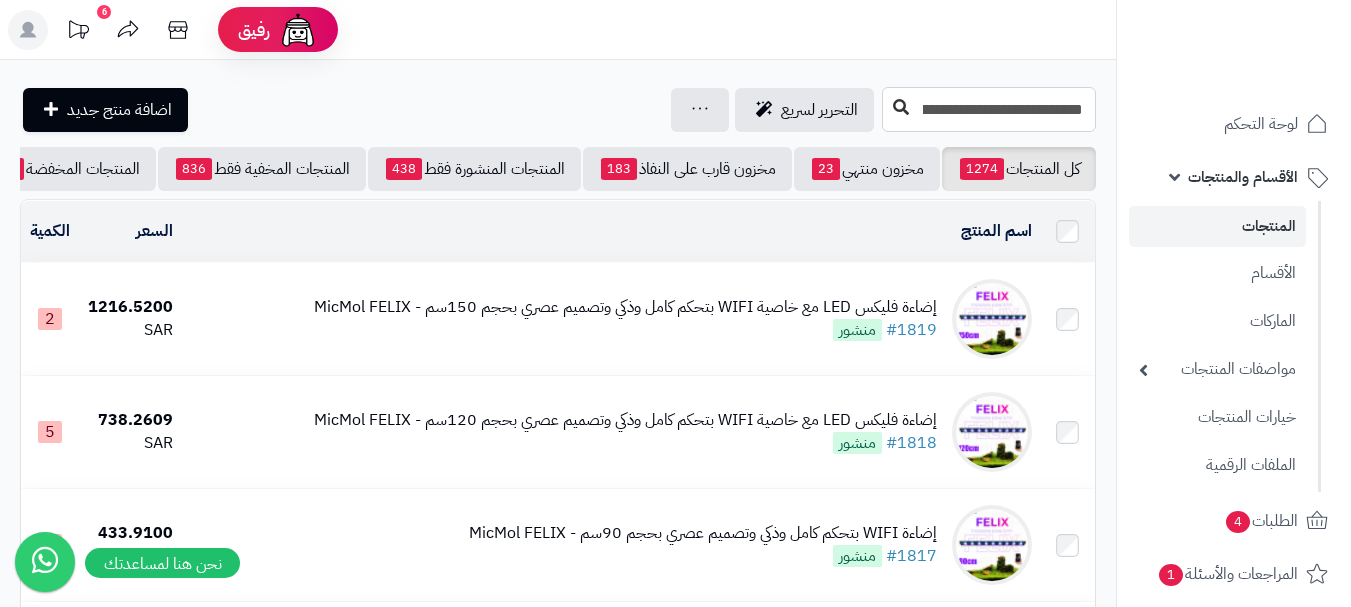 scroll, scrollTop: 0, scrollLeft: -183, axis: horizontal 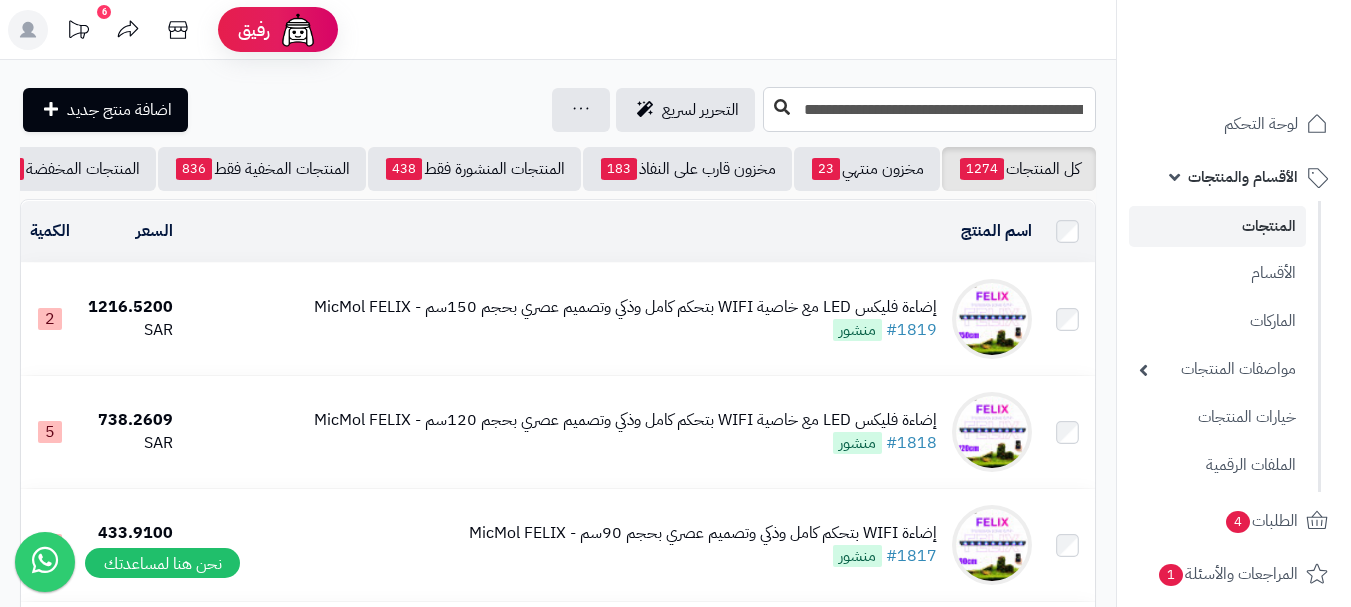 type on "**********" 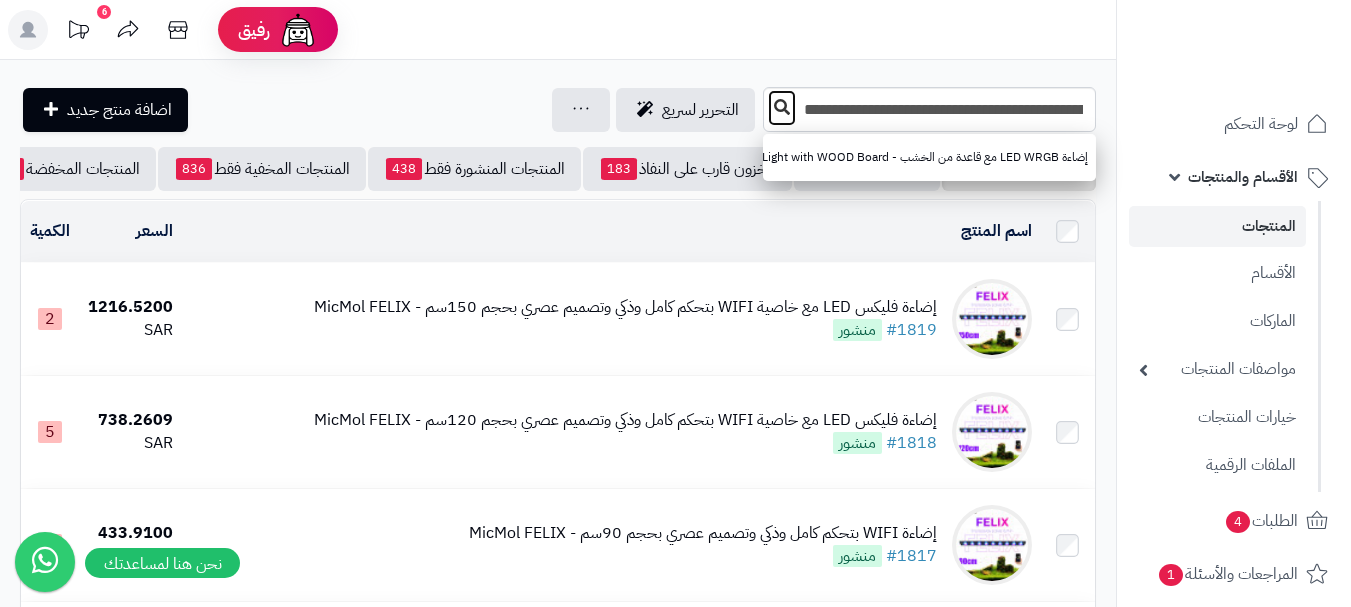 scroll, scrollTop: 0, scrollLeft: 0, axis: both 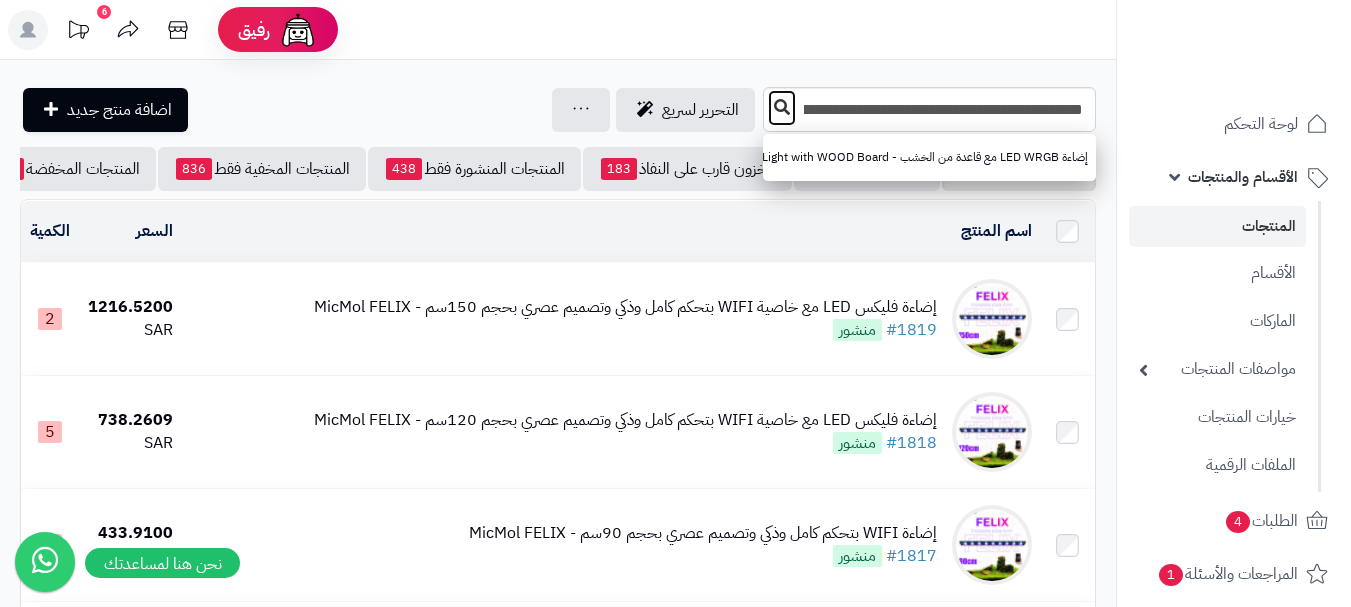 click at bounding box center [782, 108] 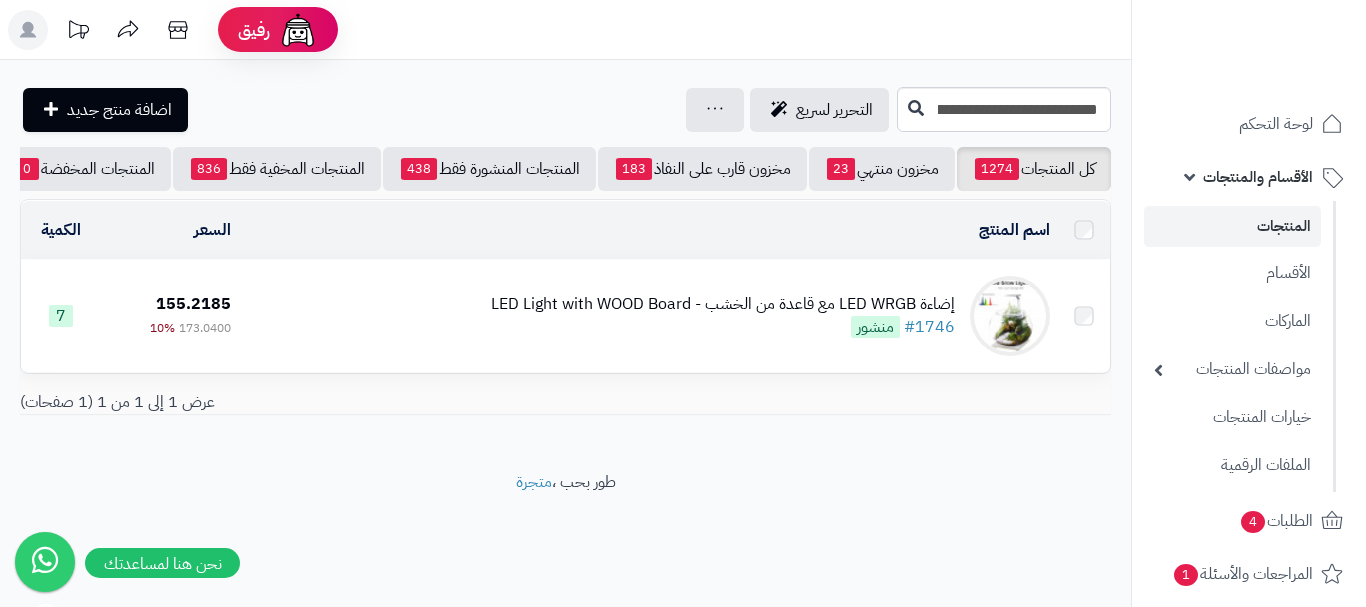 scroll, scrollTop: 0, scrollLeft: 0, axis: both 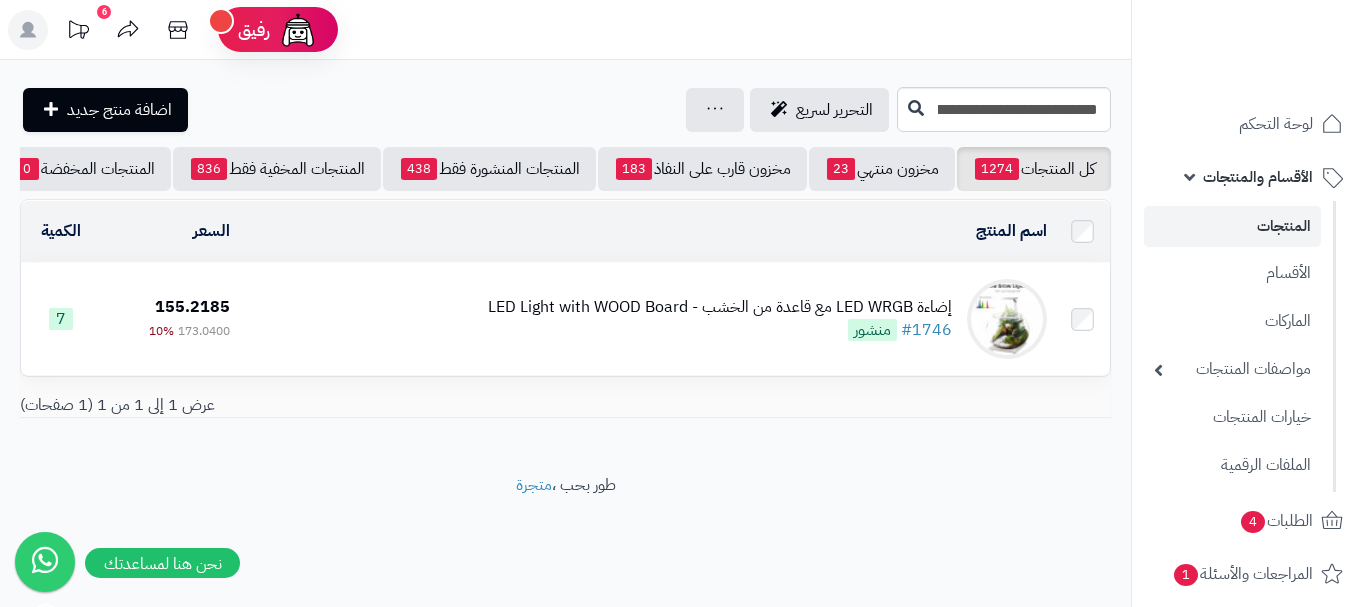 click on "إضاءة LED WRGB مع قاعدة من الخشب - LED Light with WOOD Board" at bounding box center [720, 307] 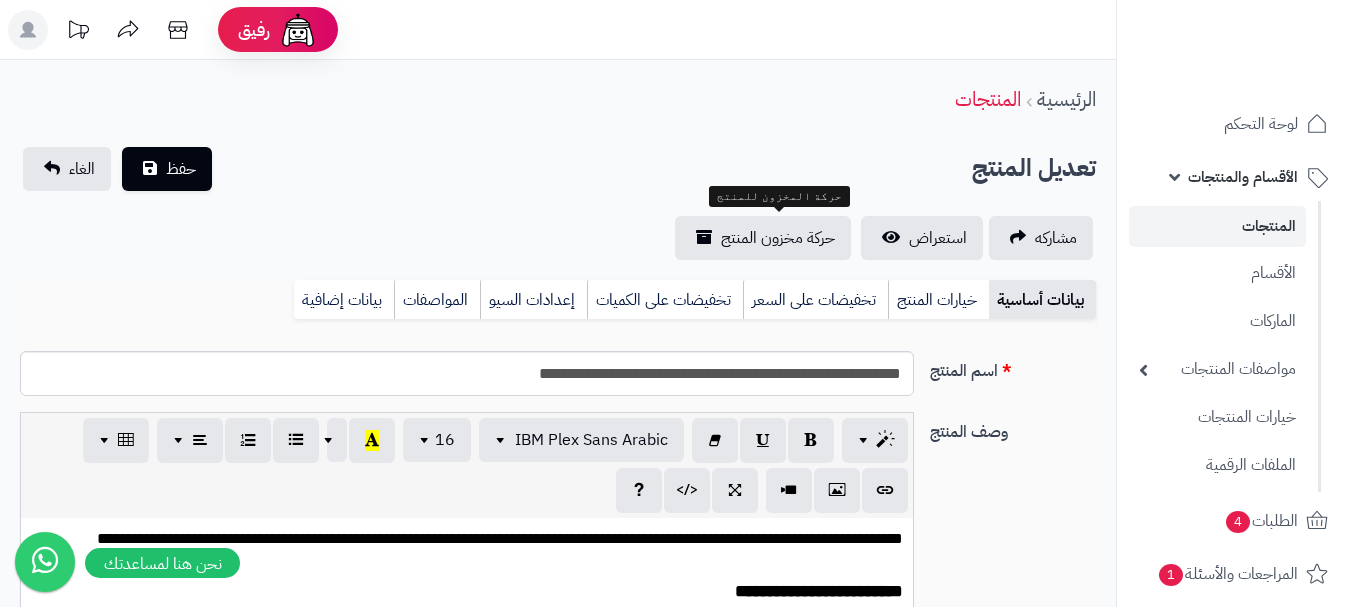 scroll, scrollTop: 0, scrollLeft: 0, axis: both 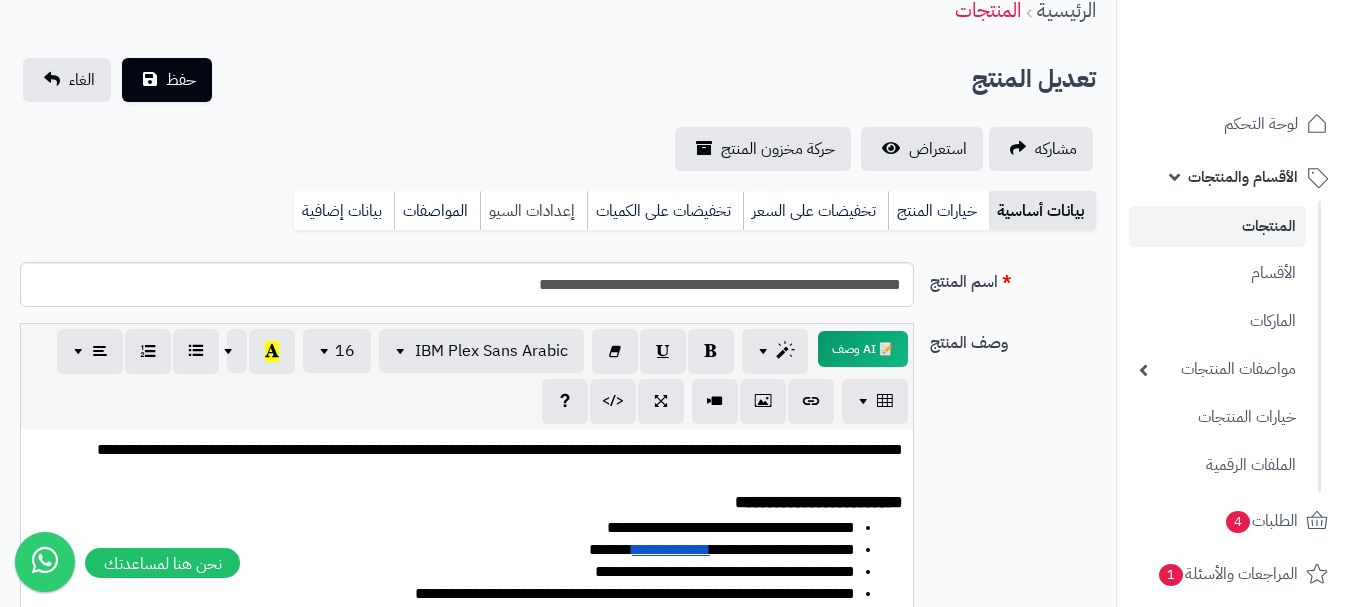 click on "إعدادات السيو" at bounding box center [533, 211] 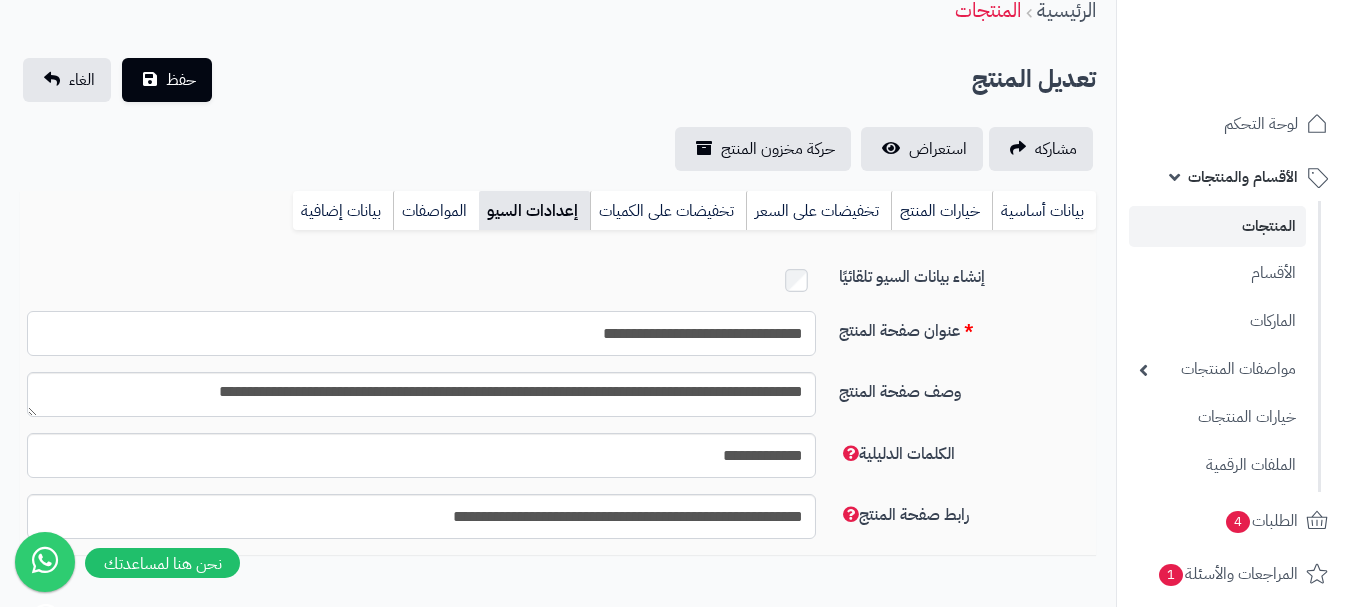 click on "**********" at bounding box center [421, 333] 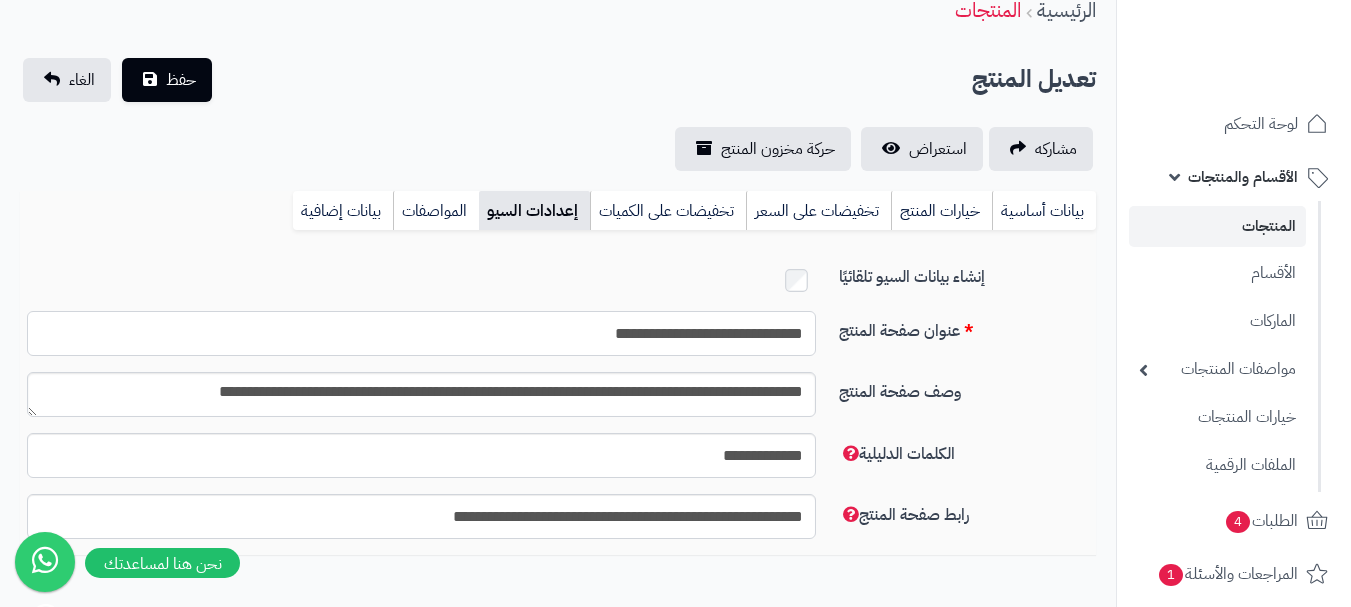 type on "**********" 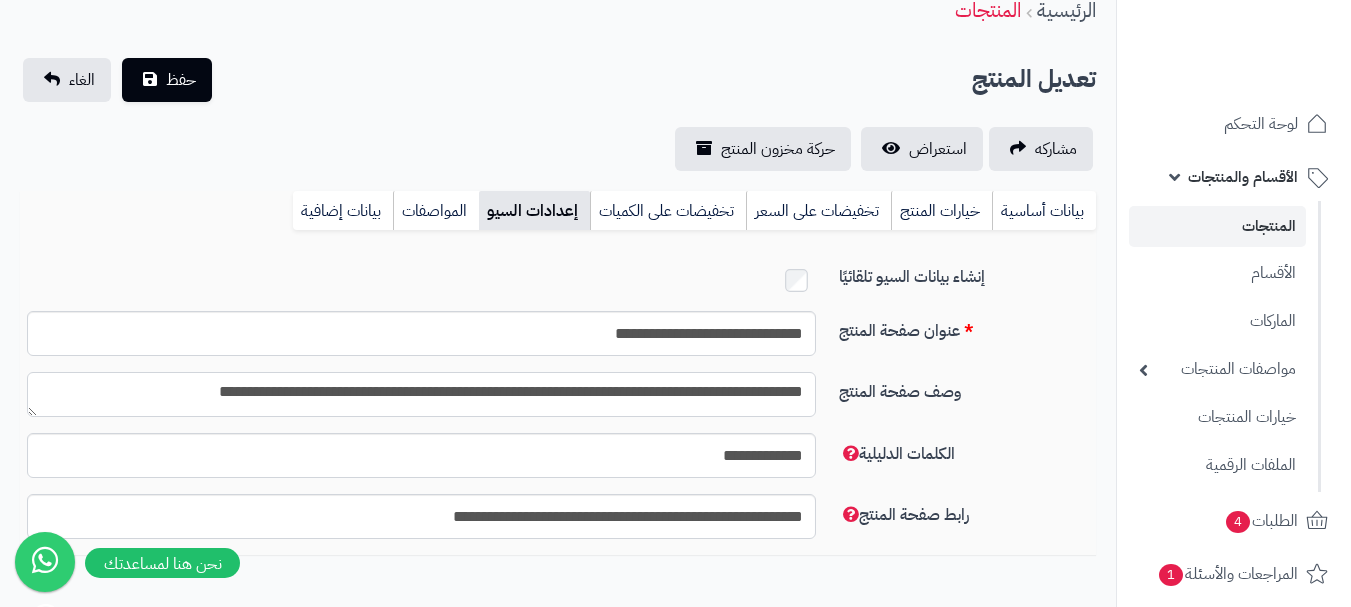 click on "**********" at bounding box center [421, 394] 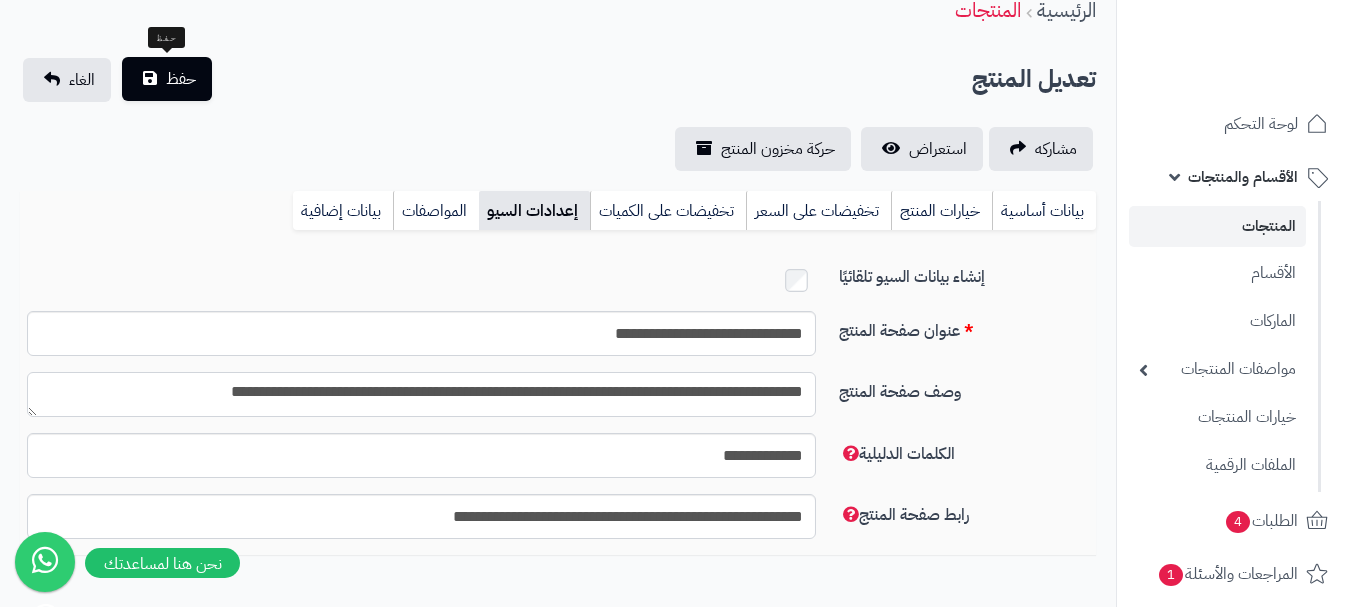type on "**********" 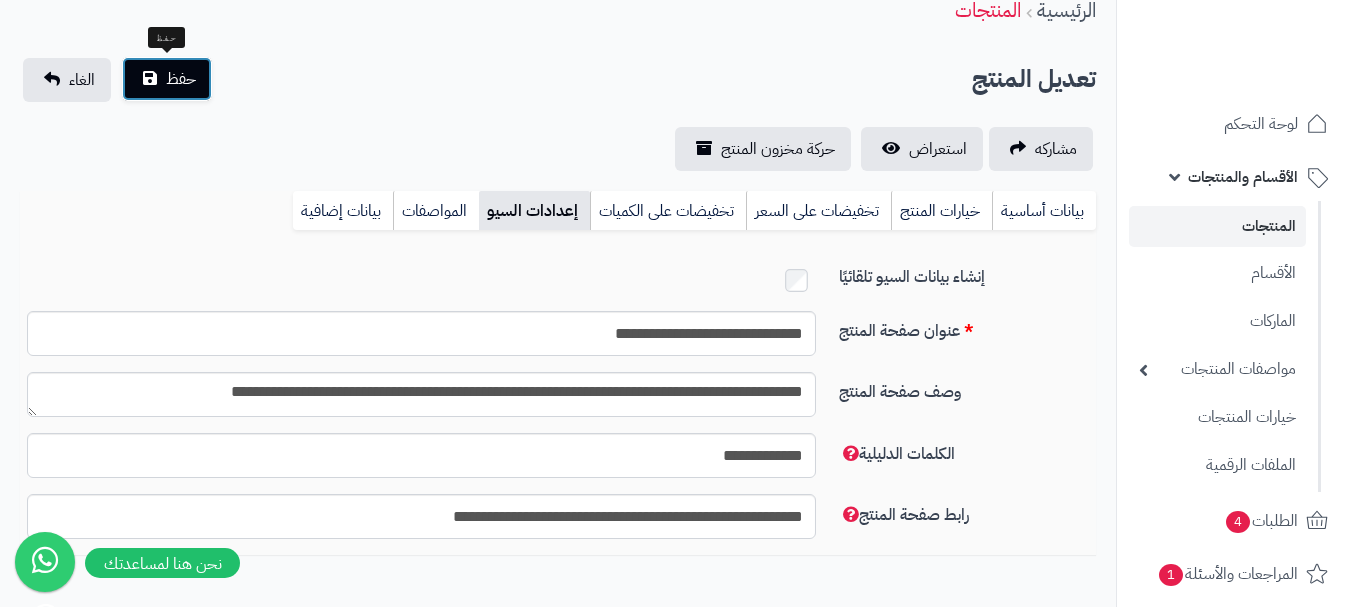 click on "حفظ" at bounding box center [181, 79] 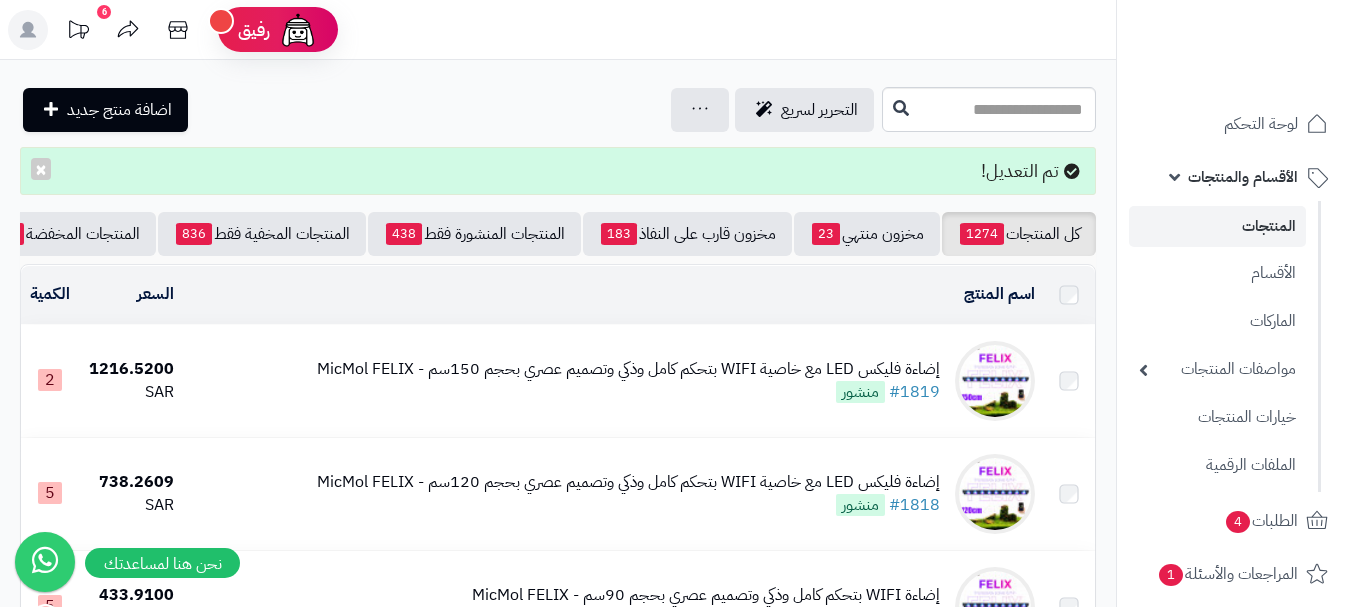 scroll, scrollTop: 0, scrollLeft: 0, axis: both 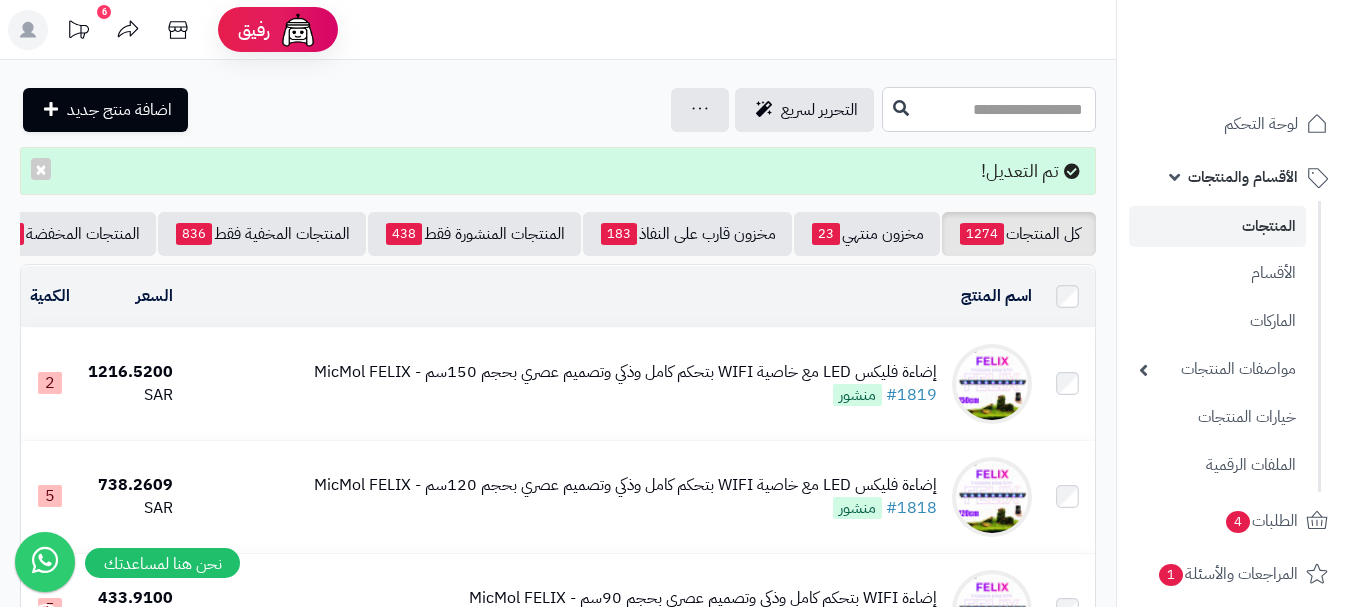 click at bounding box center [989, 109] 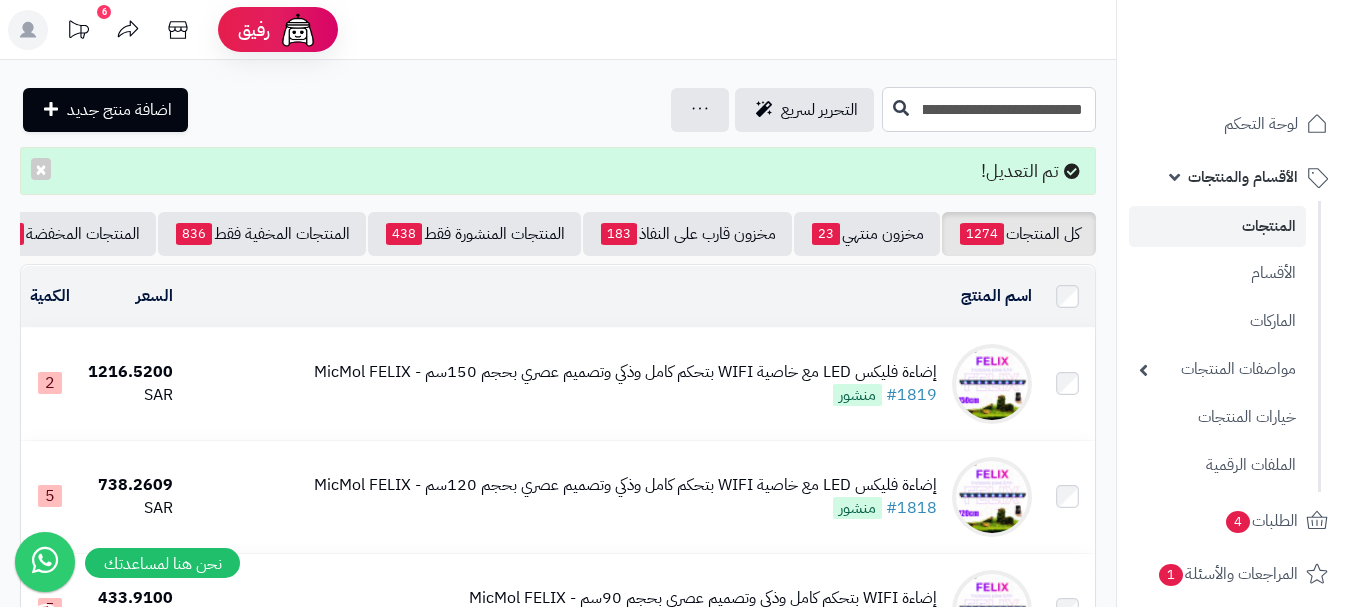 scroll, scrollTop: 0, scrollLeft: -356, axis: horizontal 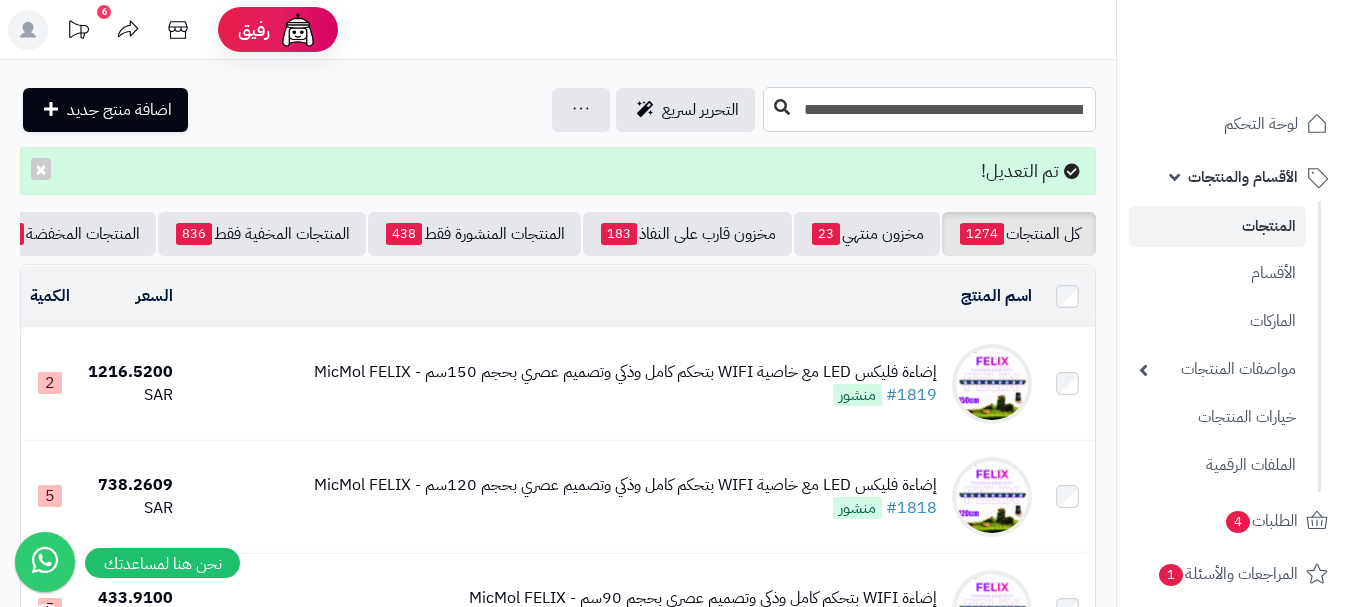 type on "**********" 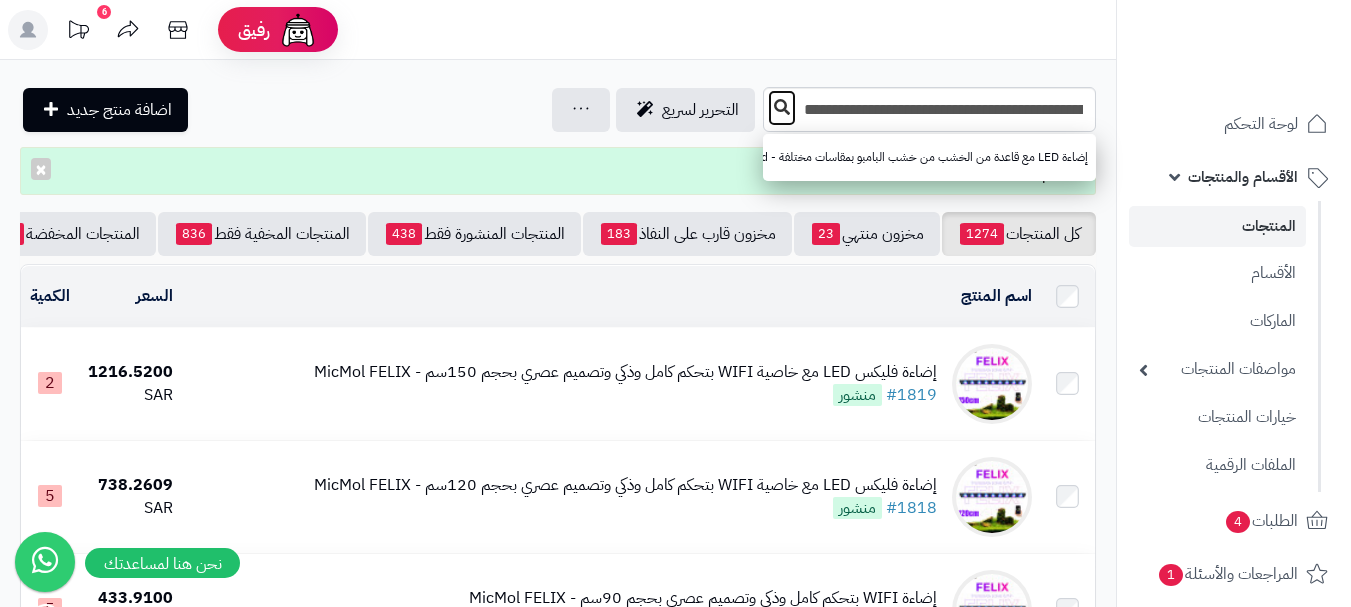 click at bounding box center [782, 107] 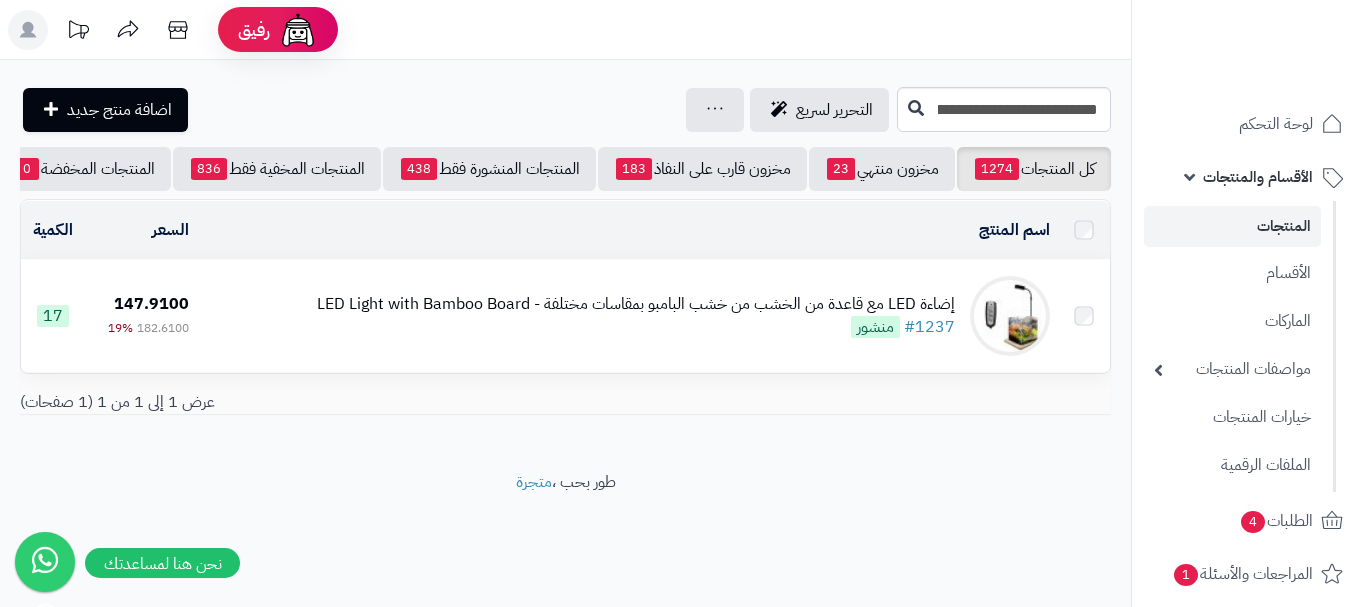 scroll, scrollTop: 0, scrollLeft: 0, axis: both 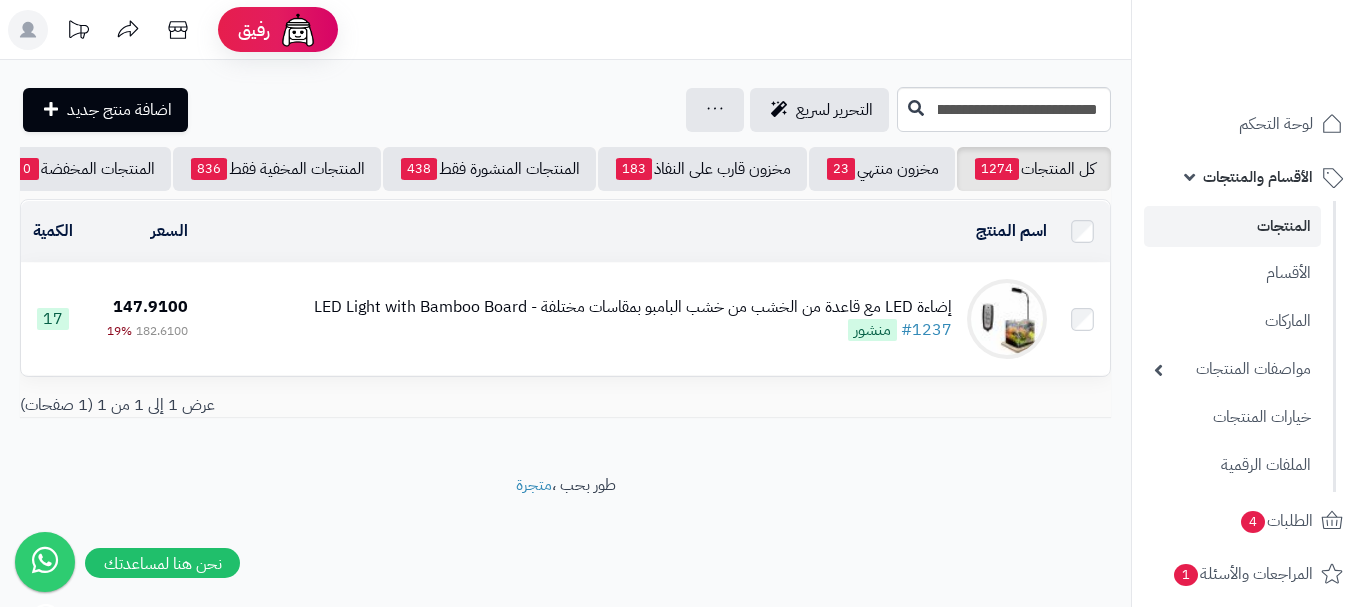 click on "إضاءة LED مع قاعدة من الخشب من خشب البامبو بمقاسات مختلفة - LED Light with Bamboo Board" at bounding box center (633, 307) 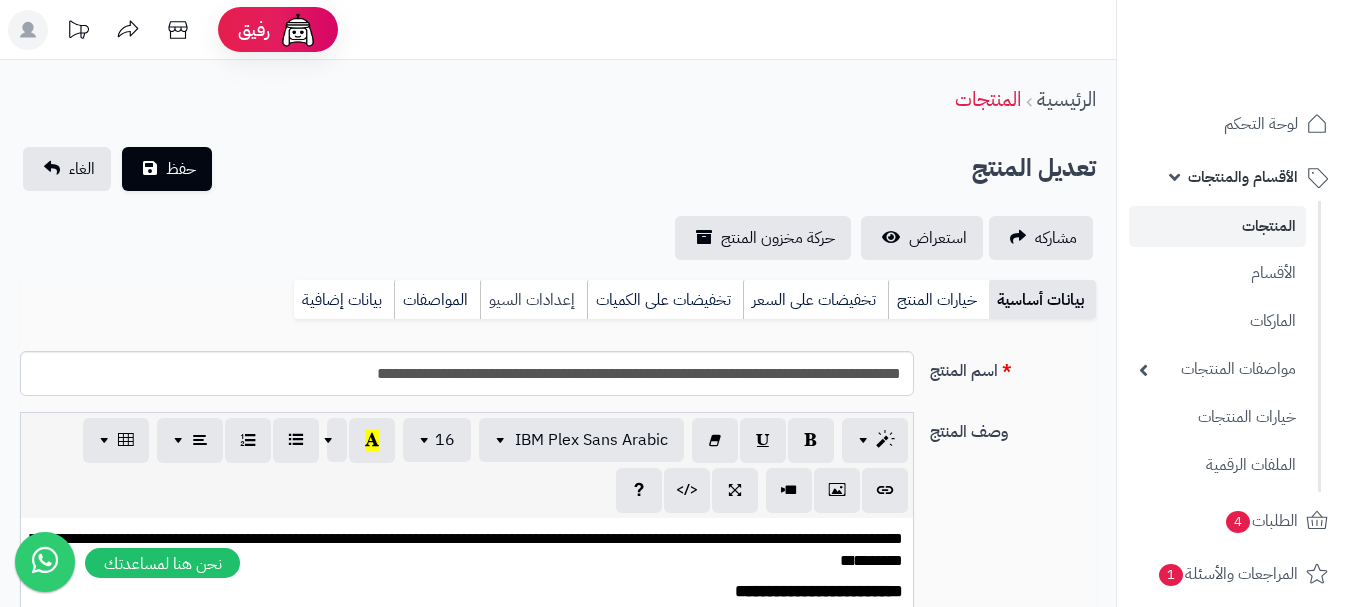 scroll, scrollTop: 0, scrollLeft: 0, axis: both 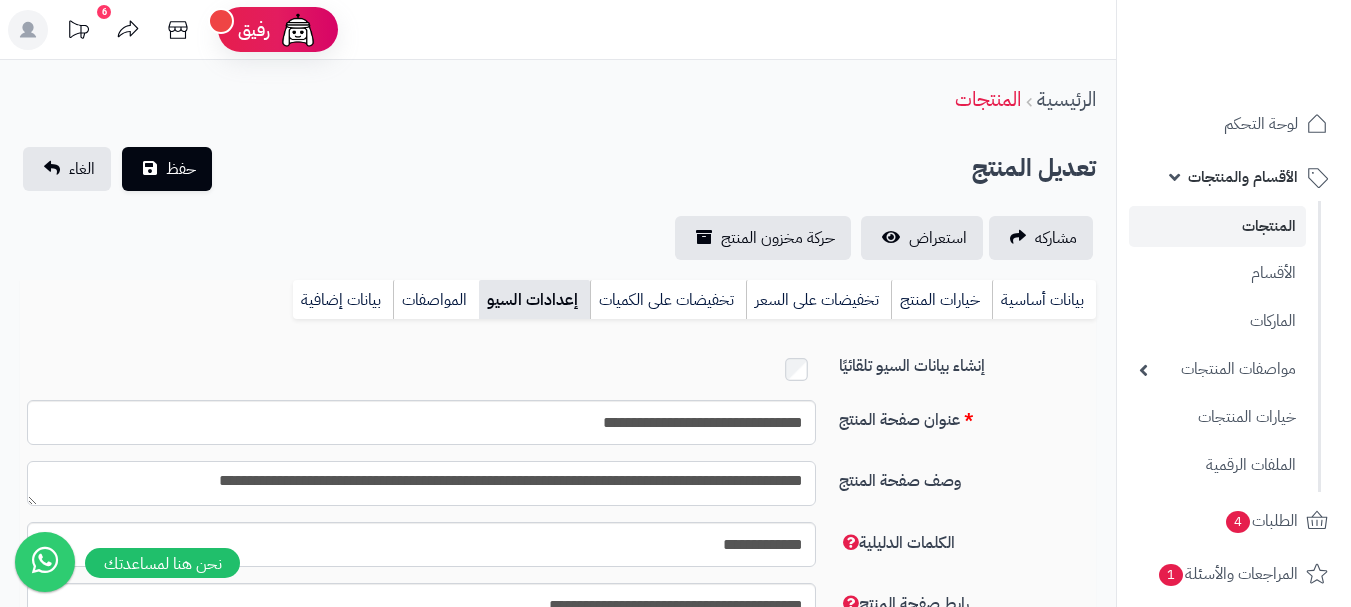 click on "**********" at bounding box center [421, 483] 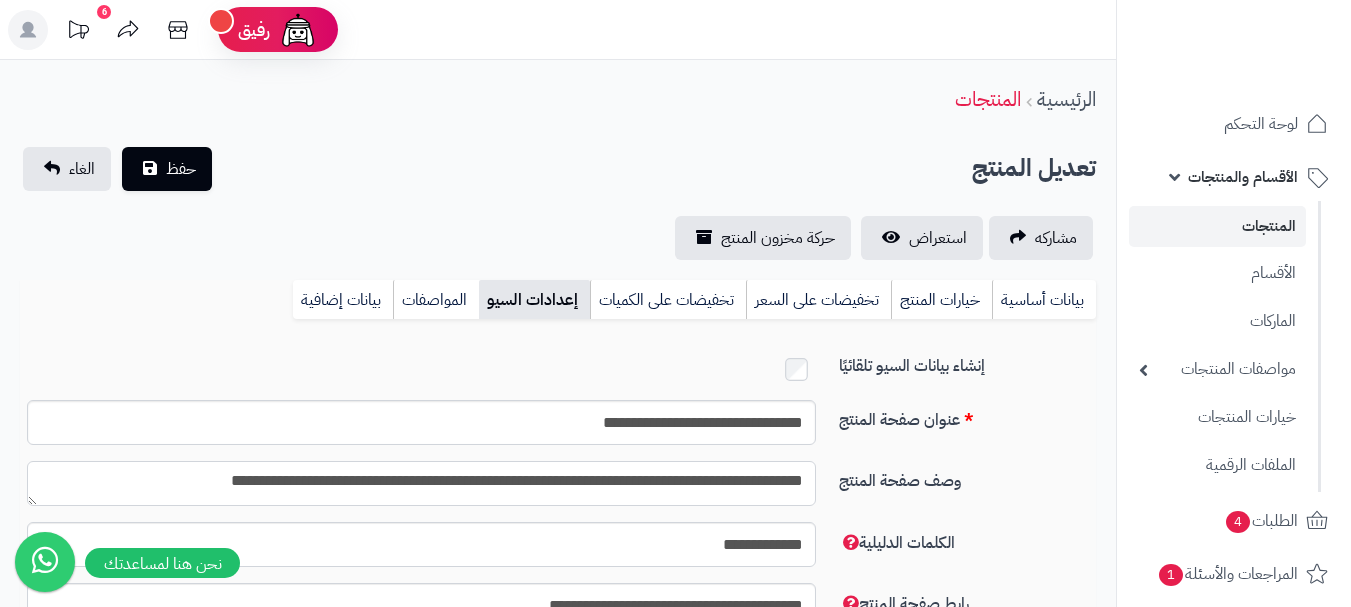 type on "**********" 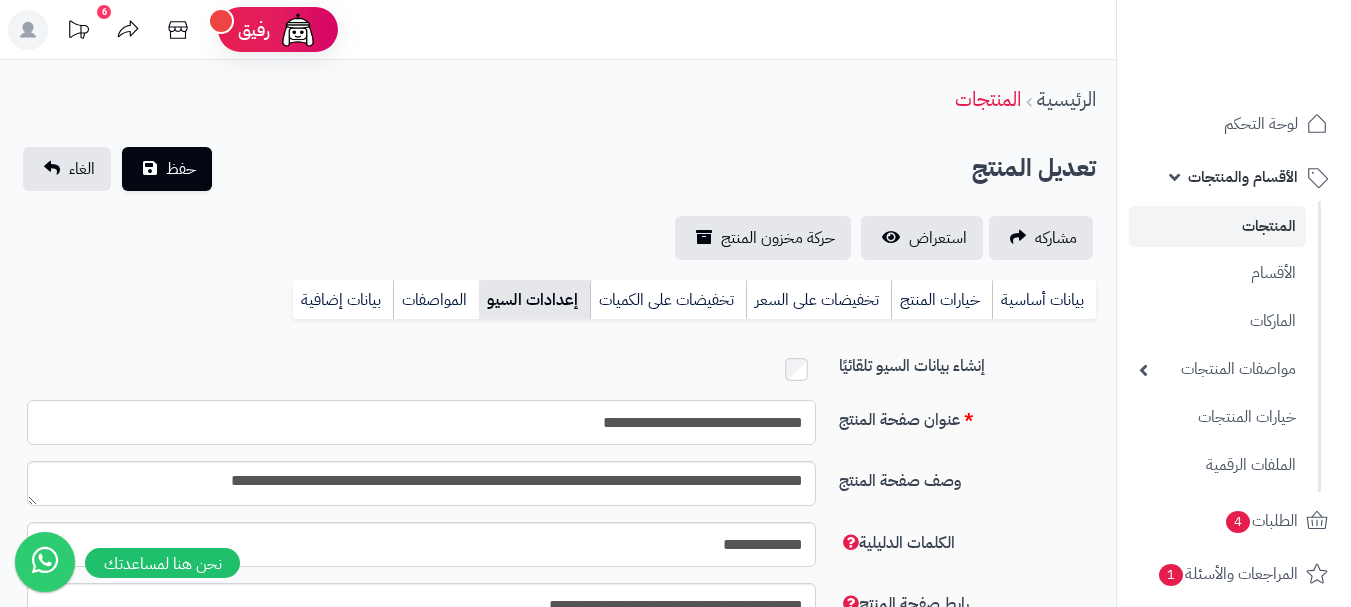 click on "**********" at bounding box center (421, 422) 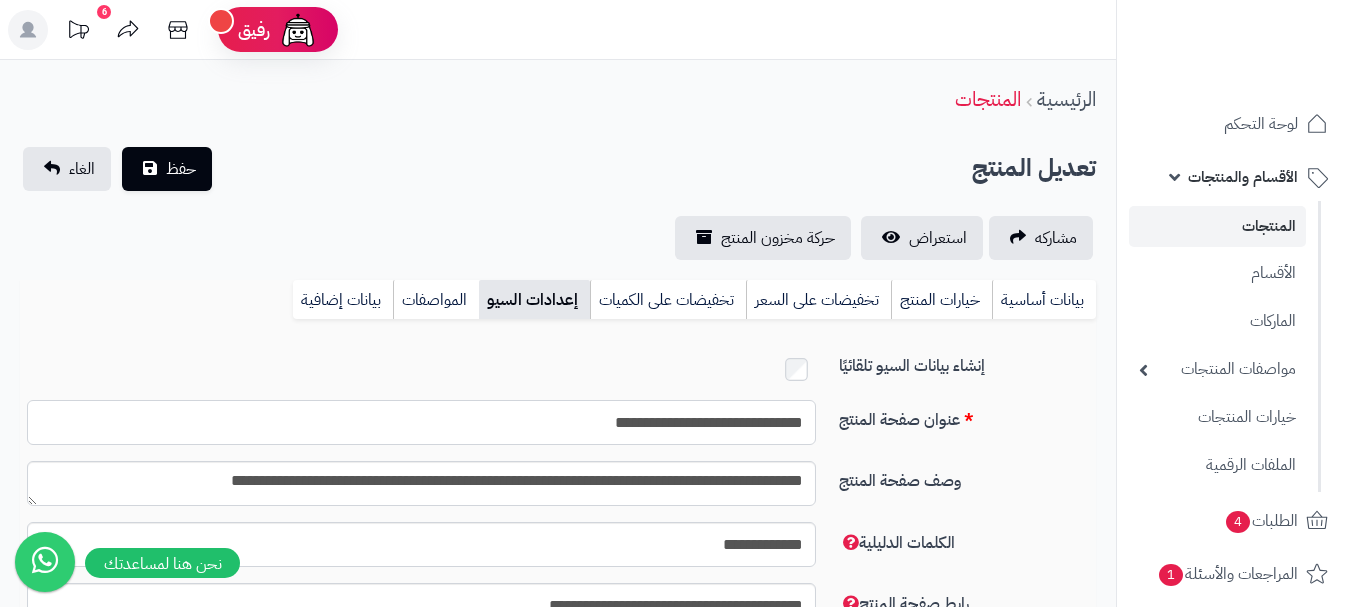 click on "**********" at bounding box center (421, 422) 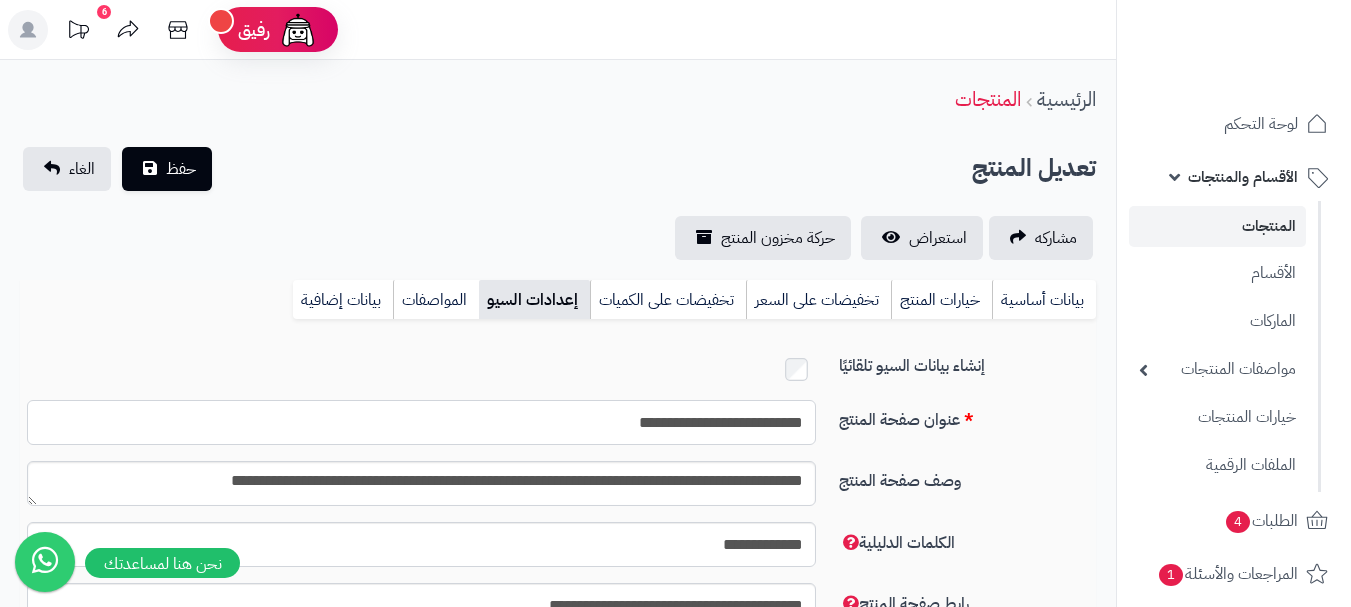type on "**********" 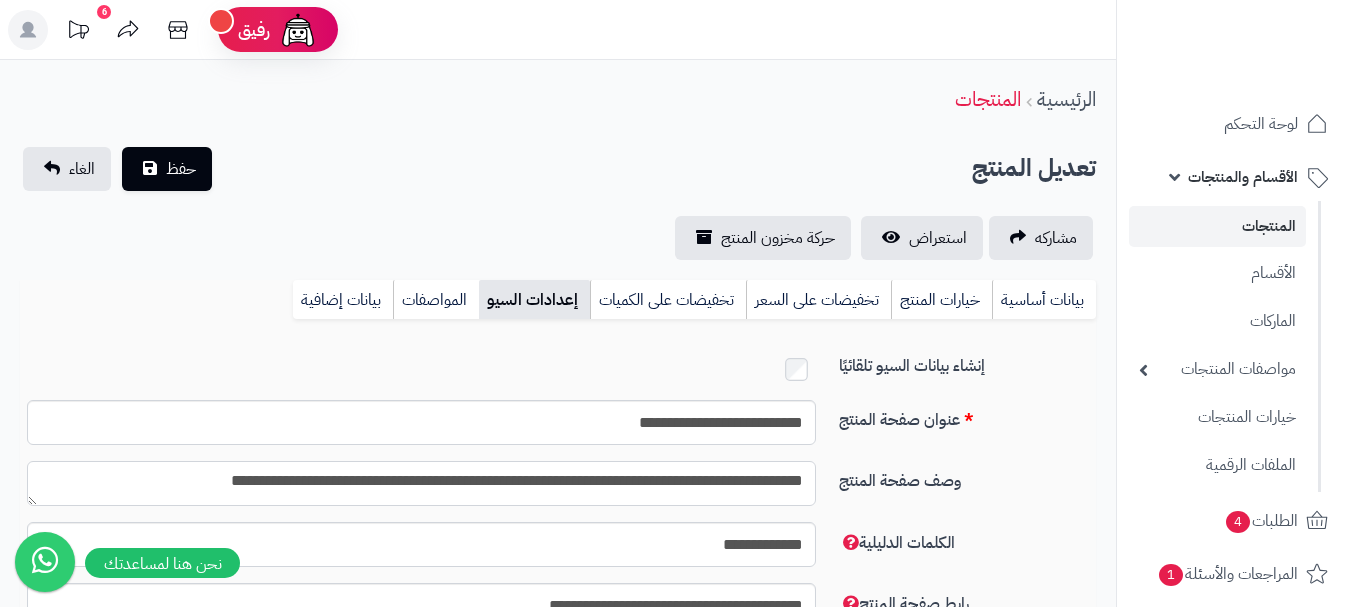 click on "**********" at bounding box center [421, 483] 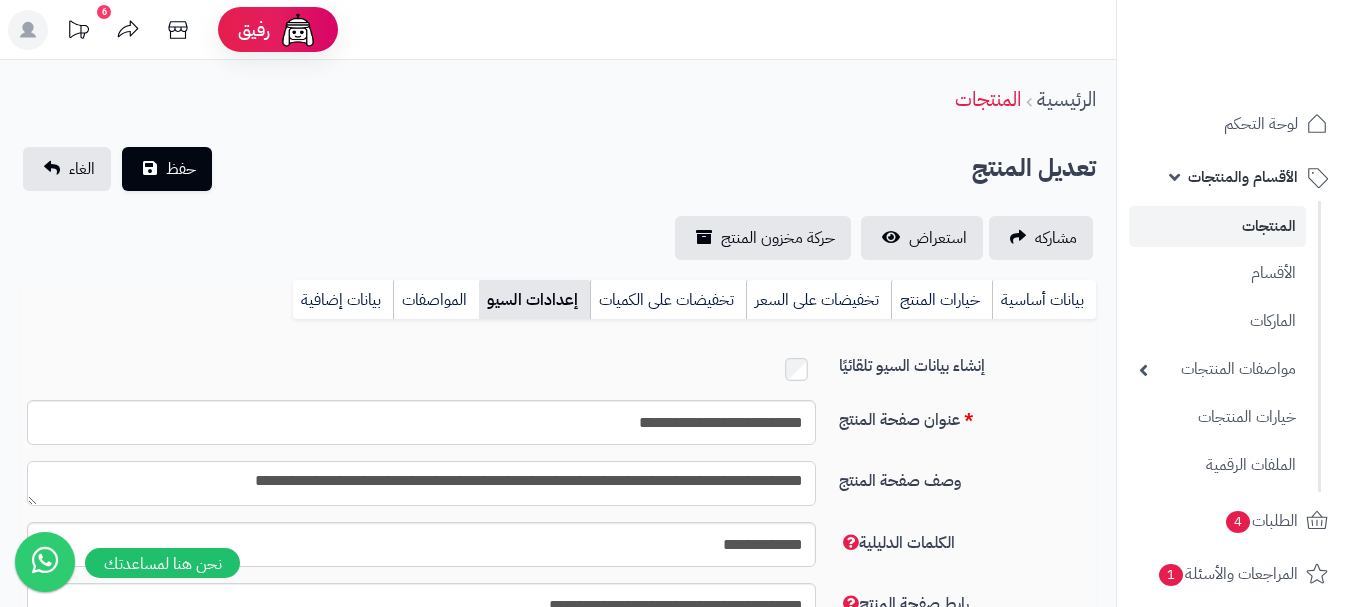 type on "**********" 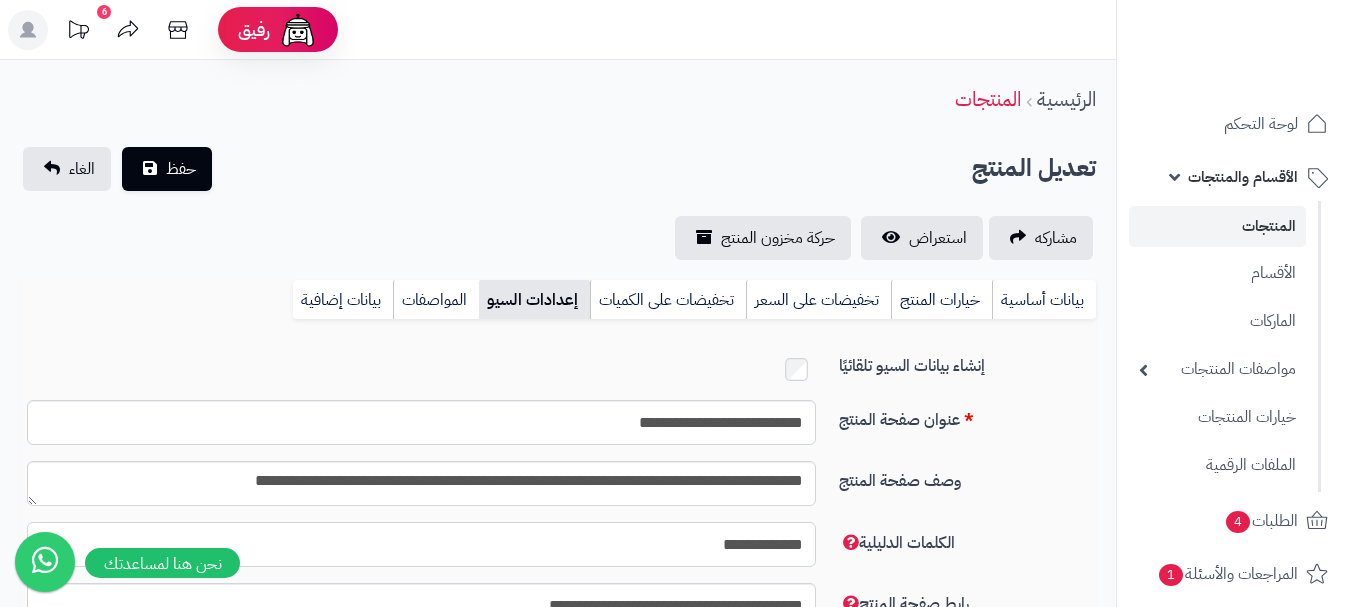 click on "**********" at bounding box center [421, 544] 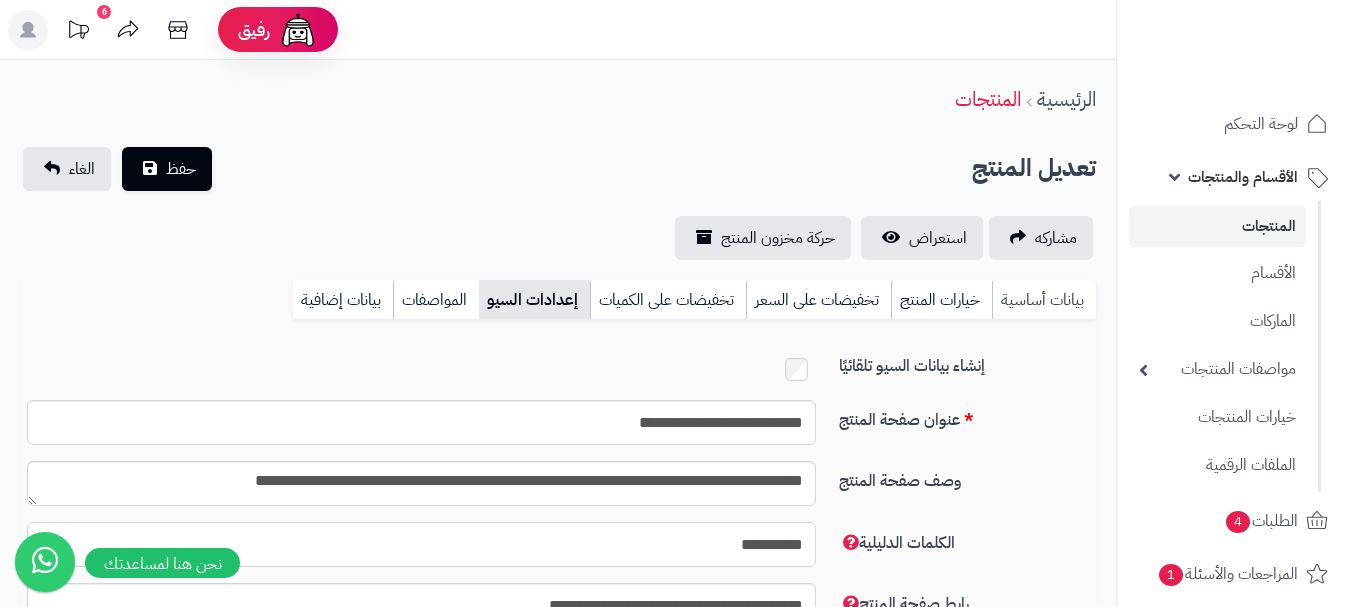 type on "*********" 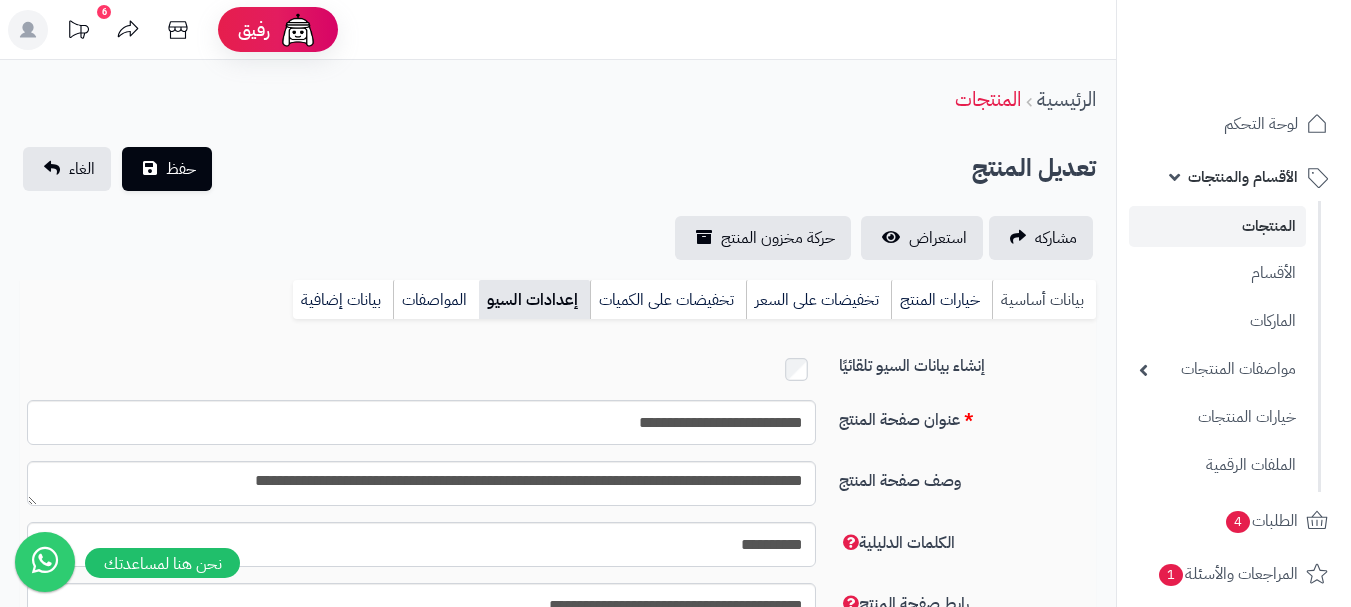 click on "بيانات أساسية" at bounding box center (1044, 300) 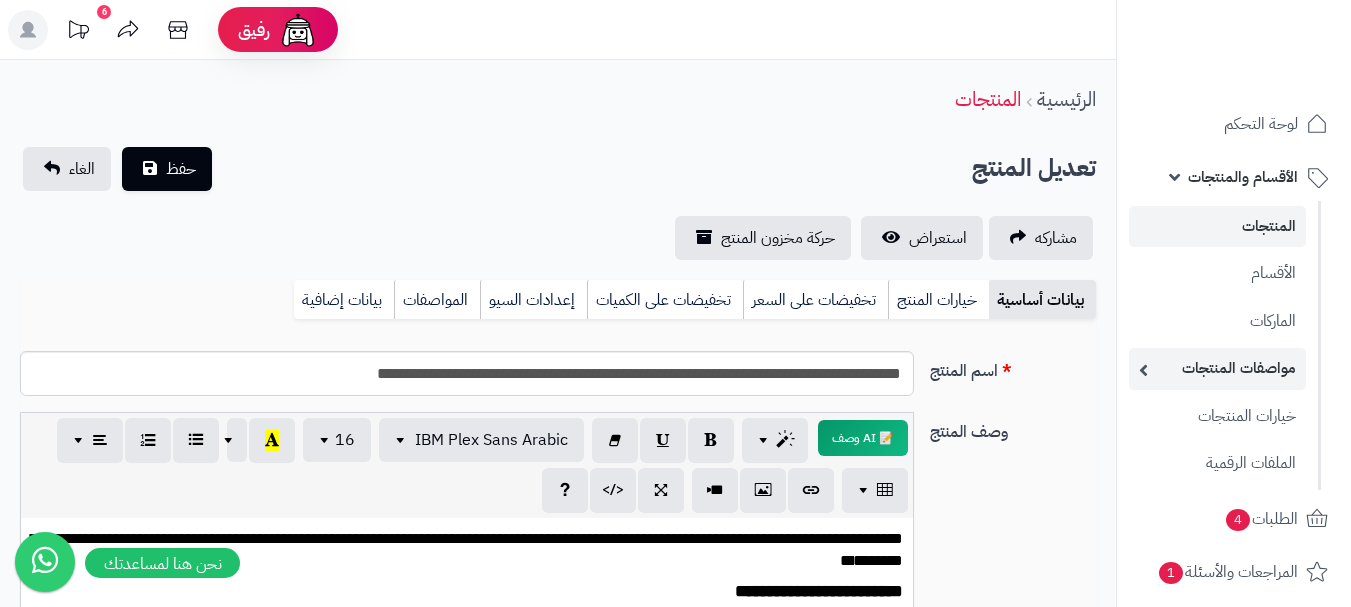 scroll, scrollTop: 0, scrollLeft: 0, axis: both 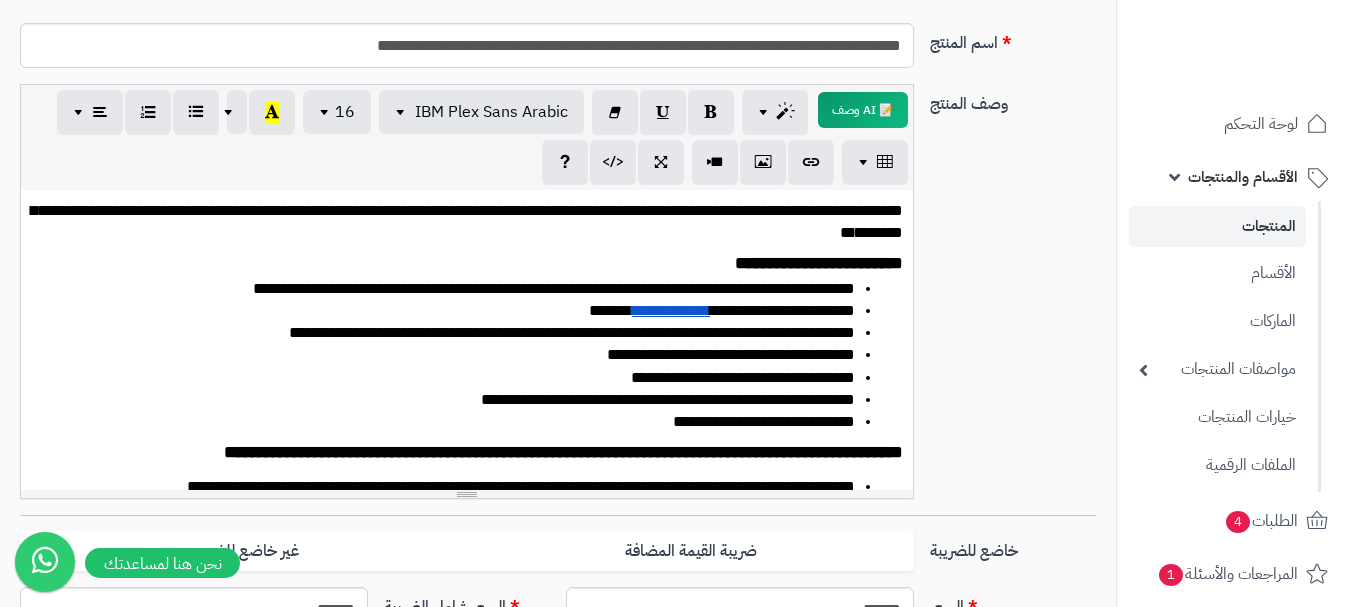 click on "**********" at bounding box center [819, 263] 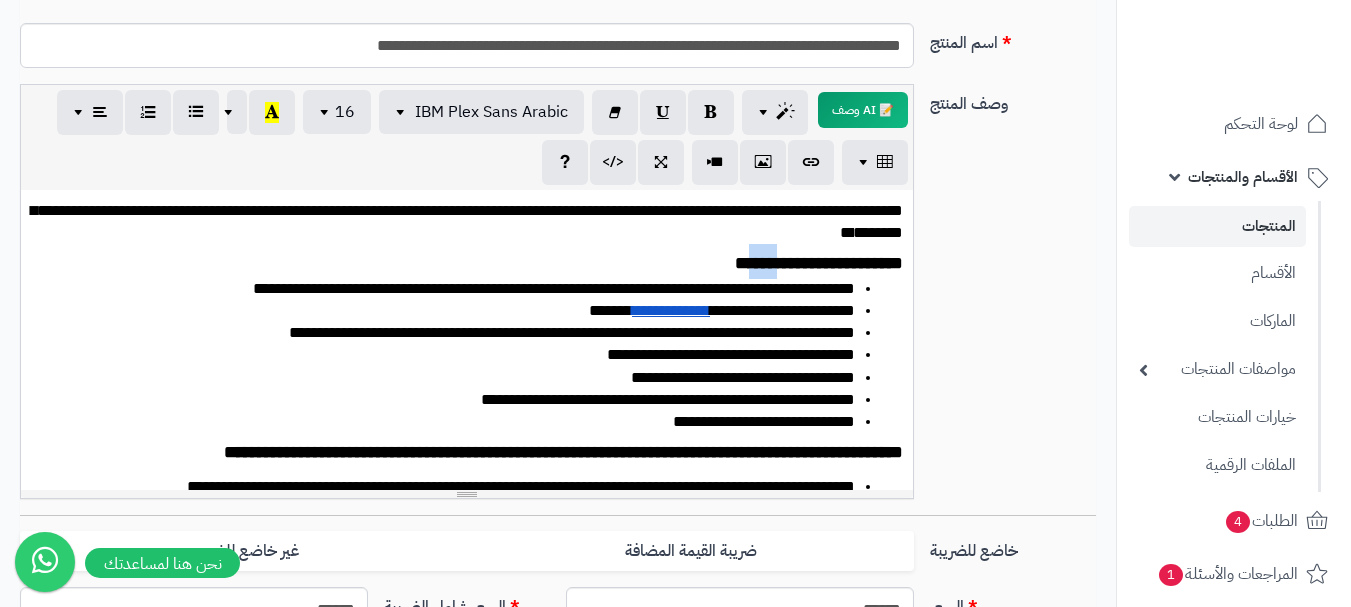 click on "**********" at bounding box center [819, 263] 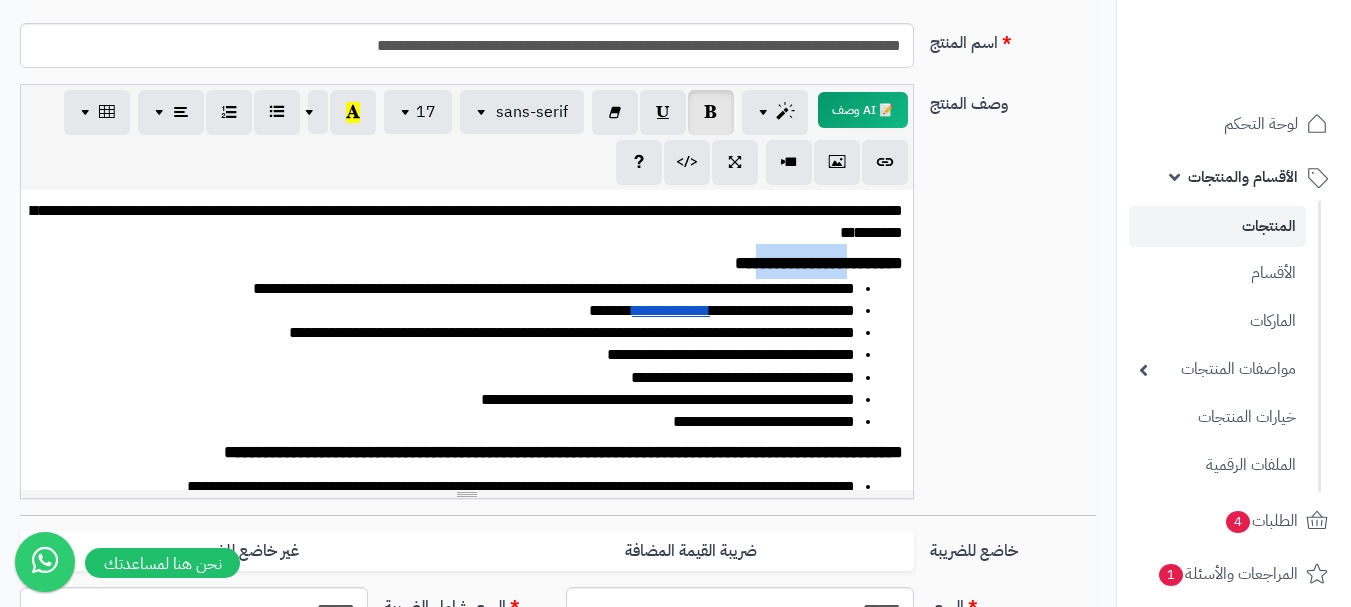 drag, startPoint x: 830, startPoint y: 257, endPoint x: 694, endPoint y: 257, distance: 136 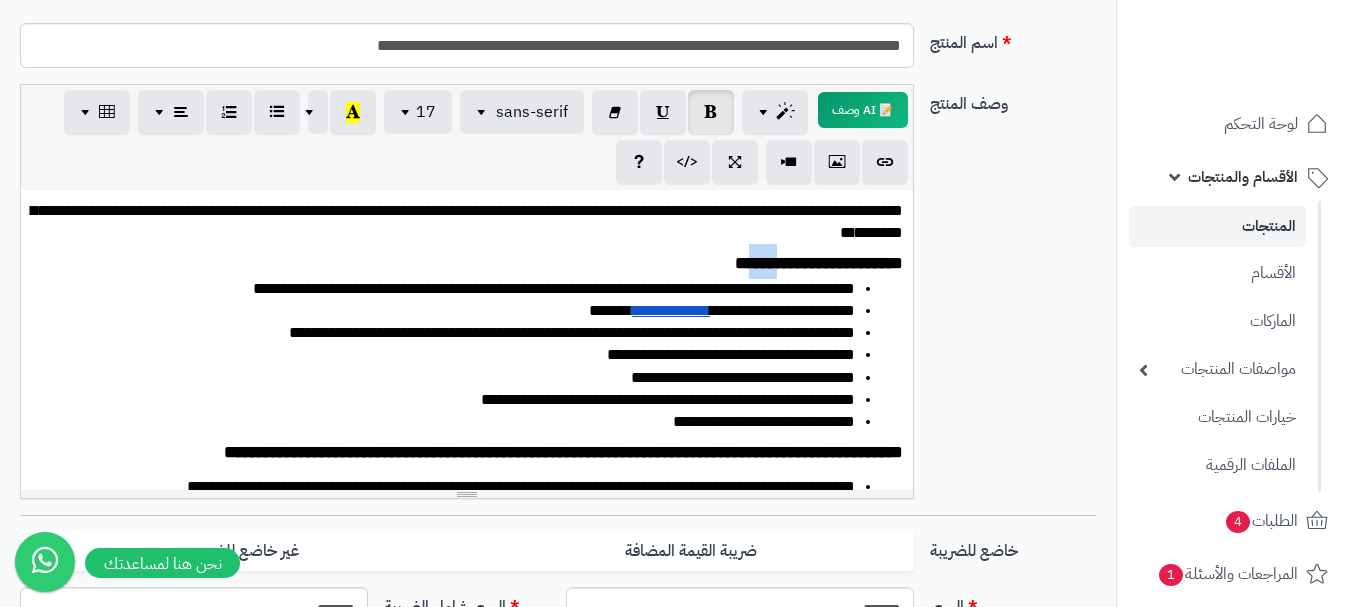 click on "**********" at bounding box center (819, 263) 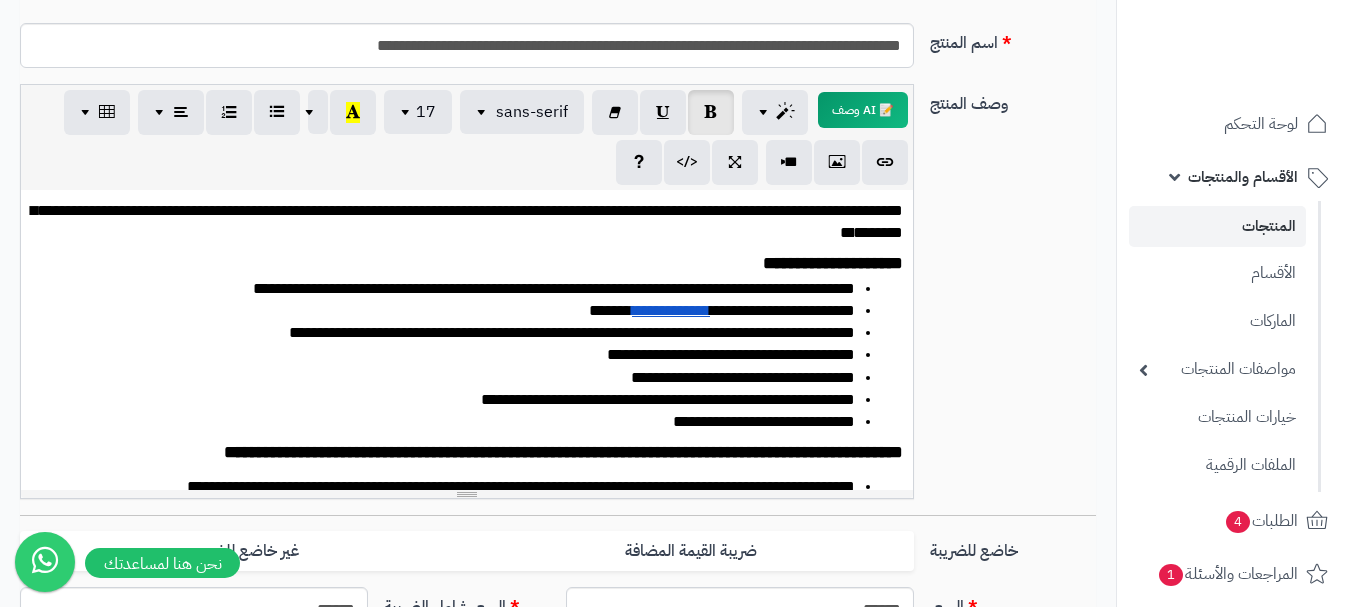 type 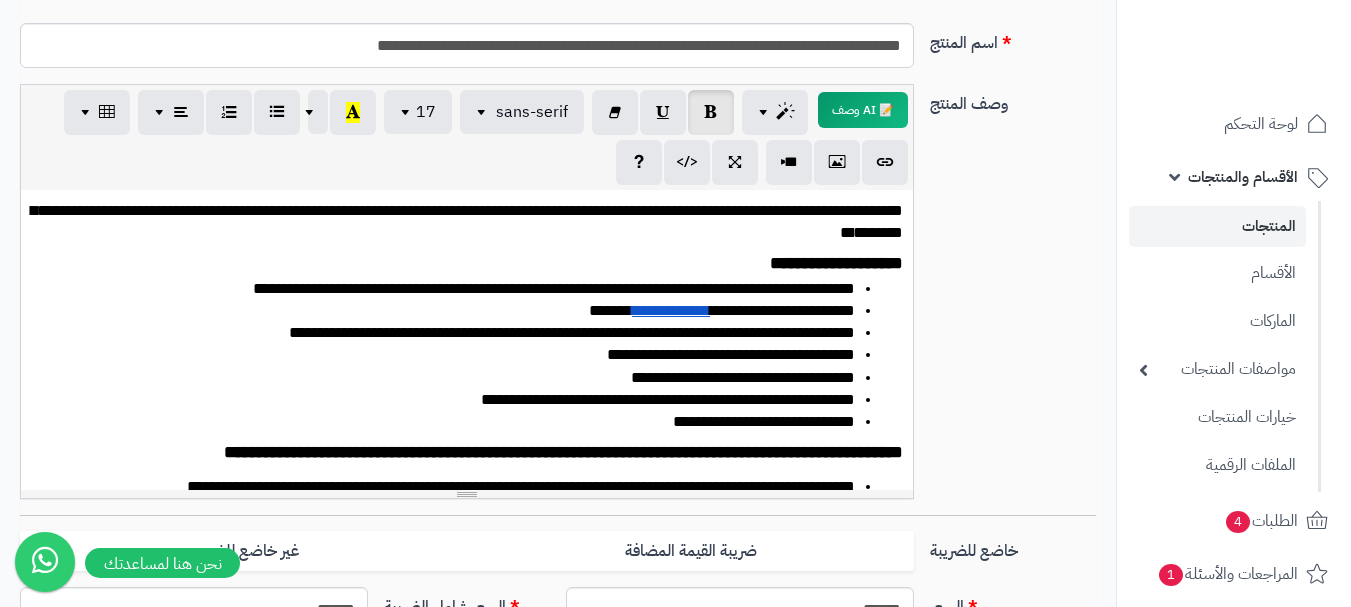 click on "**********" at bounding box center [467, 221] 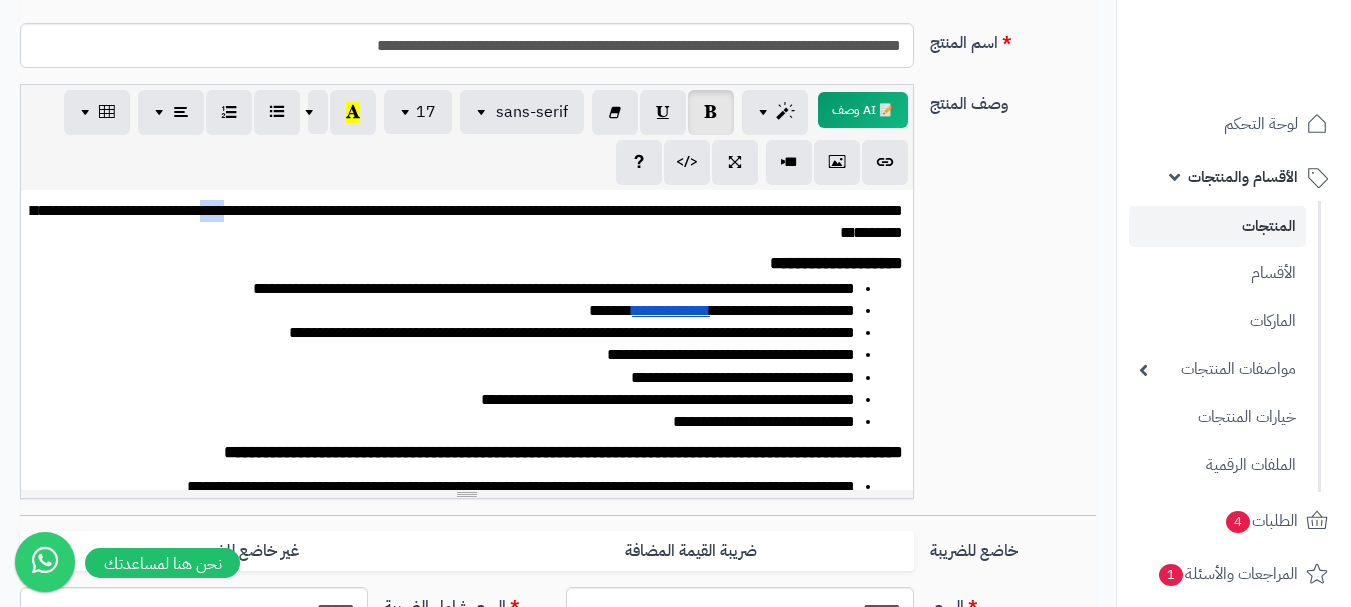 click on "**********" at bounding box center [467, 221] 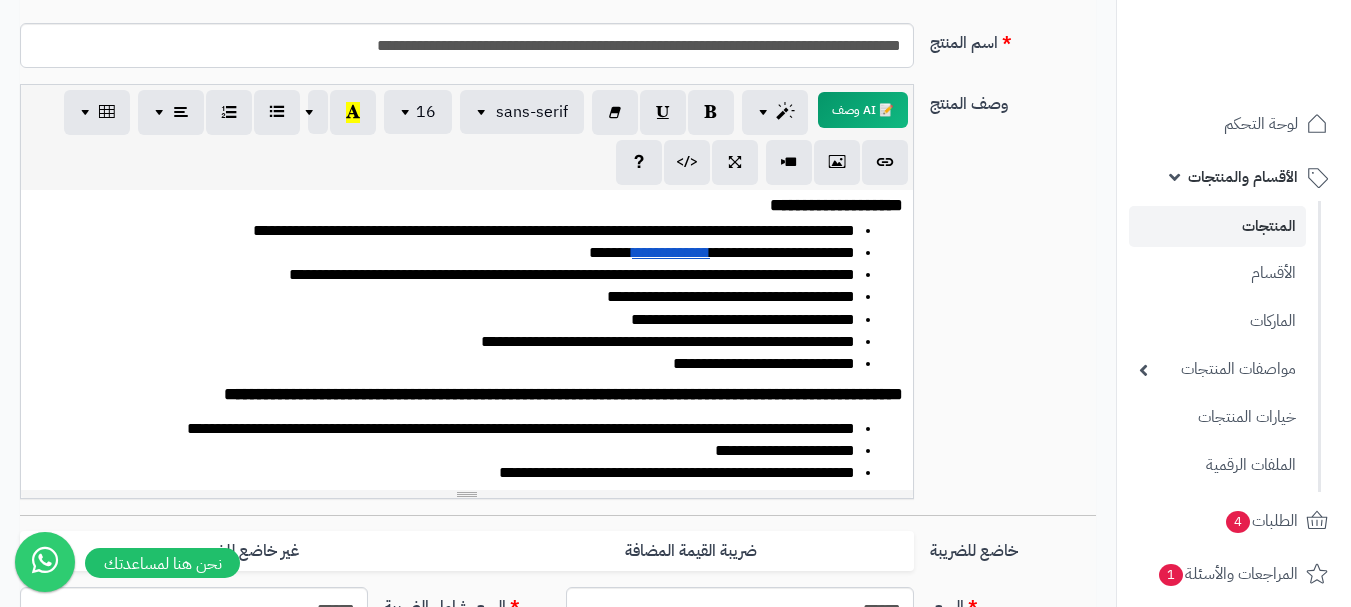 scroll, scrollTop: 70, scrollLeft: 0, axis: vertical 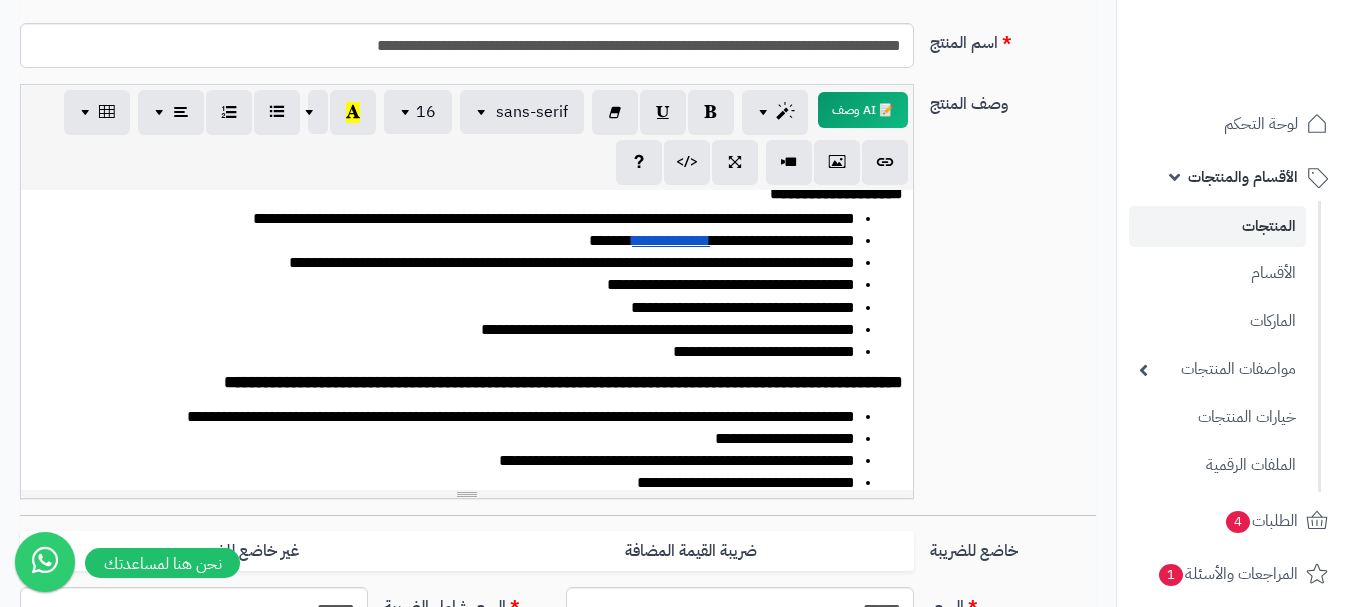 click on "**********" at bounding box center [521, 416] 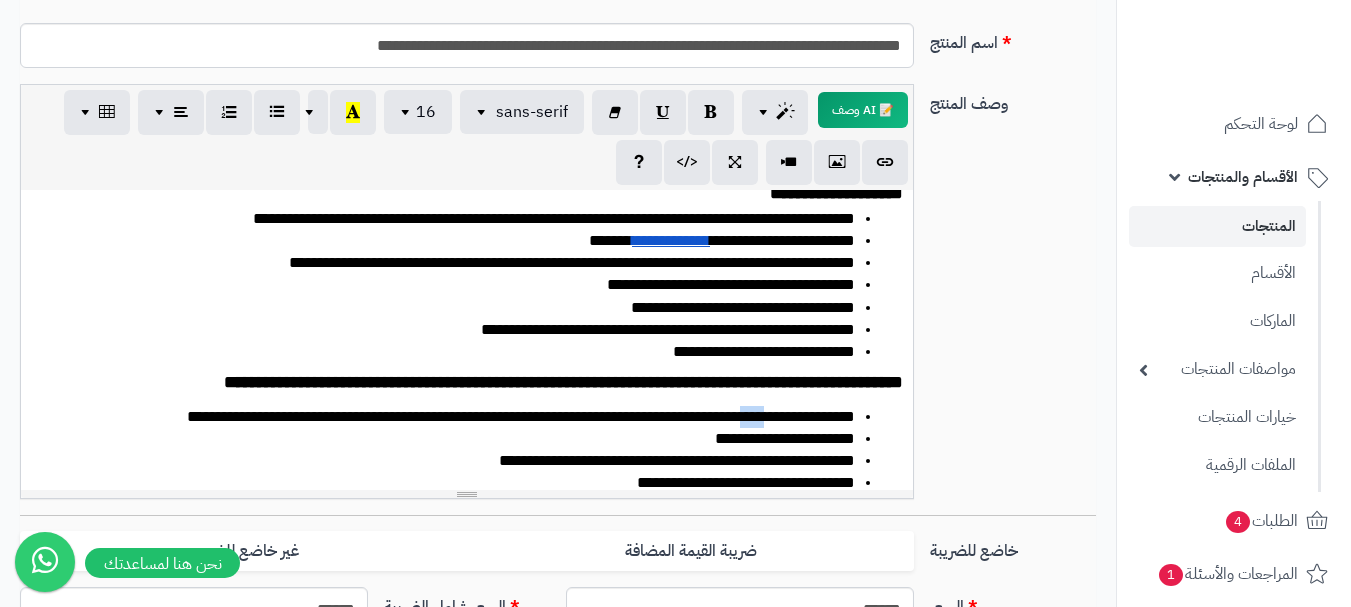 click on "**********" at bounding box center (521, 416) 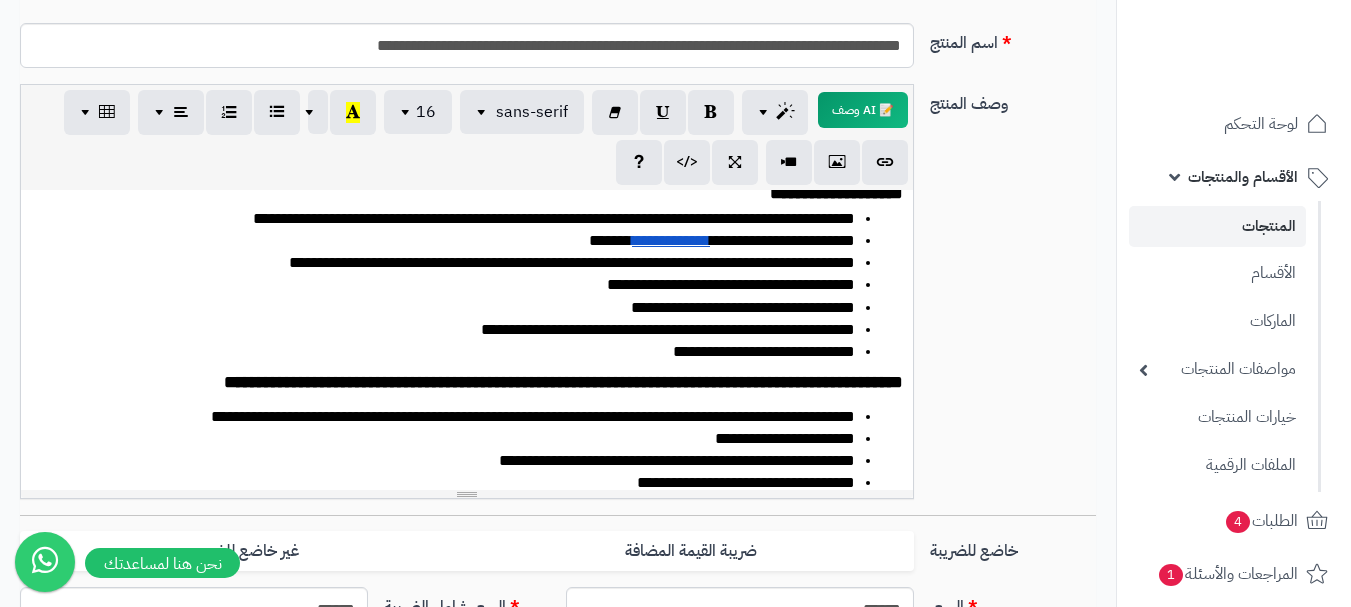 scroll, scrollTop: 130, scrollLeft: 0, axis: vertical 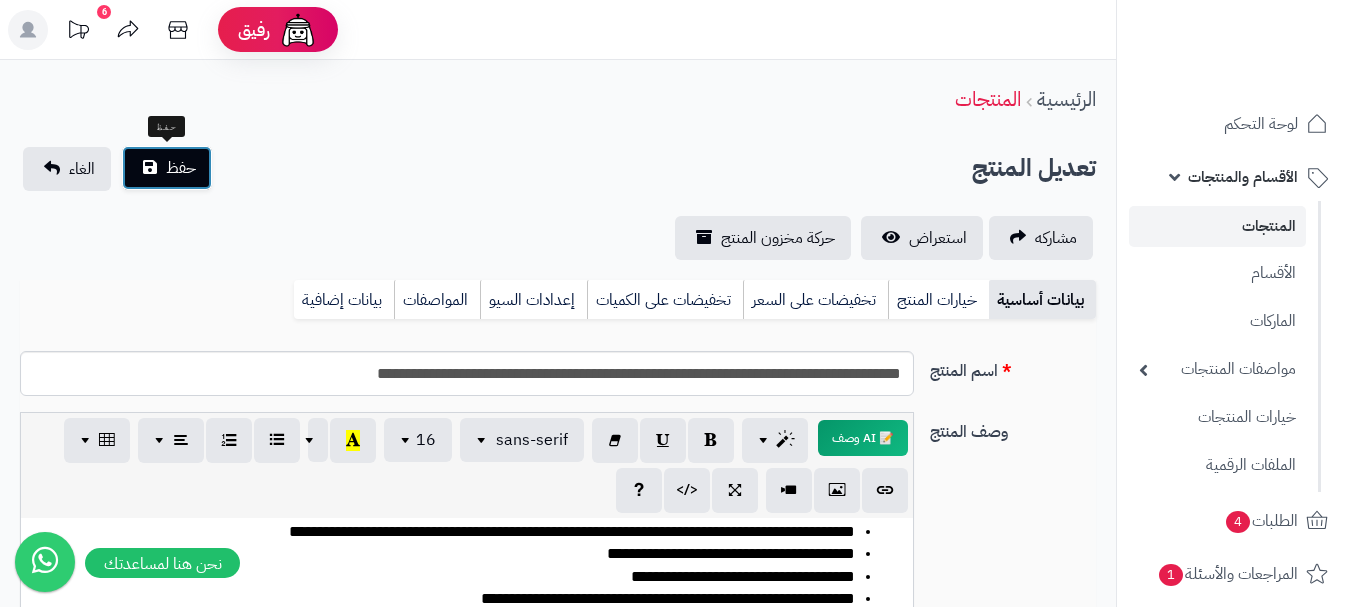 click on "حفظ" at bounding box center (181, 168) 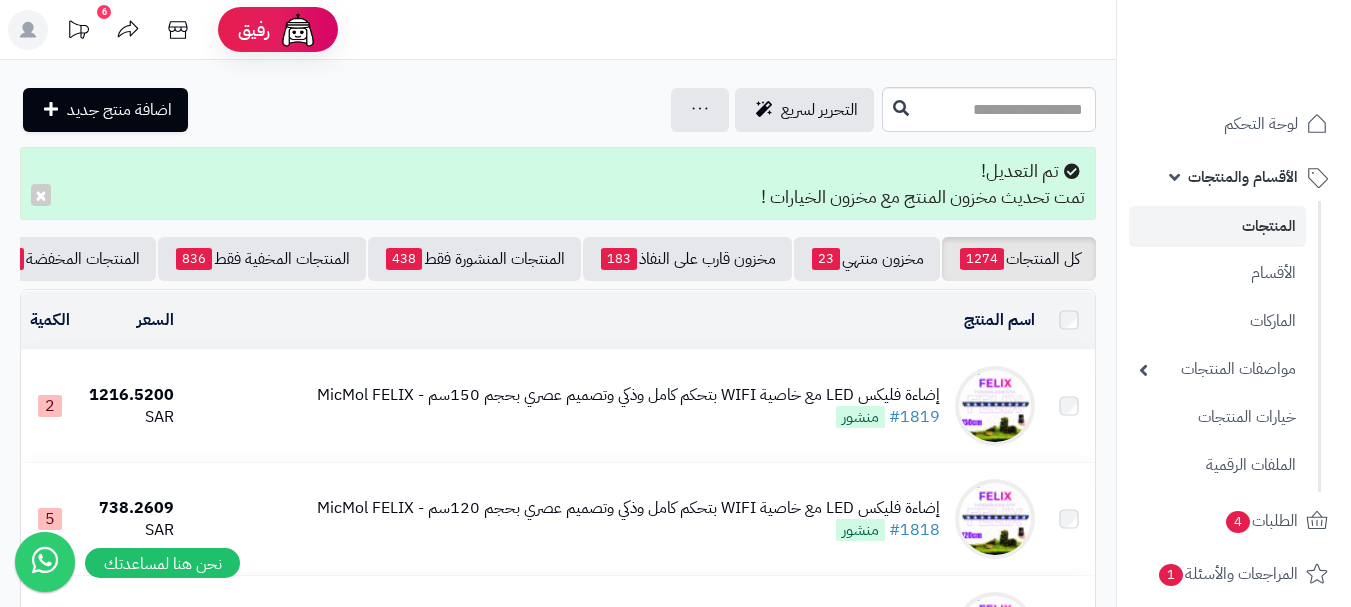 scroll, scrollTop: 0, scrollLeft: 0, axis: both 